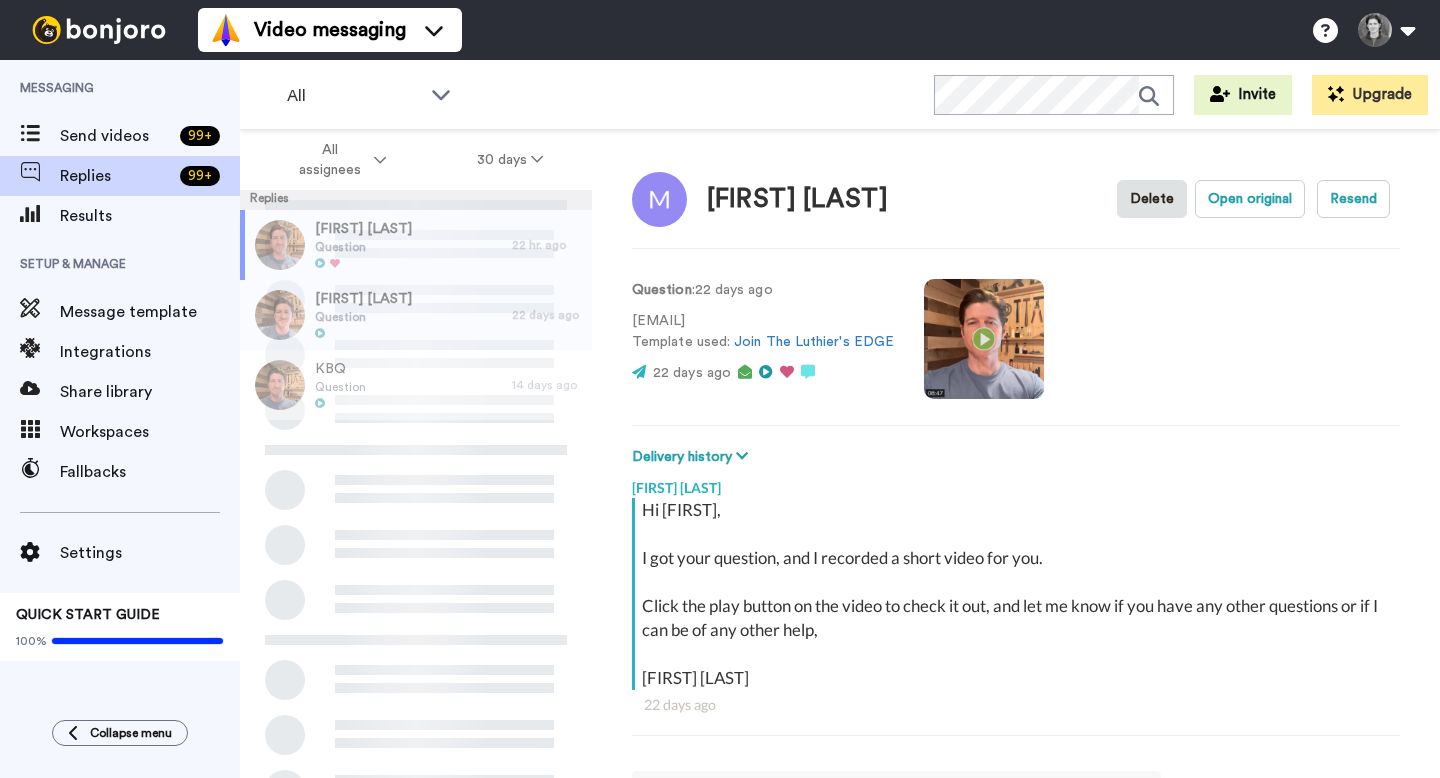 scroll, scrollTop: 0, scrollLeft: 0, axis: both 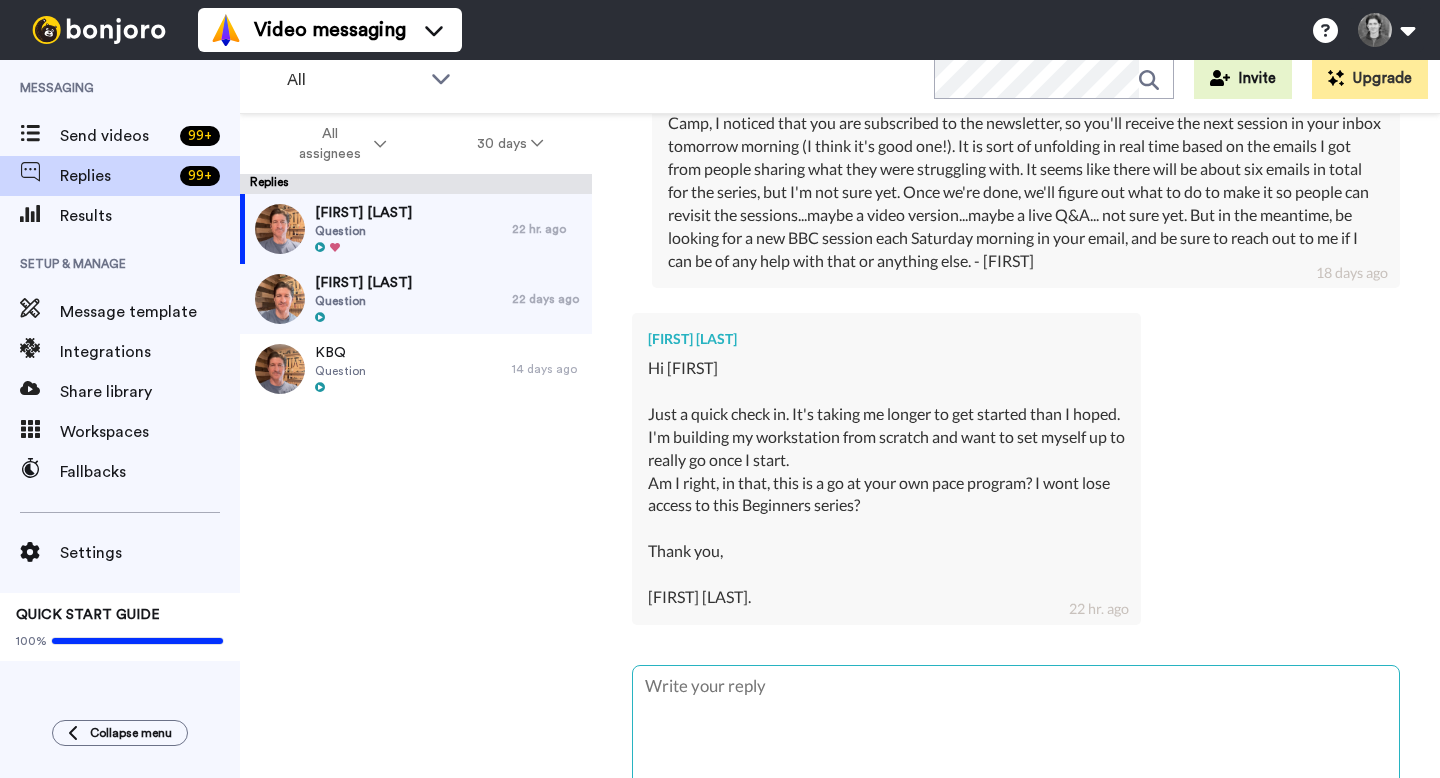click at bounding box center [1016, 730] 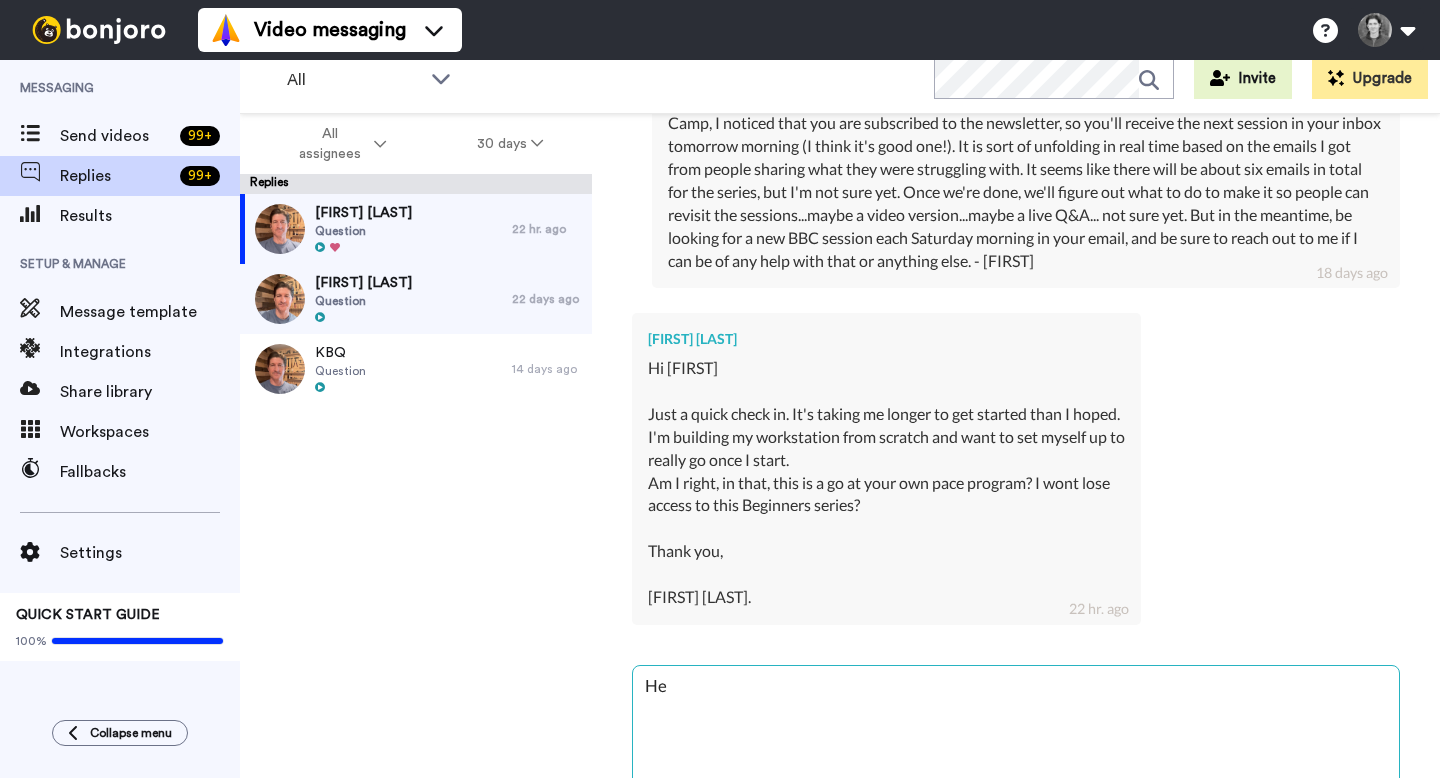 type on "Hey" 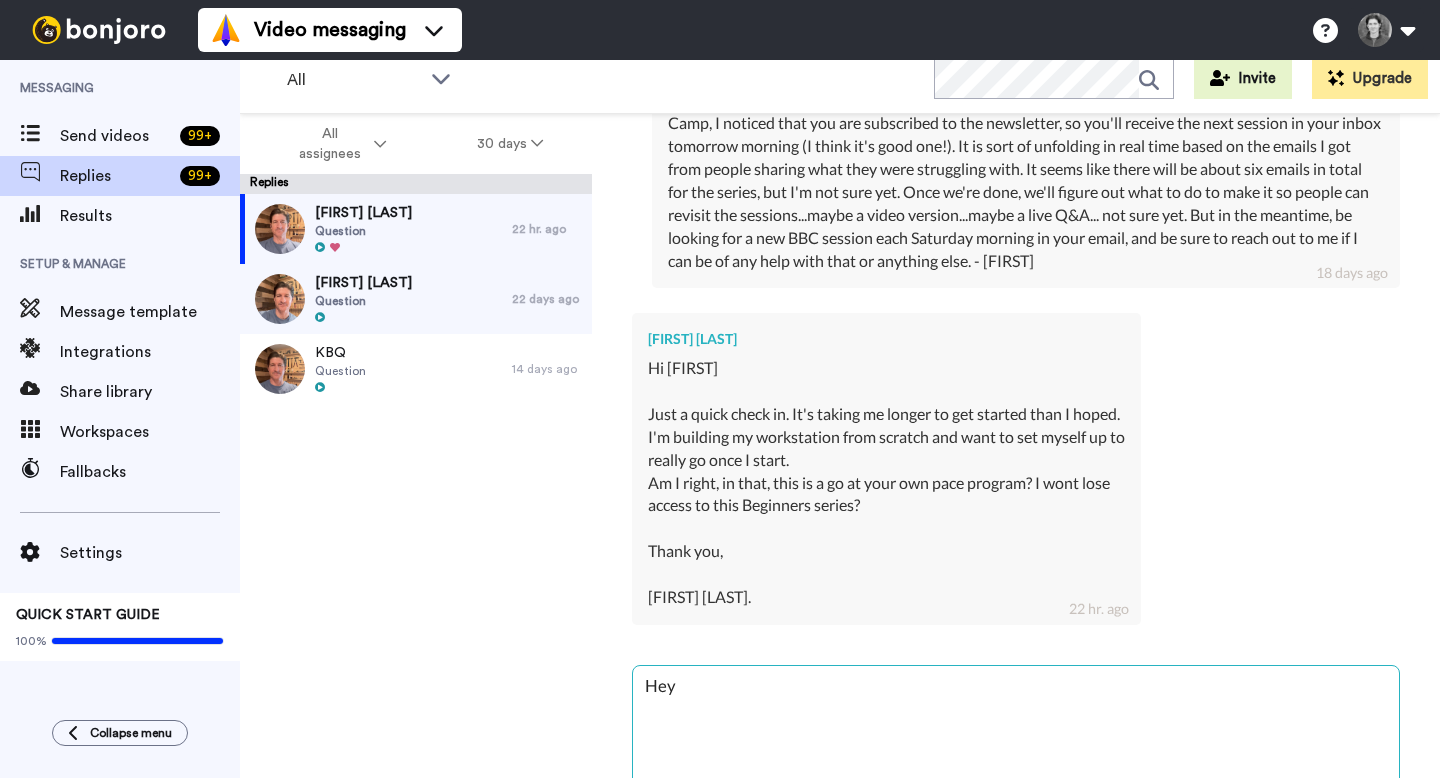 type on "Hey" 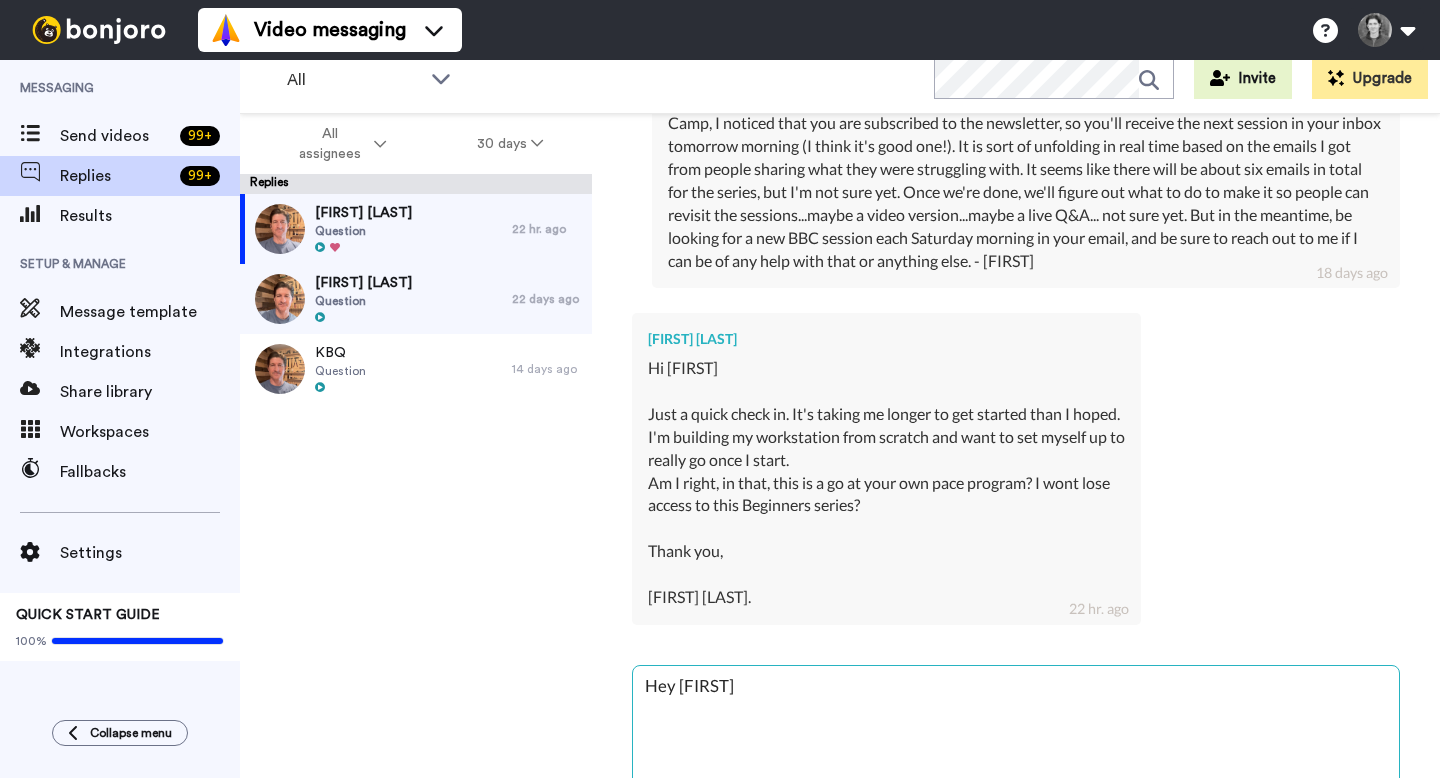 type on "x" 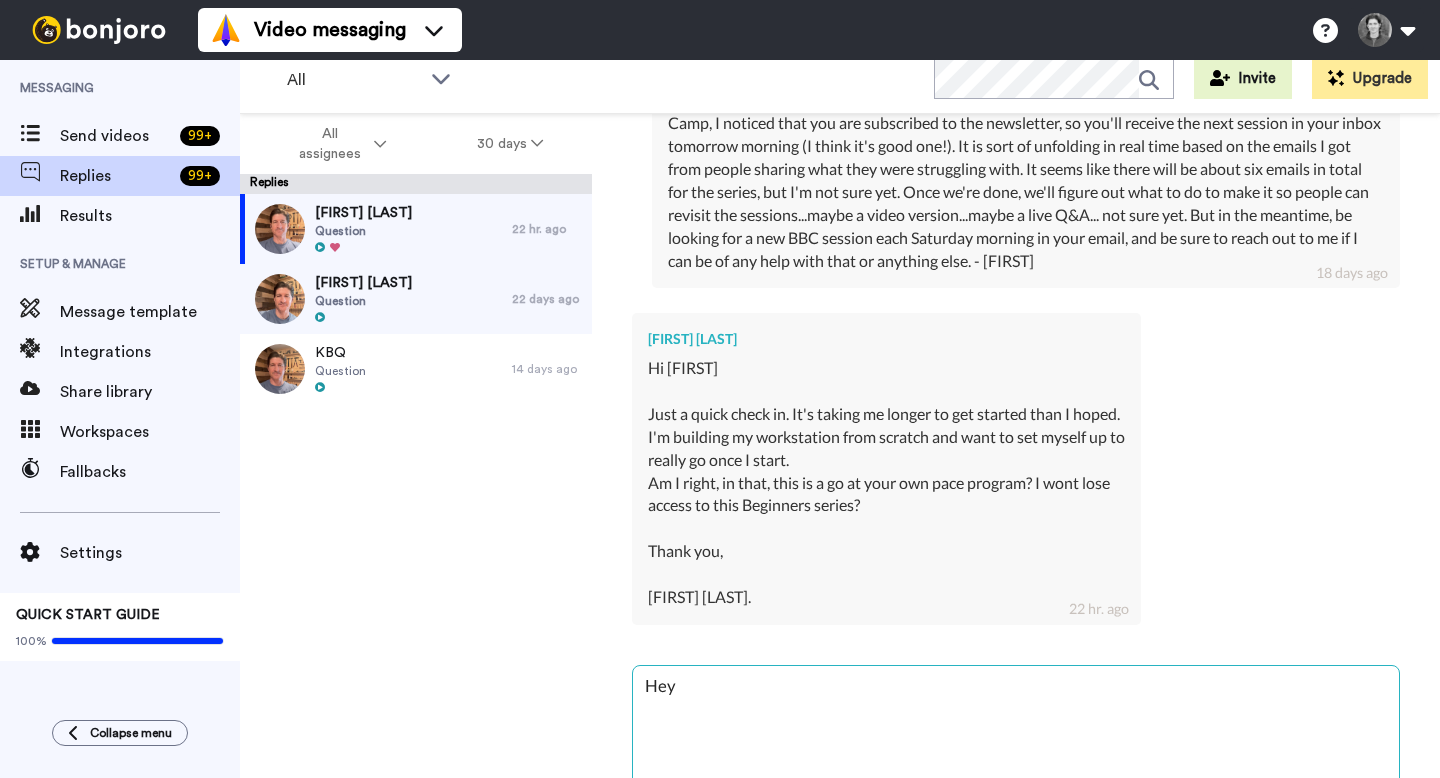 type on "Hey [FIRST]" 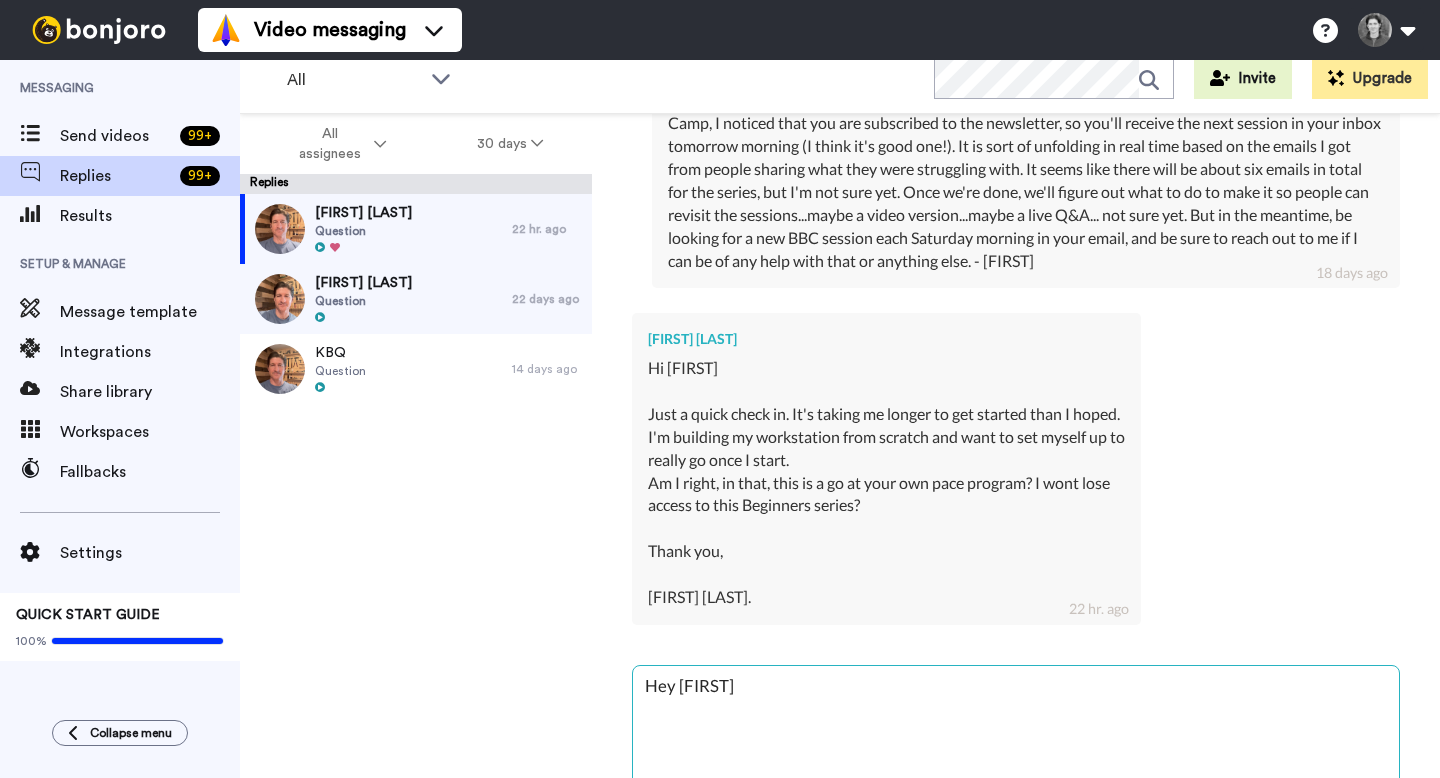 type on "Hey Ma" 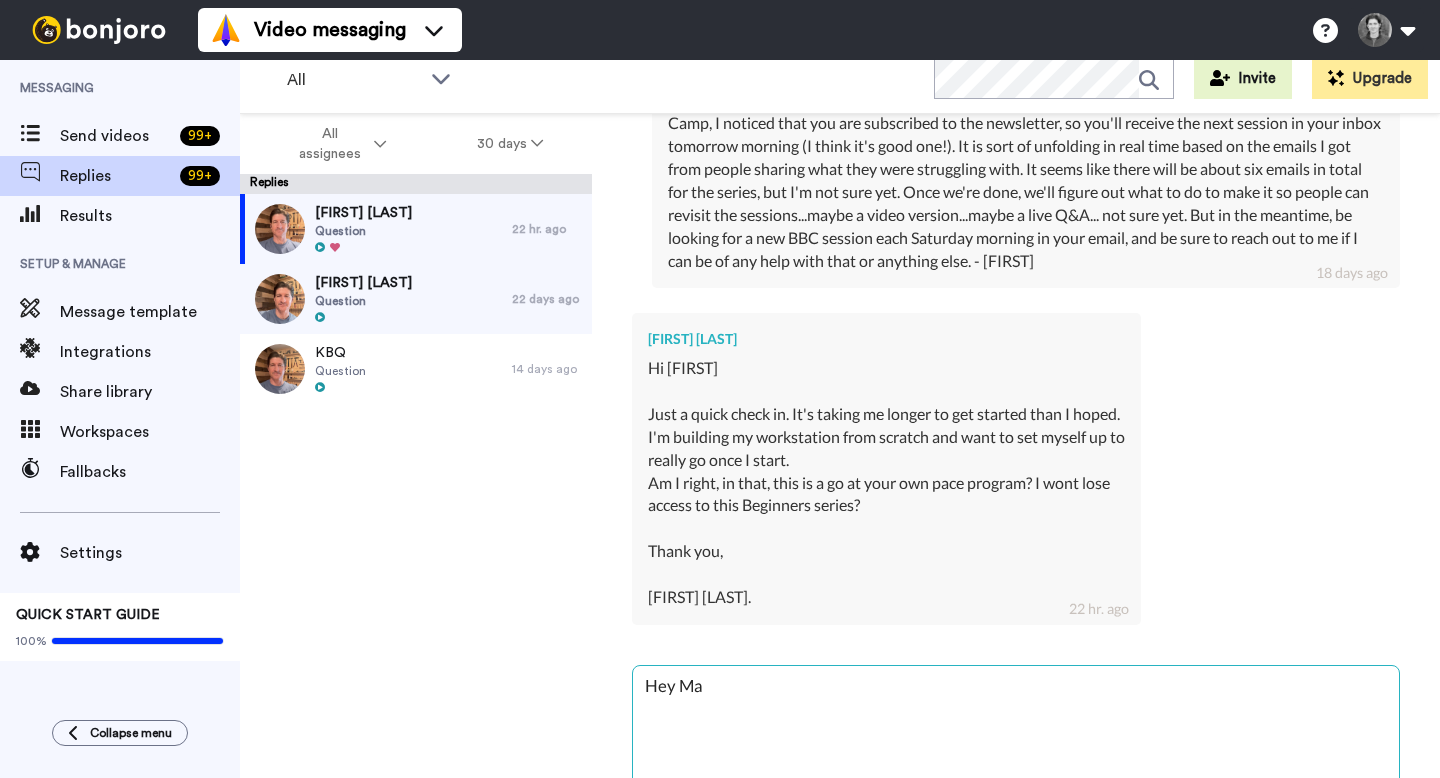 type on "Hey [FIRST]" 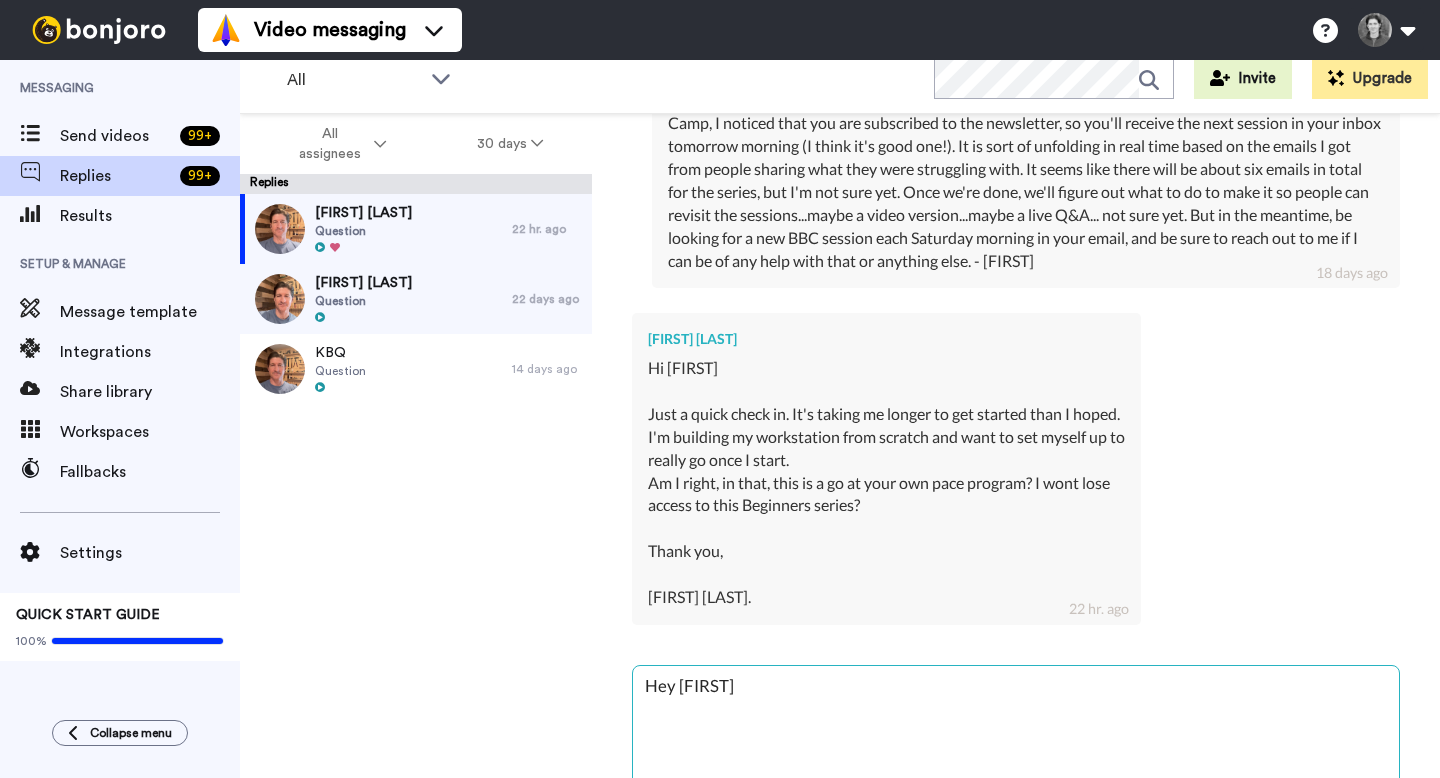 type on "Hey [NAME]" 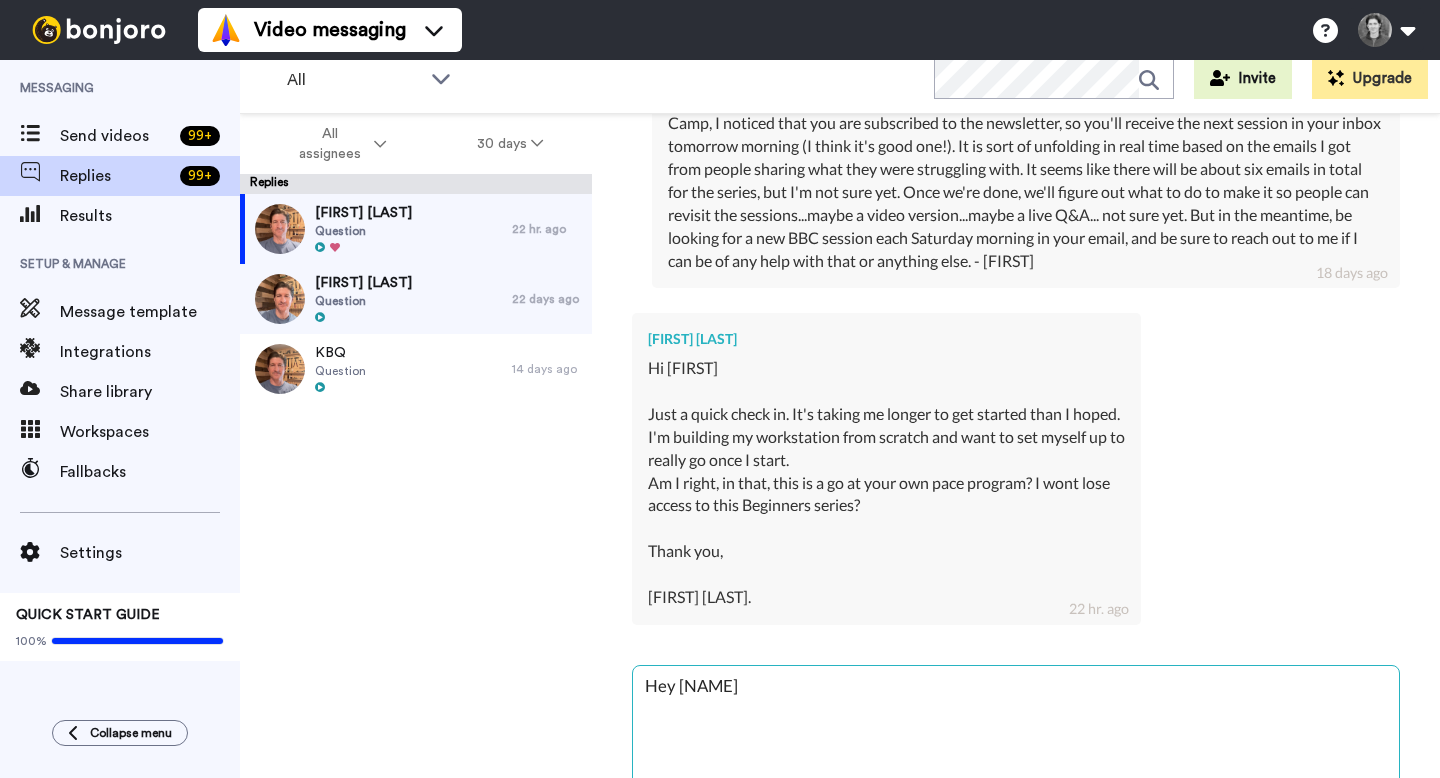 type on "Hey [FIRST]" 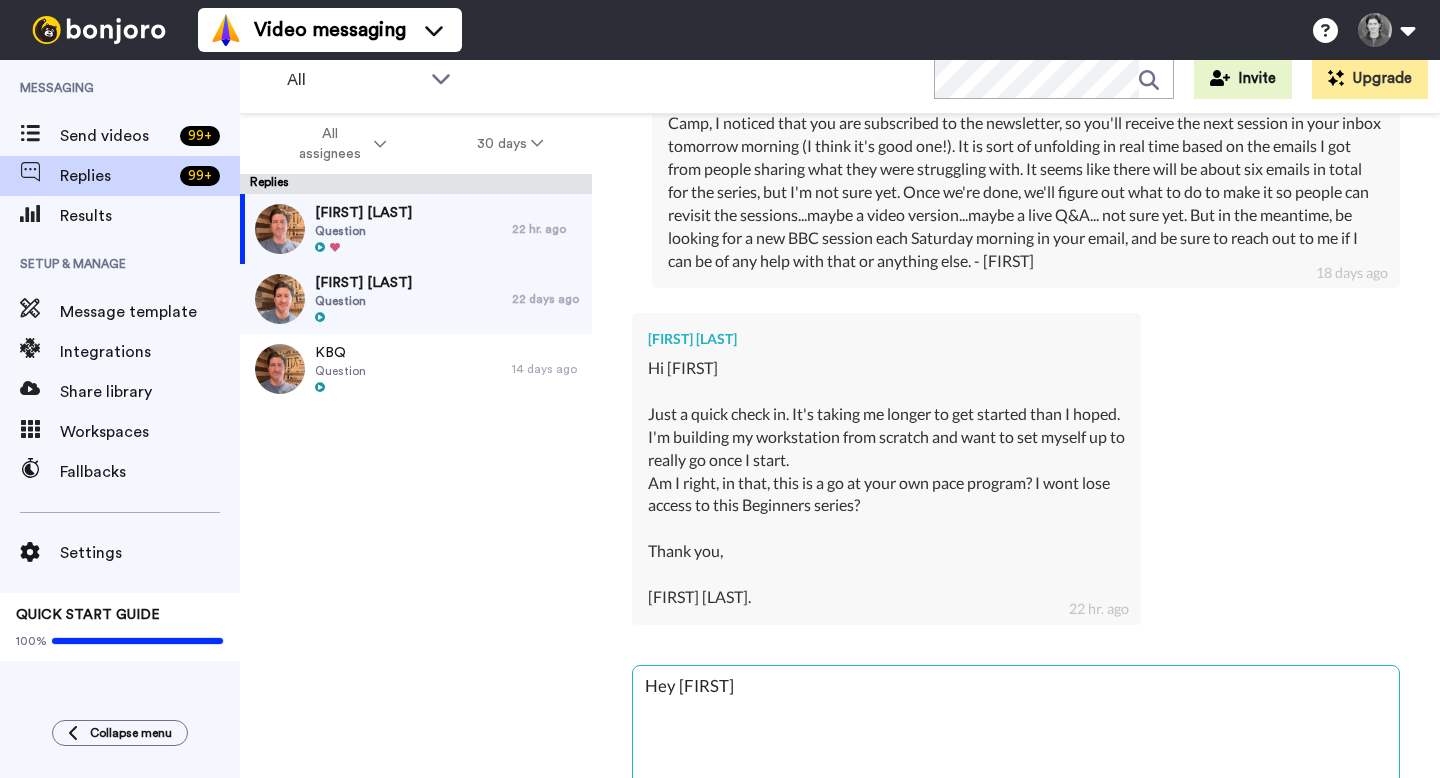 type on "Hey [NAME]" 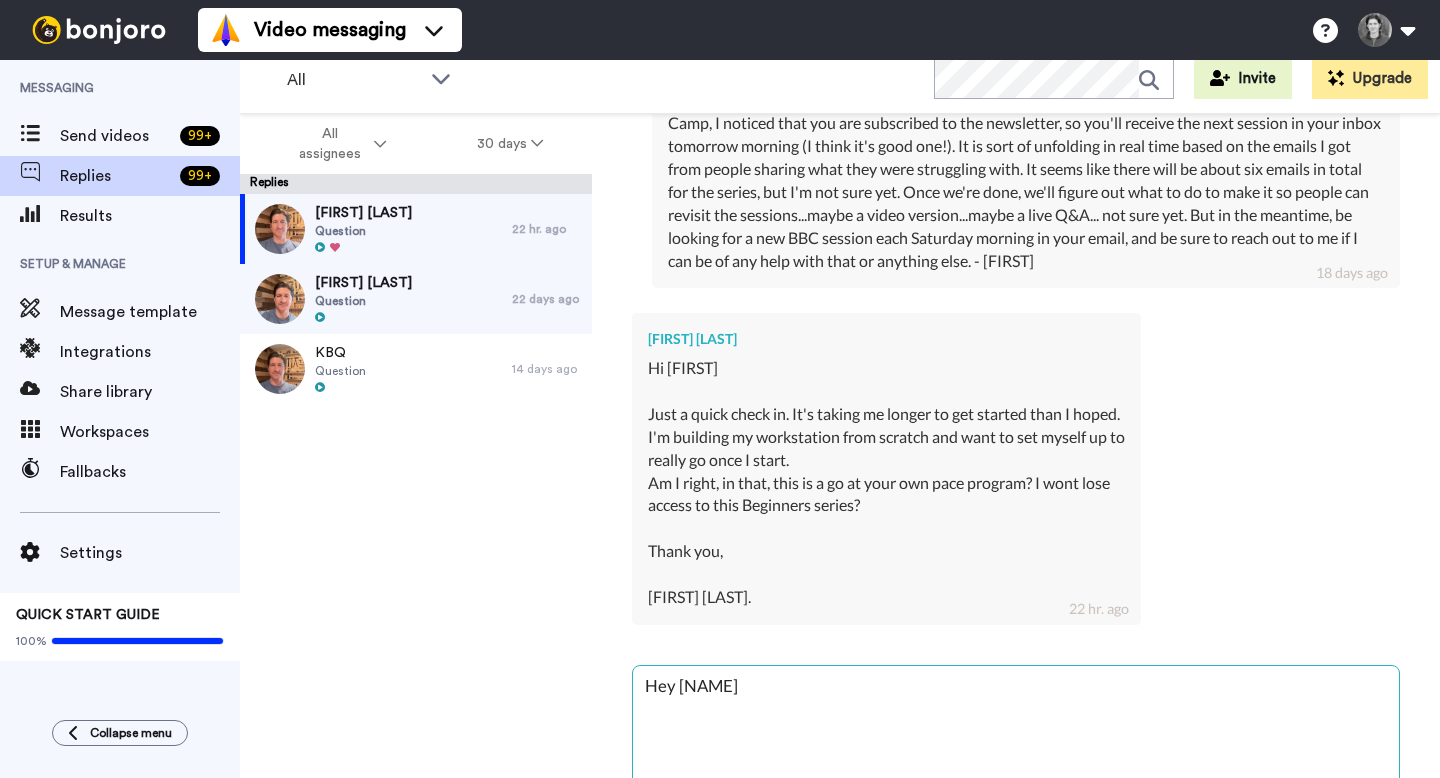 type on "Hey [FIRST]," 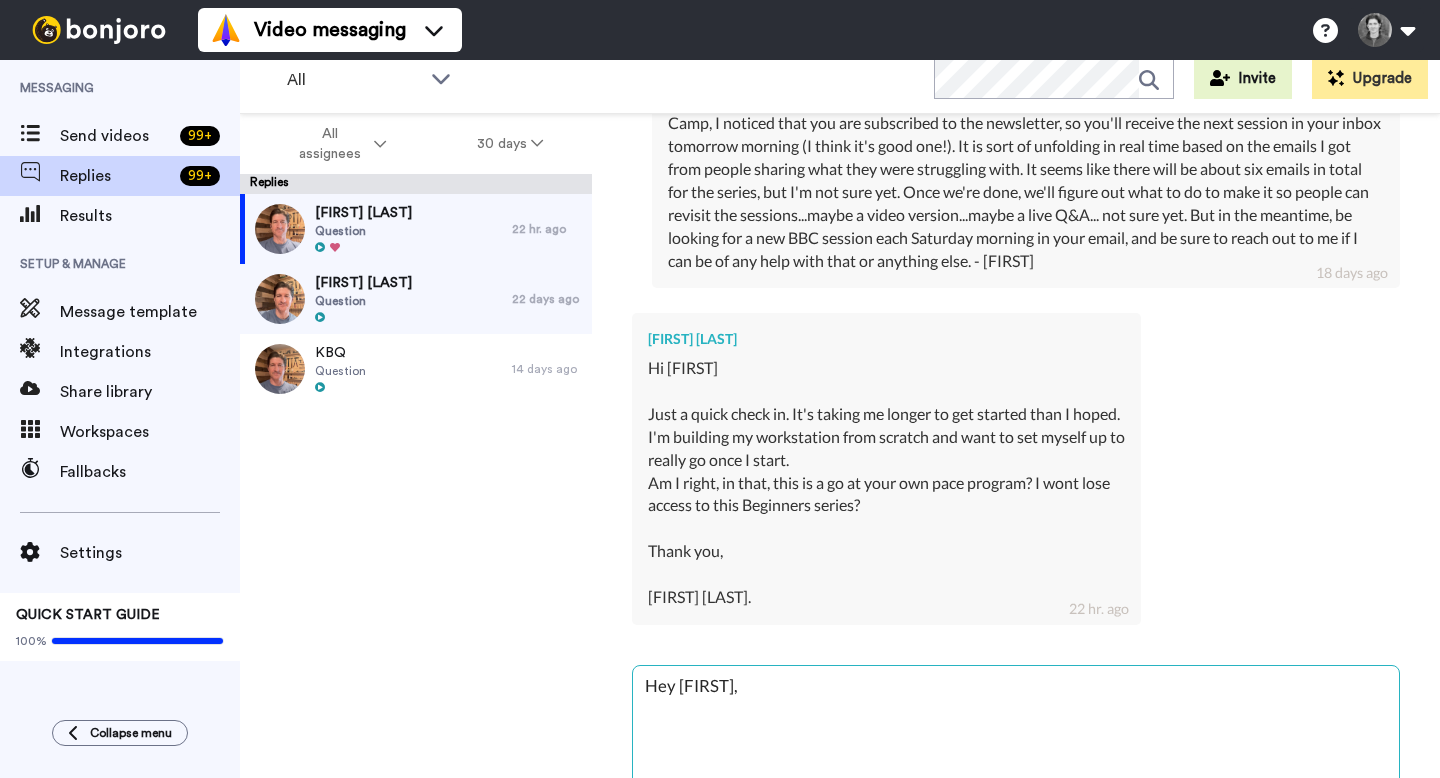 type on "Hey [FIRST]," 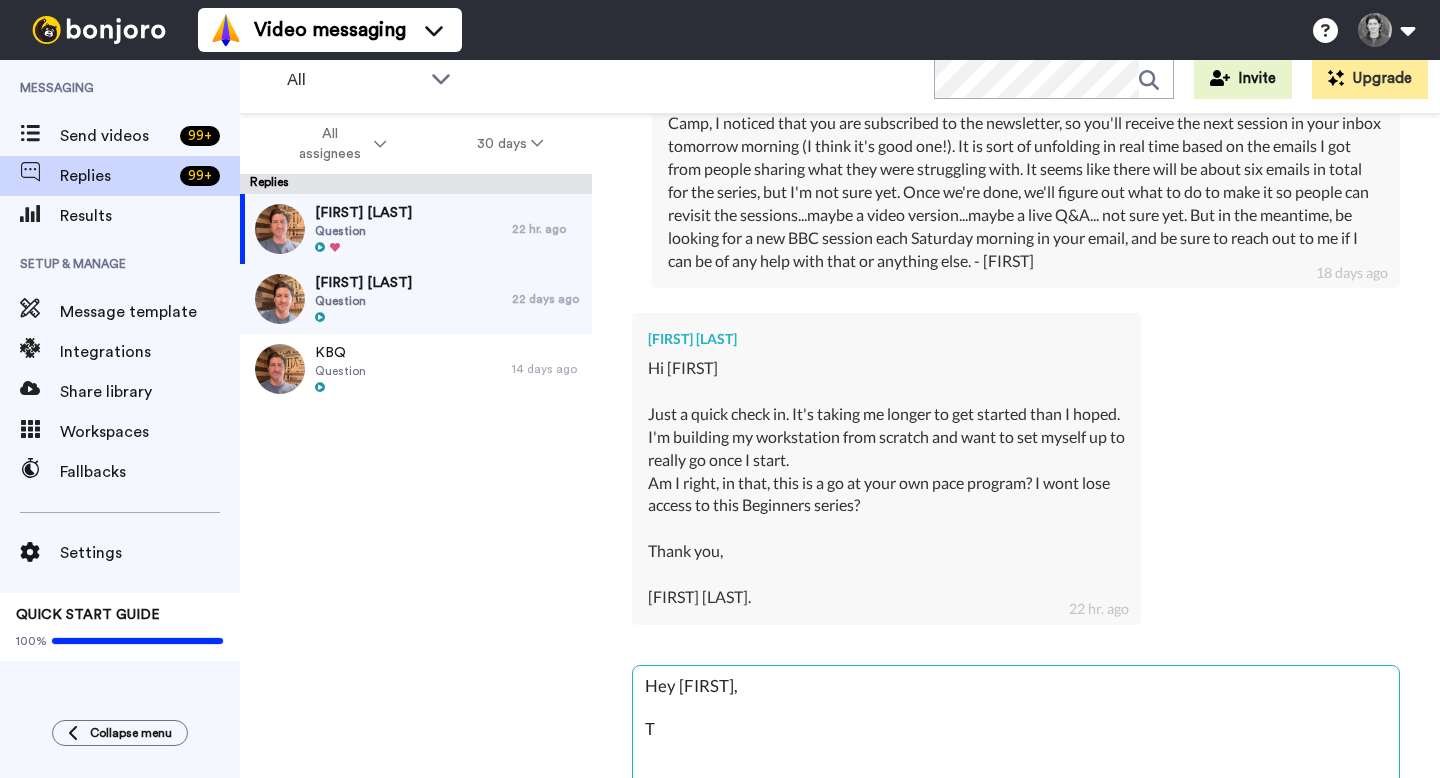 type on "Hey [FIRST],
Thanks" 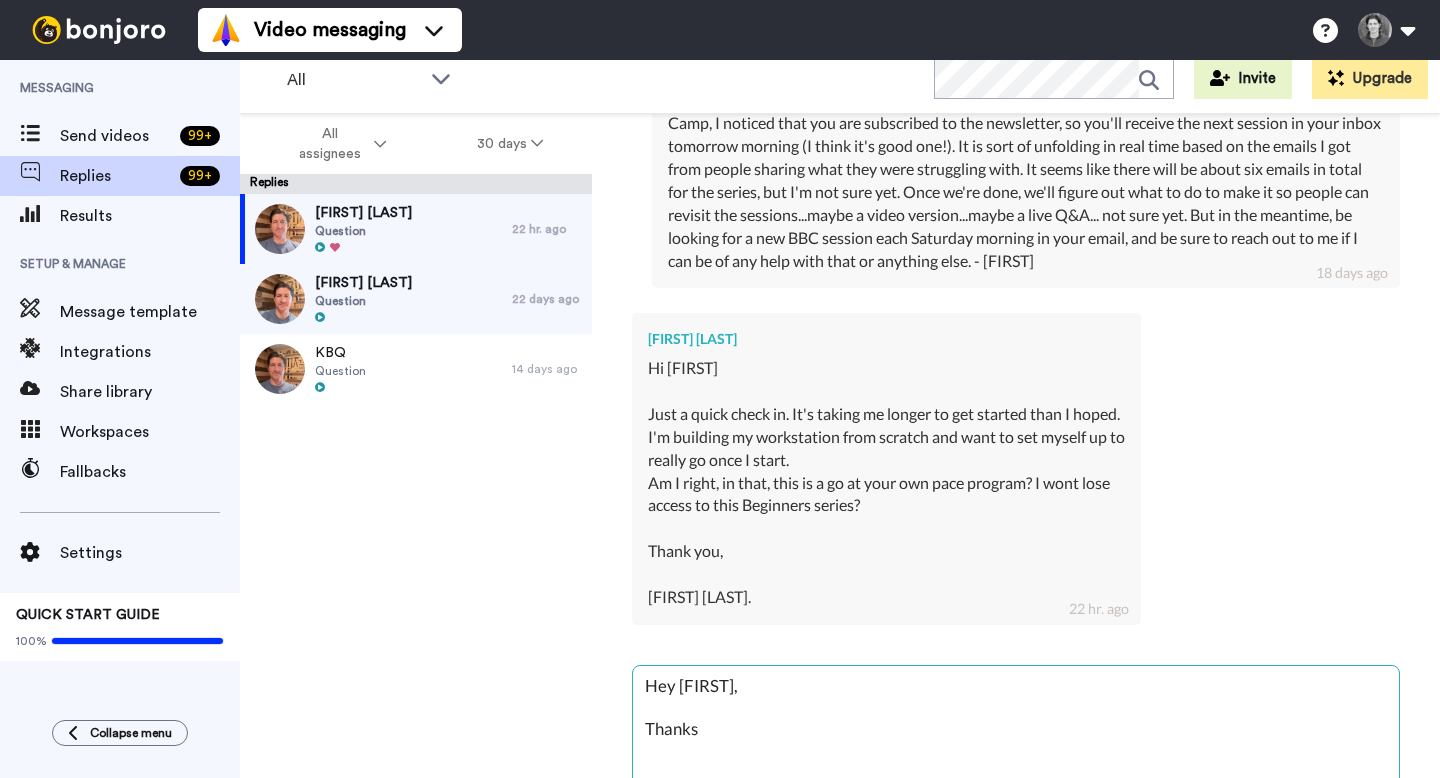type on "Hey [NAME],
Thanks for" 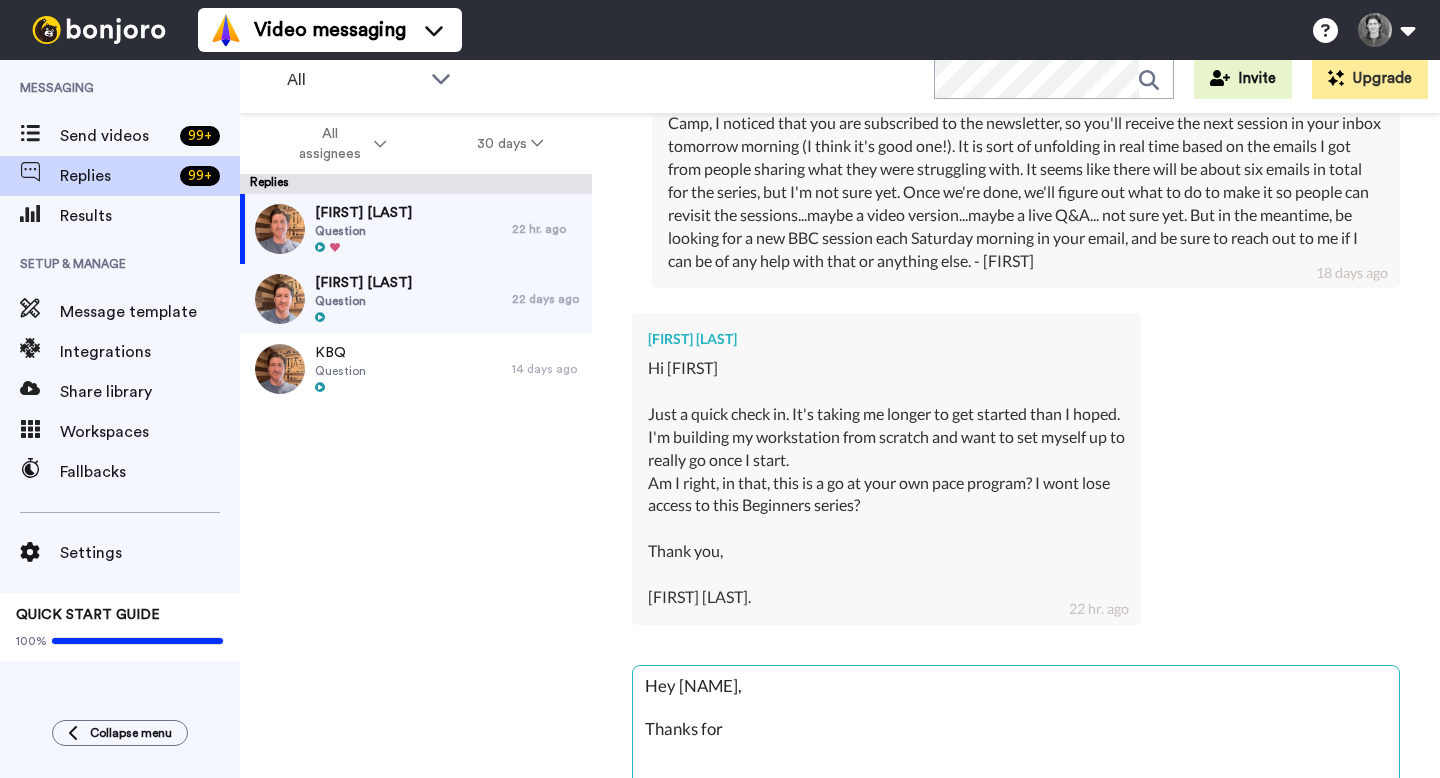 type on "Hey [NAME],
Thanks for checking" 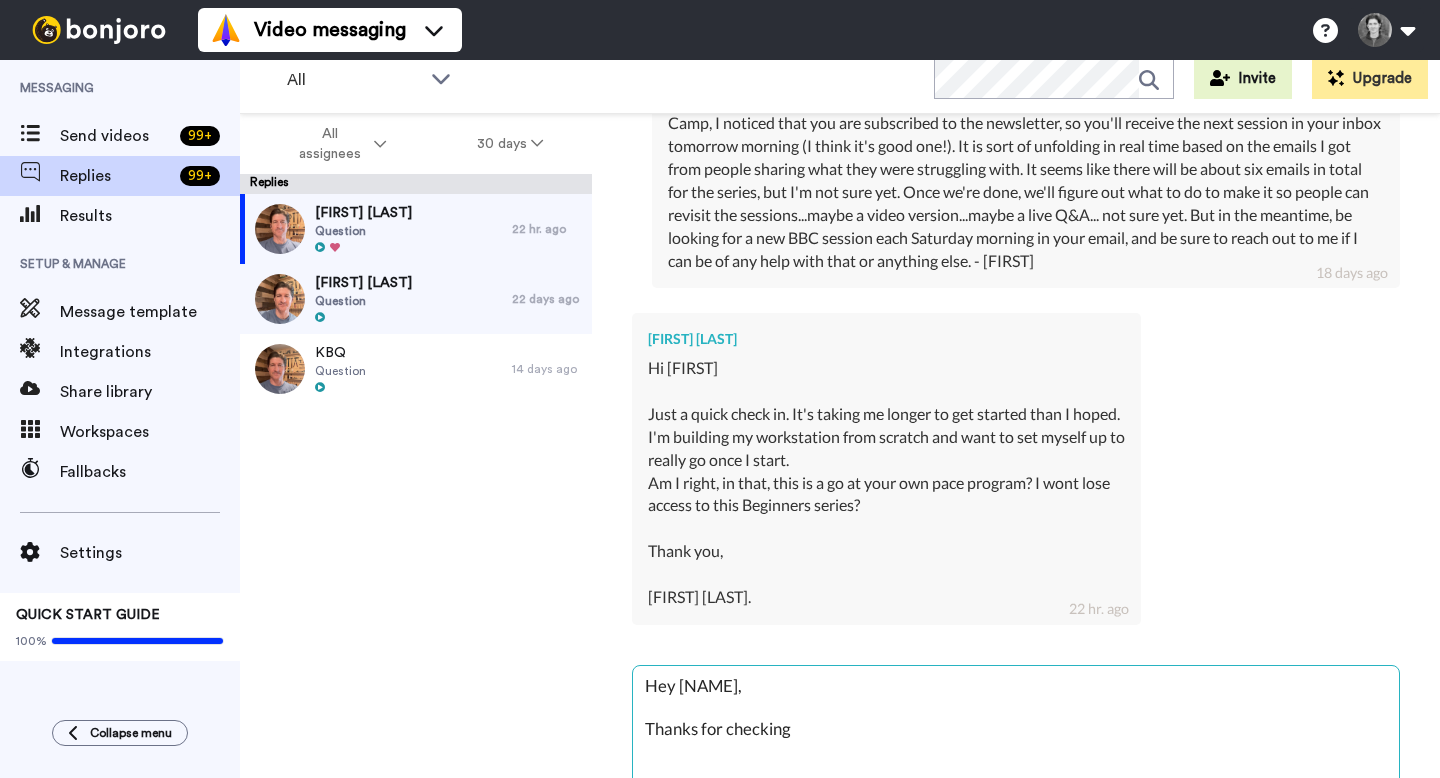 type on "Hey [NAME],
Thanks for checking in" 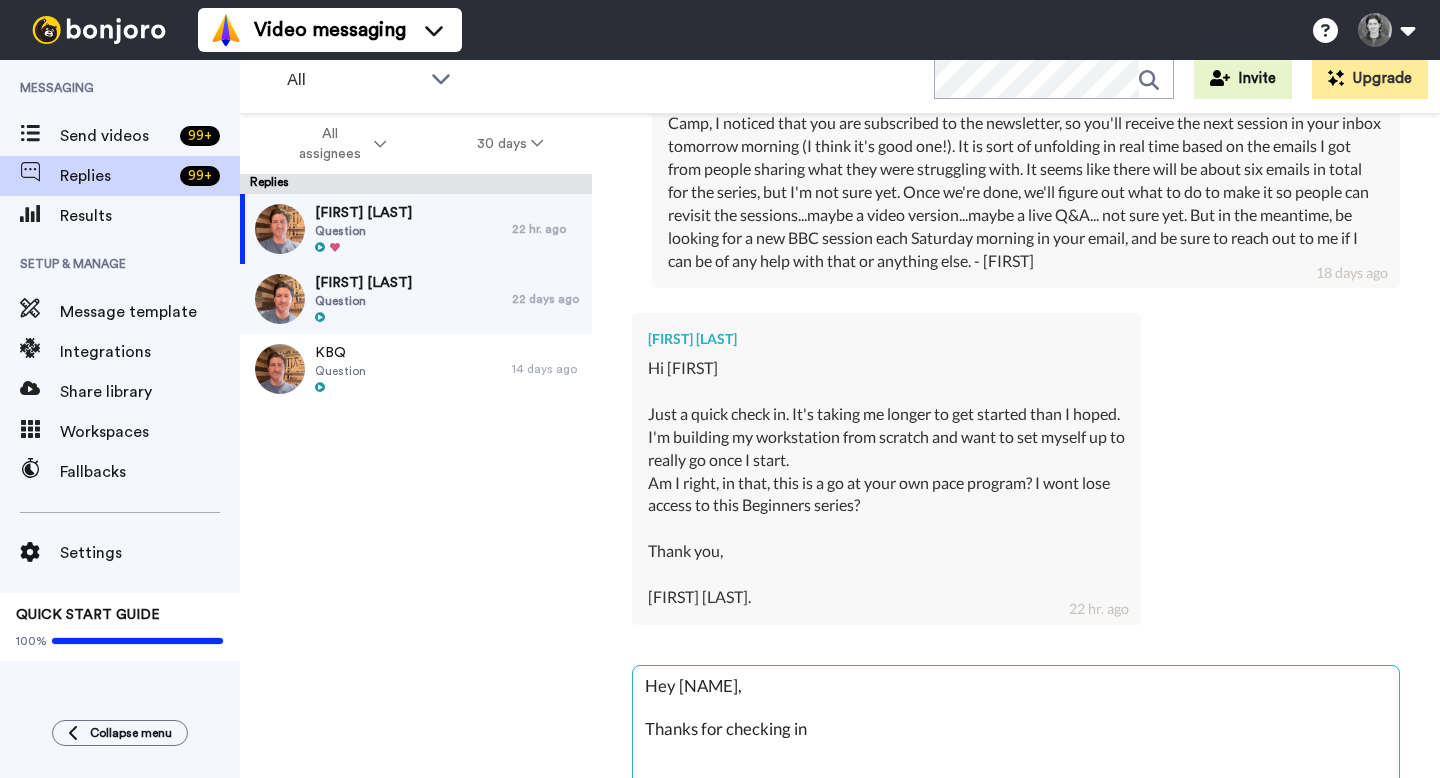 type on "Hey [FIRST],
Thanks for checking in and" 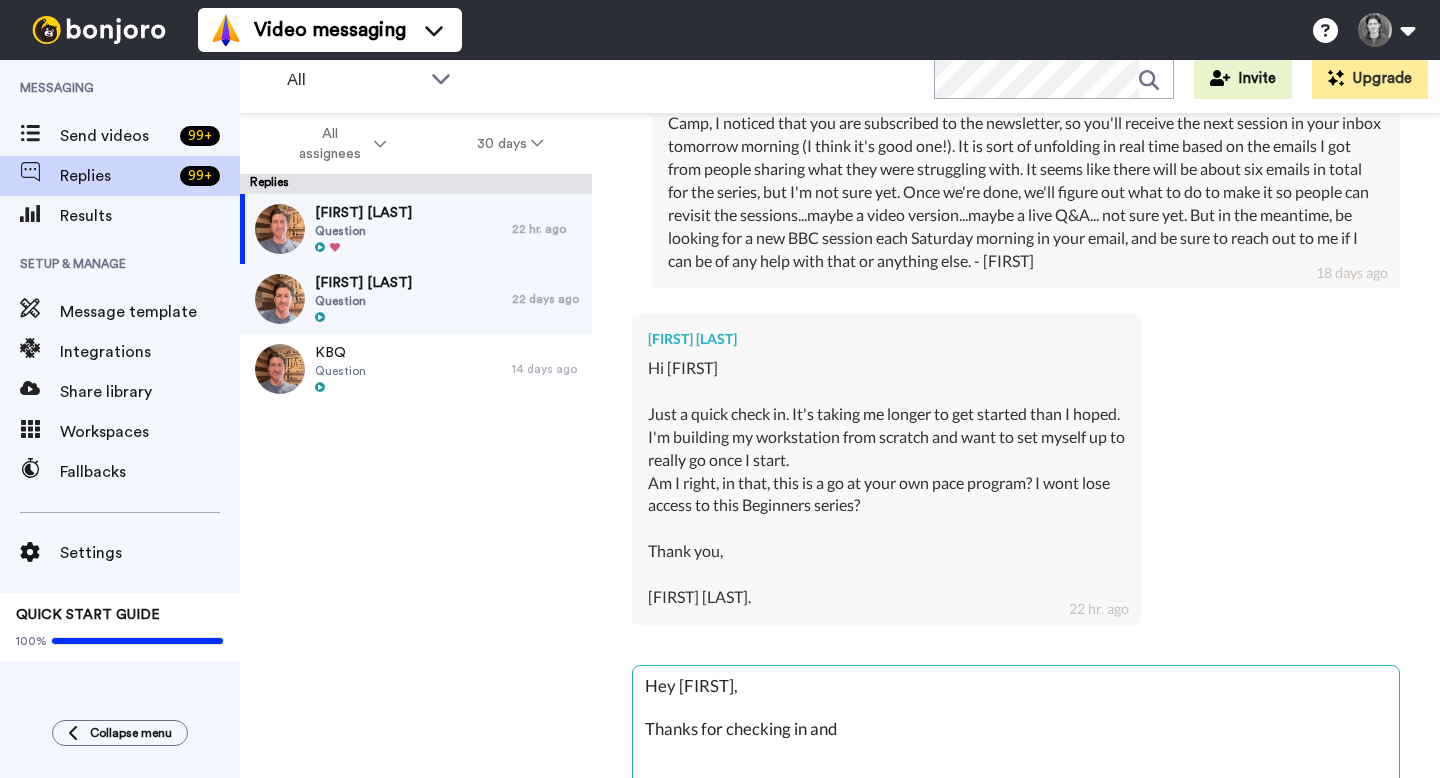 type on "x" 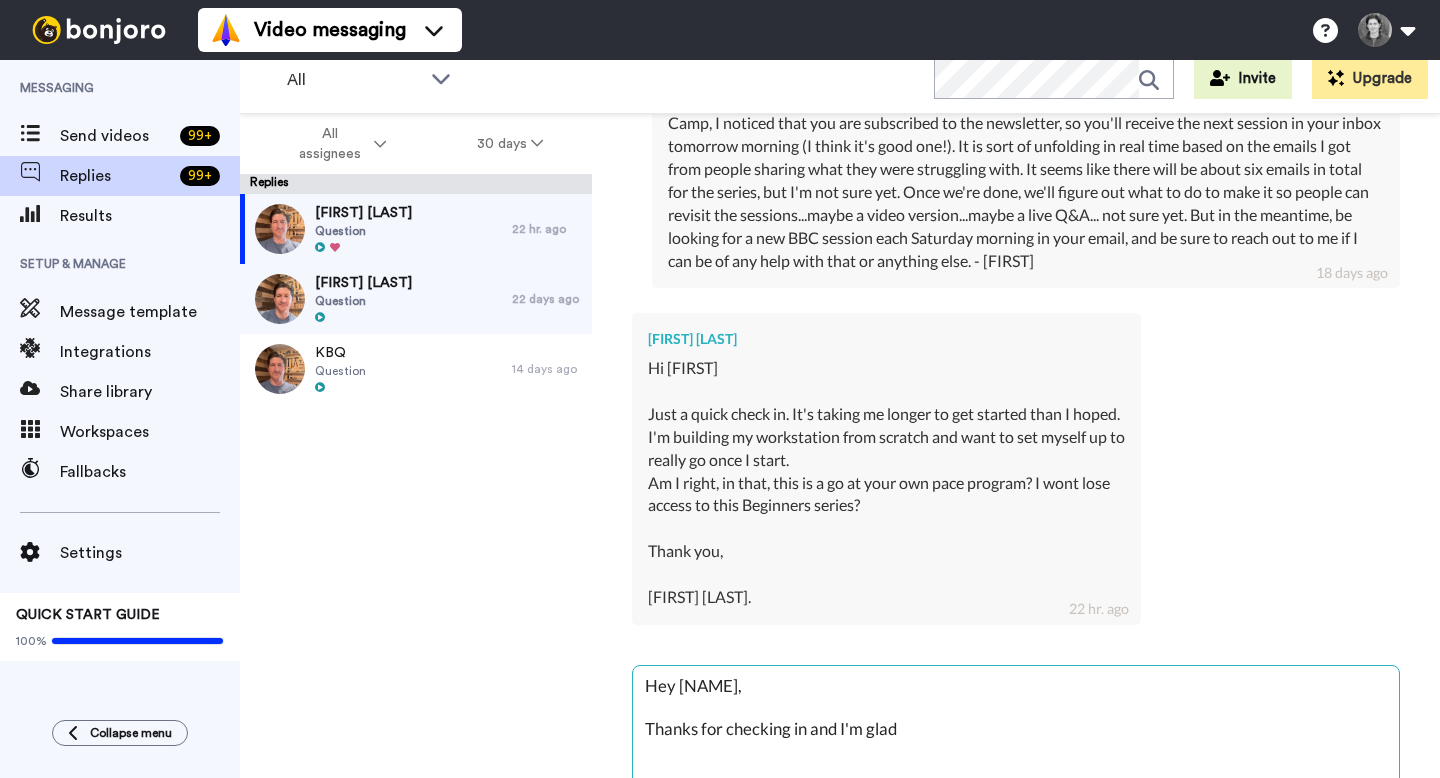 type on "Hey [FIRST],
Thanks for checking in and I'm glad to hear" 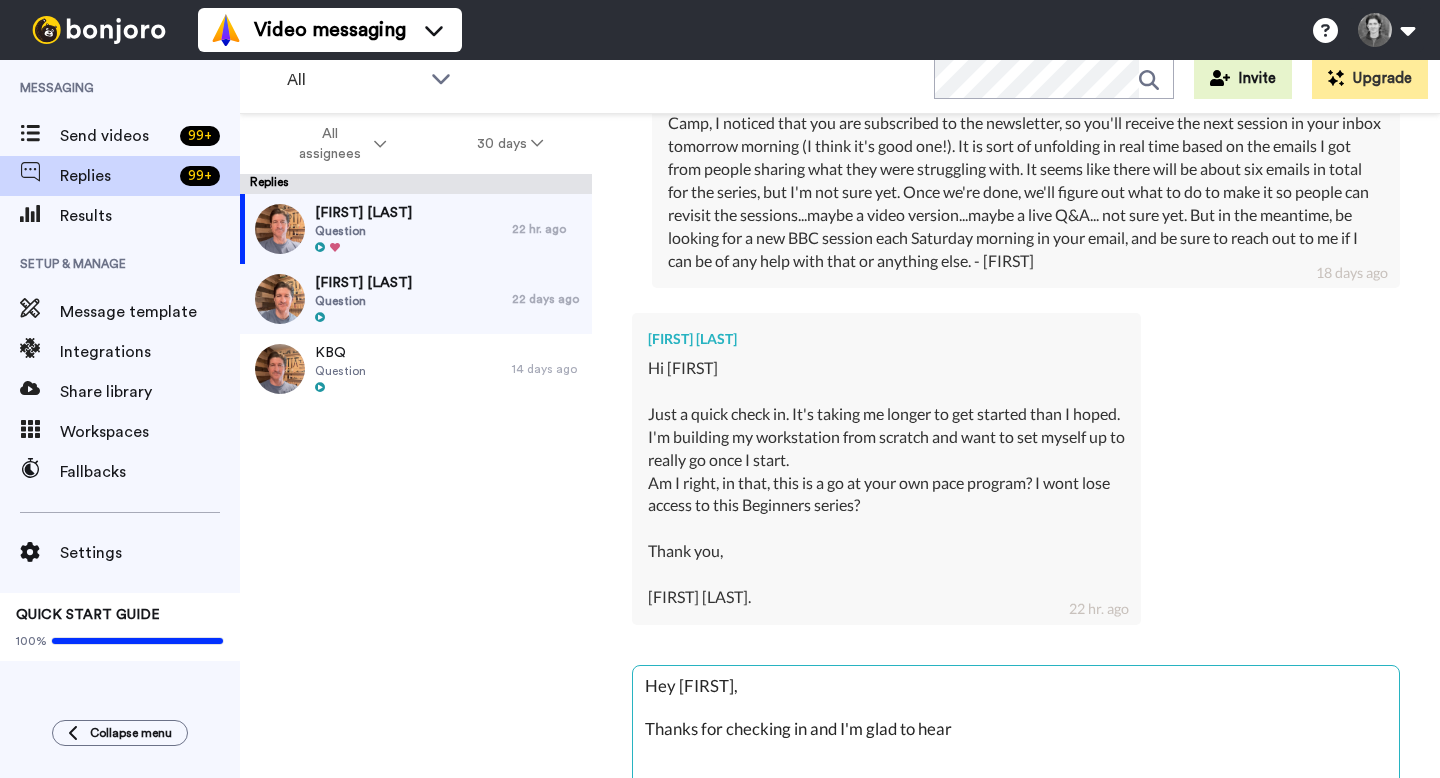 type on "Hey [NAME],
Thanks for checking in and I'm glad to hear that" 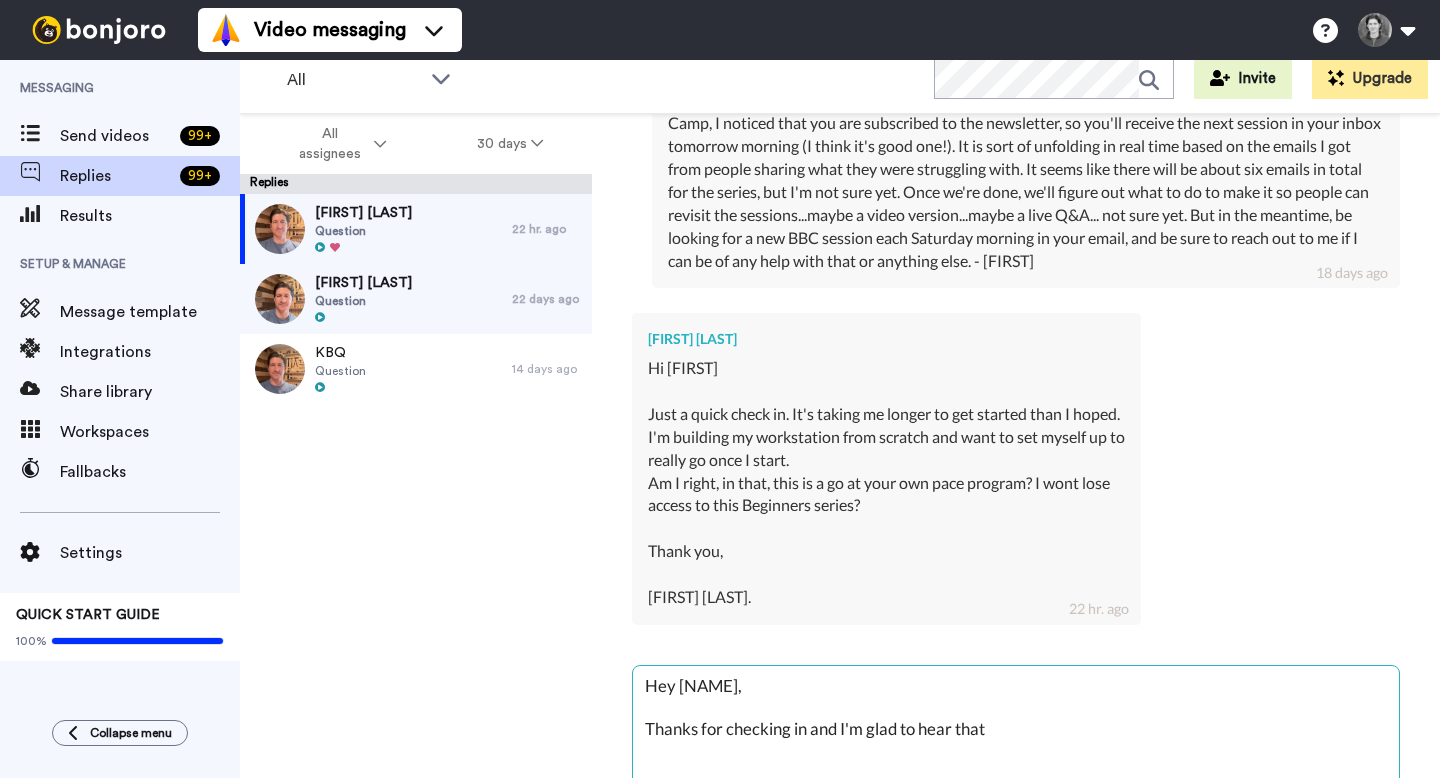 type on "Hey [FIRST],
Thanks for checking in and I'm glad to hear that you" 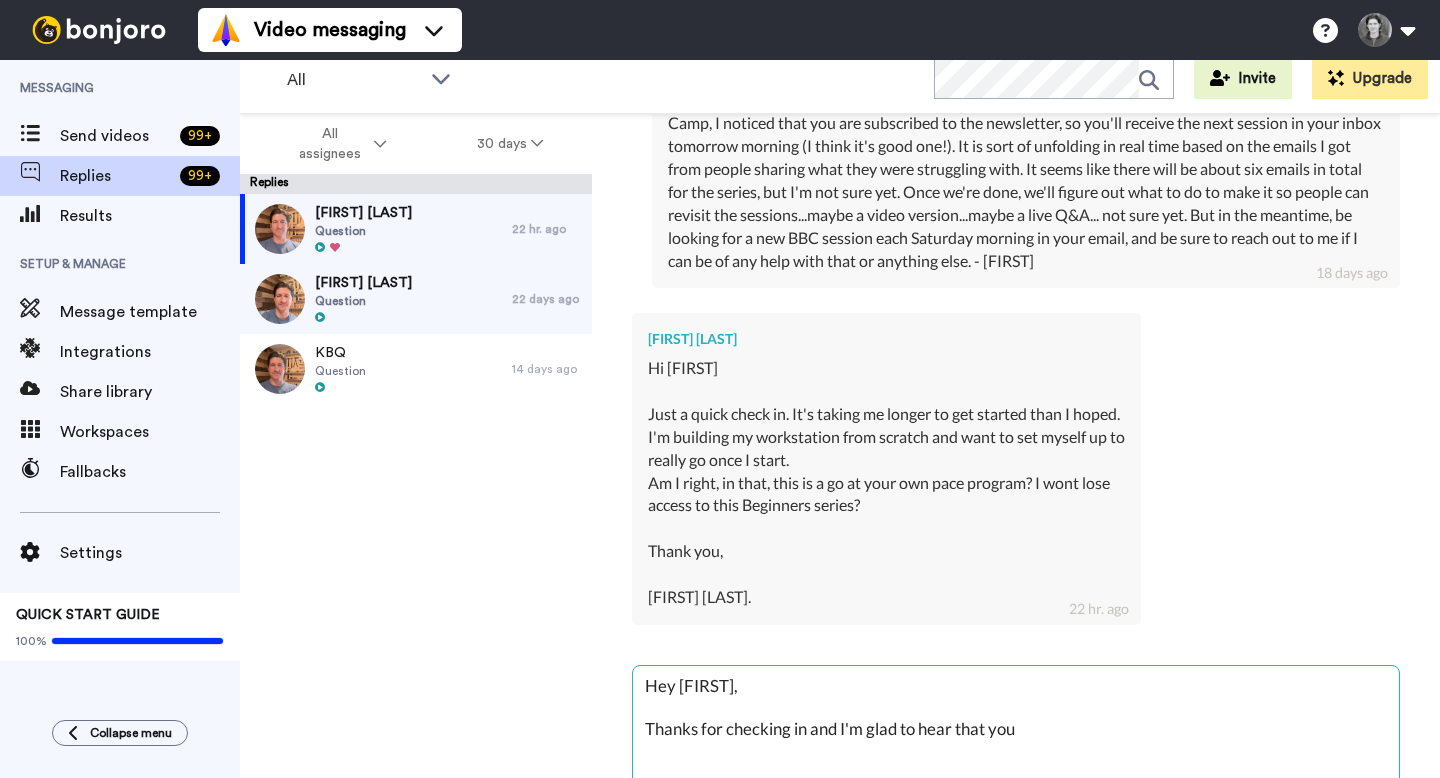 type on "Hey [FIRST] [LAST],
Thanks for checking in and I'm glad to hear that you're making" 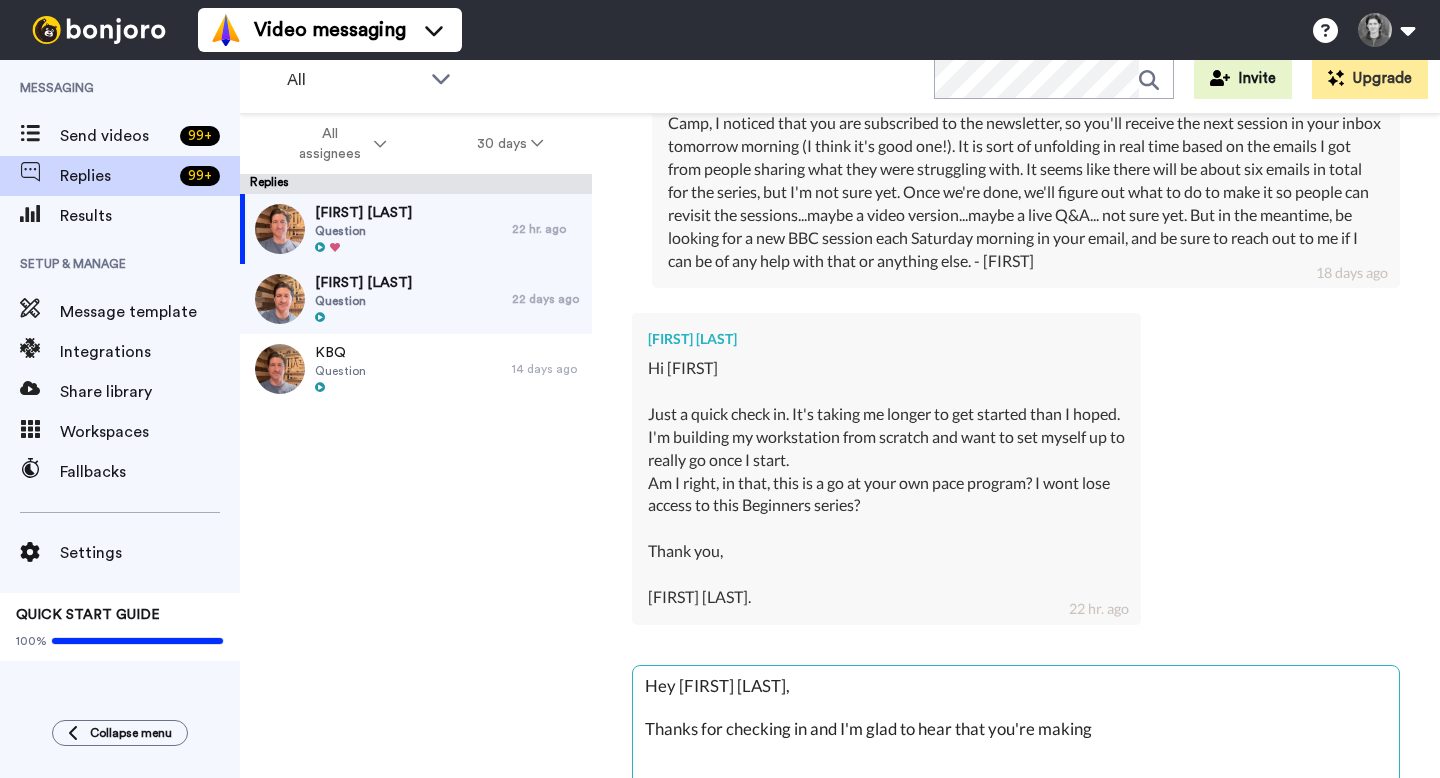type on "Hey [FIRST],
Thanks for checking in and I'm glad to hear that you're making some" 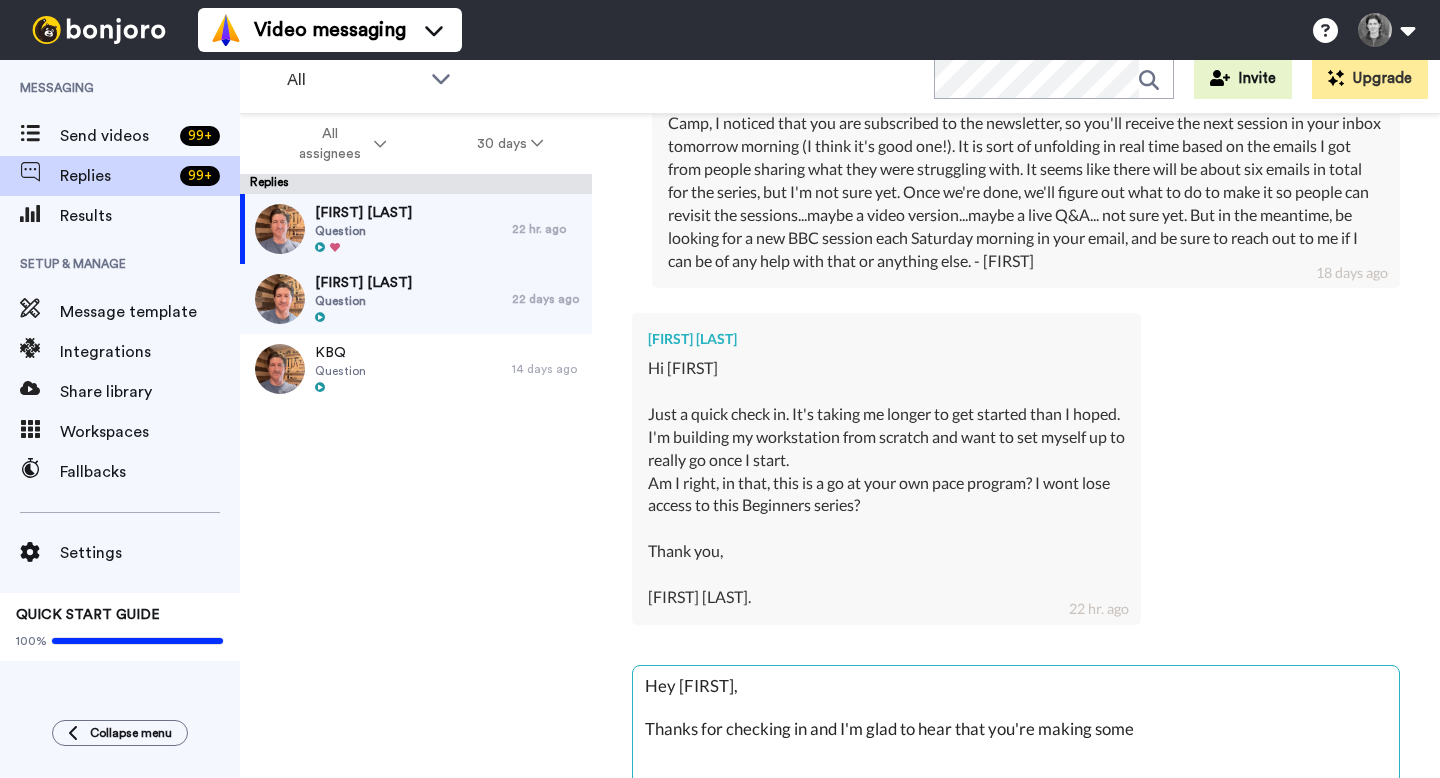type on "Hey [FIRST] [LAST],
Thanks for checking in and I'm glad to hear that you're making some progress" 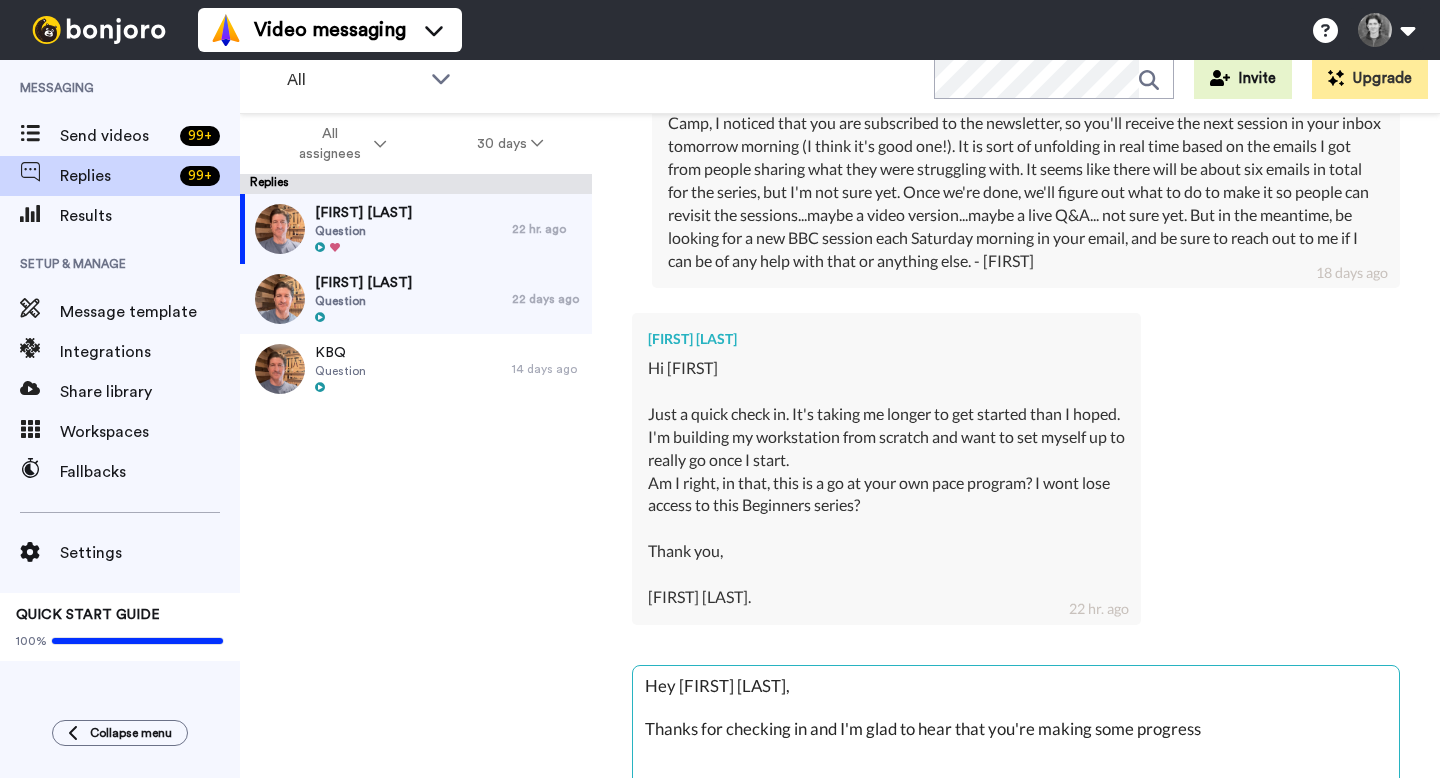 type on "Hey [FIRST],
Thanks for checking in and I'm glad to hear that you're making some progress!" 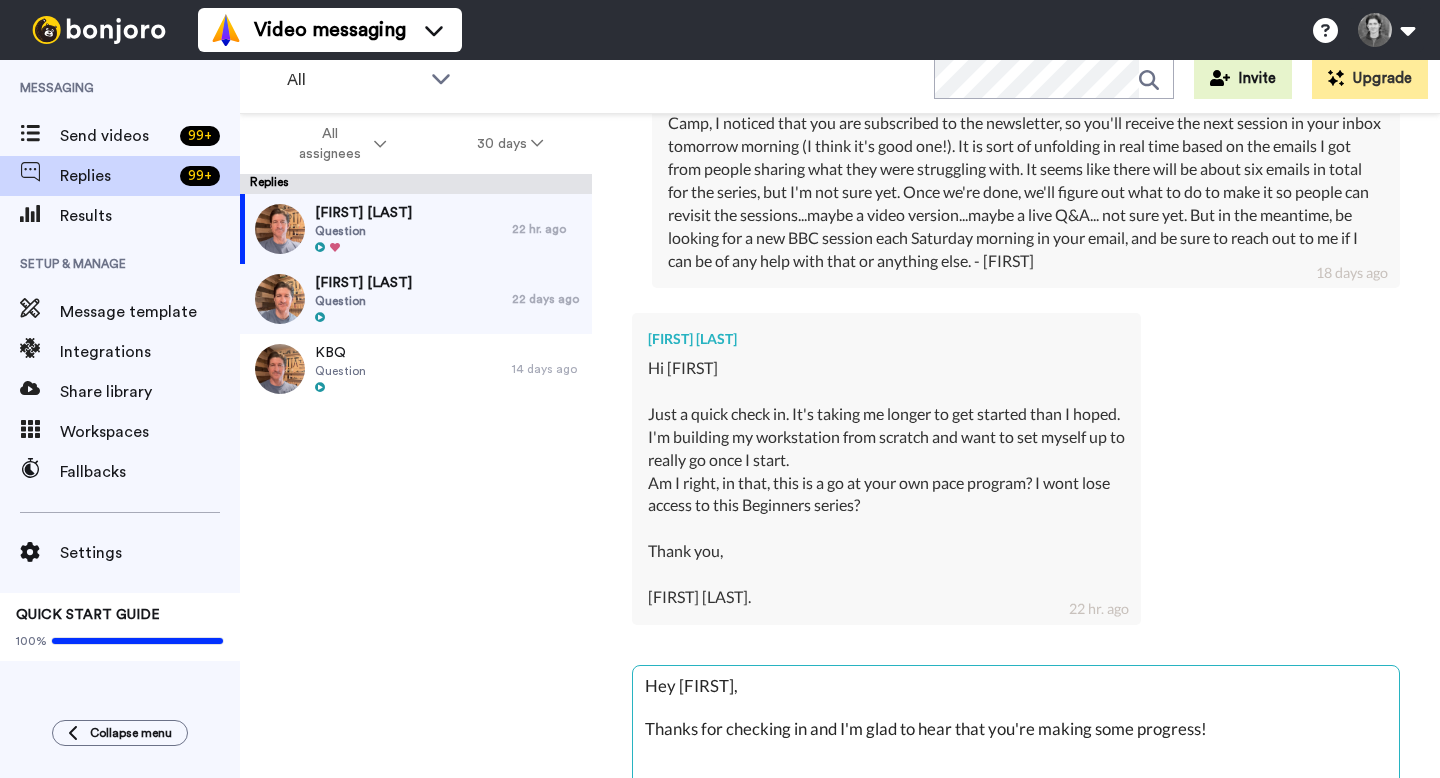 type on "Hey [NAME],
Thanks for checking in and I'm glad to hear that you're making some progress! Dan" 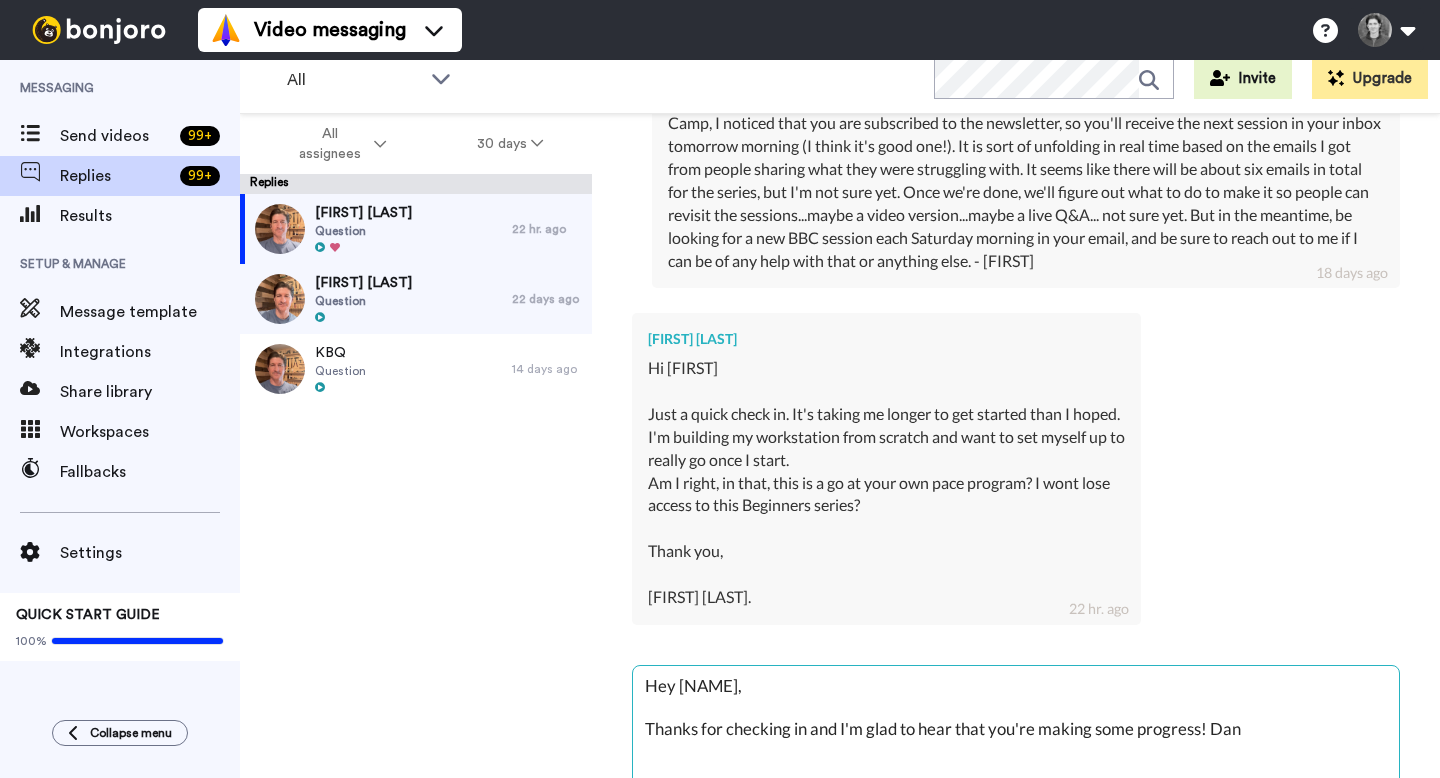 type on "Hey [FIRST],
Thanks for checking in and I'm glad to hear that you're making some progress! Don't" 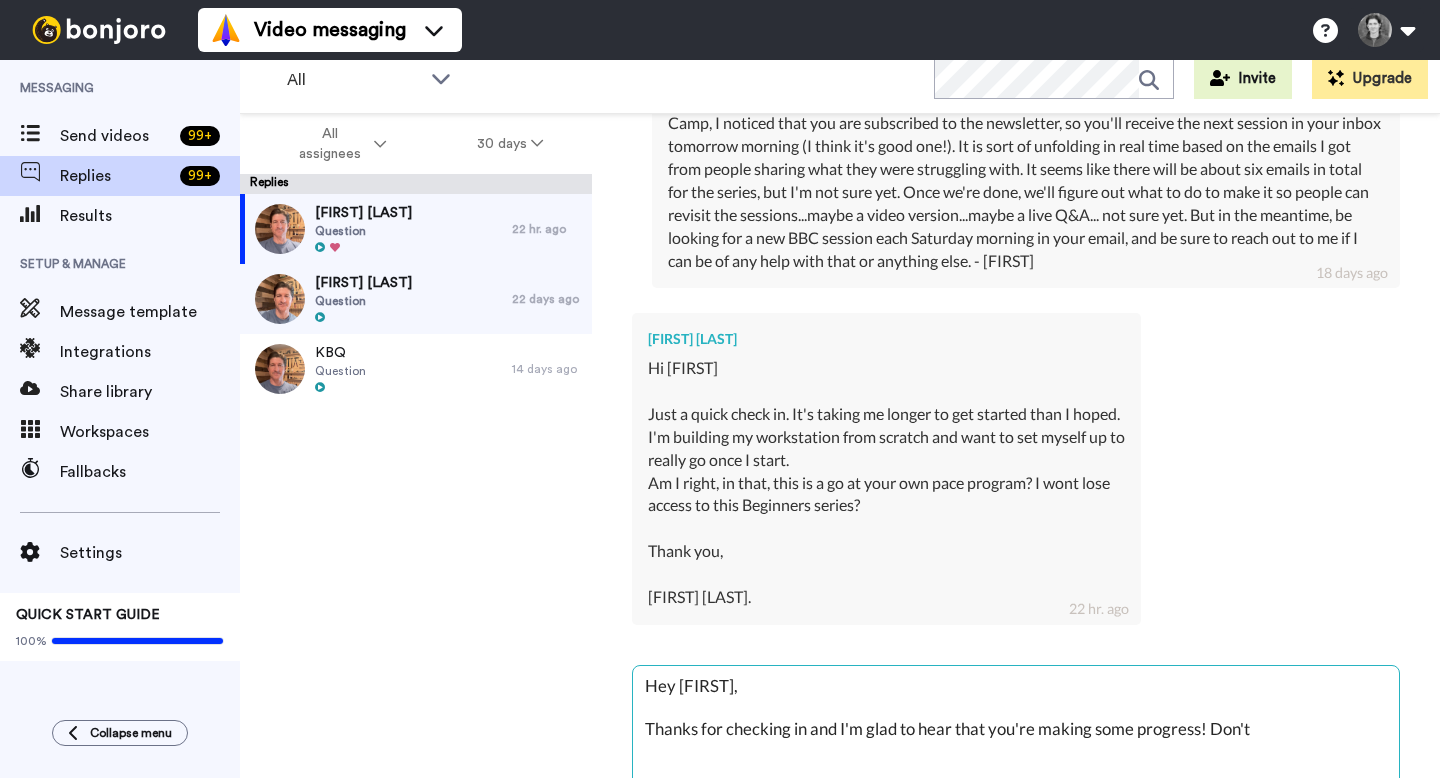 type on "Hey [FIRST],
Thanks for checking in and I'm glad to hear that you're making some progress! Don't feel pressure" 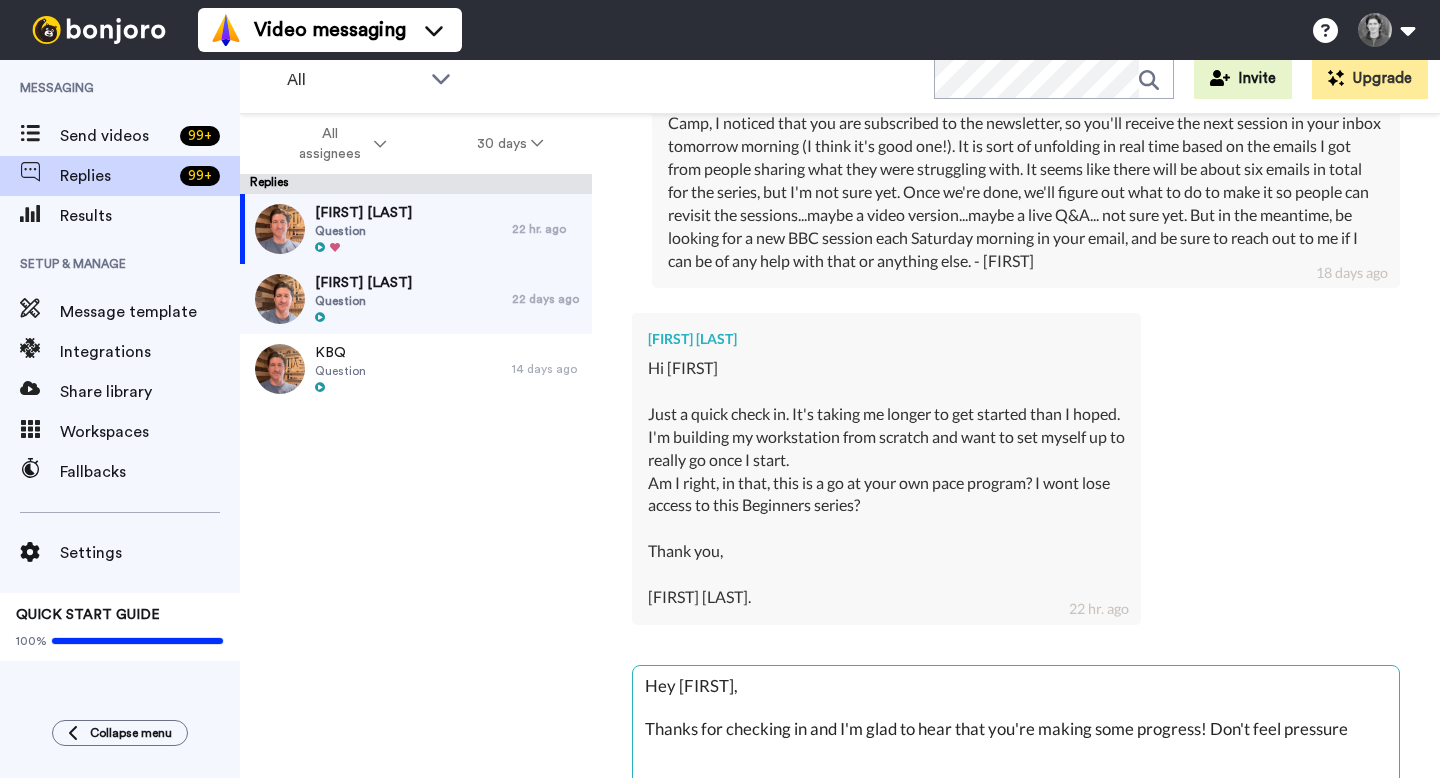 type on "Hey [FIRST],
Thanks for checking in and I'm glad to hear that you're making some progress! Don't feel pressure to" 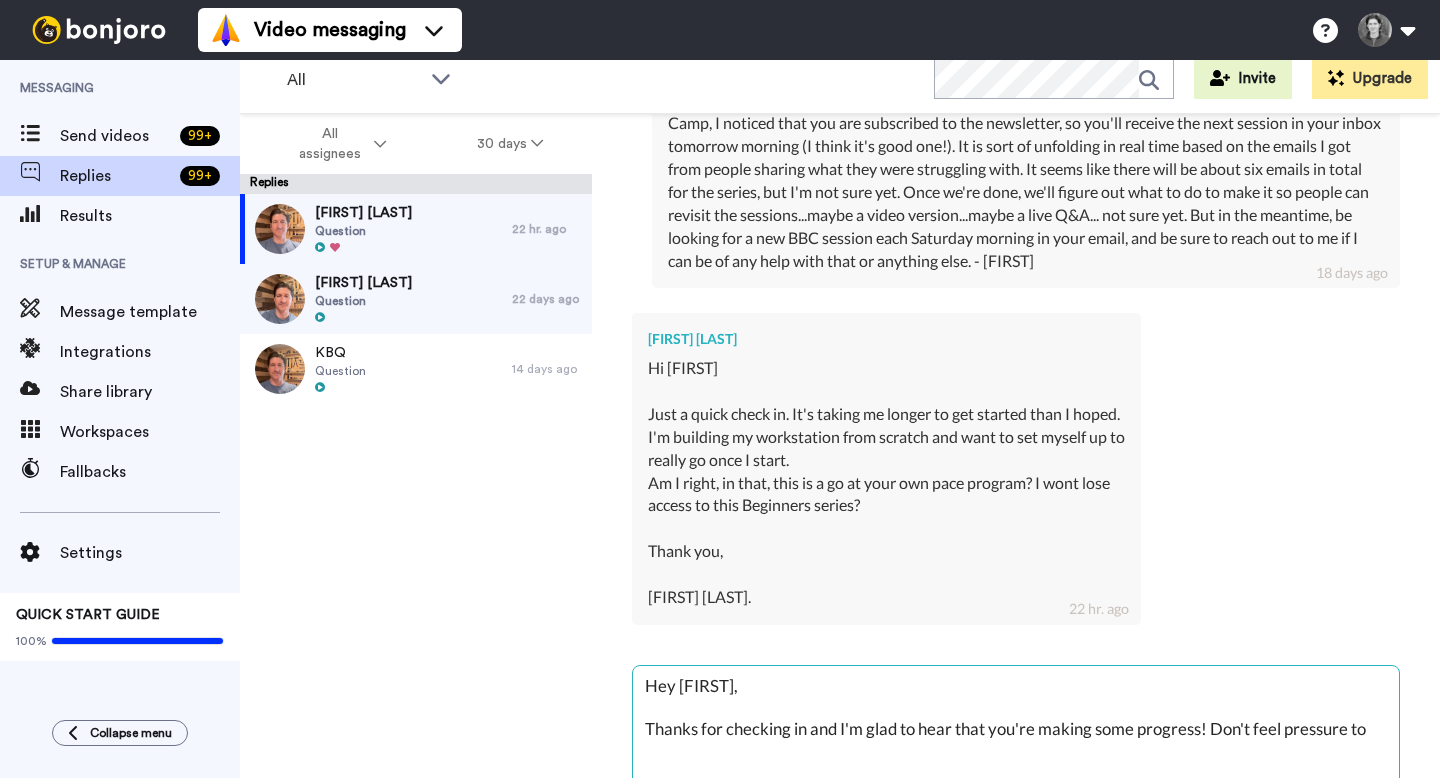 type on "Hey [FIRST],
Thanks for checking in and I'm glad to hear that you're making some progress! Don't feel pressured to join" 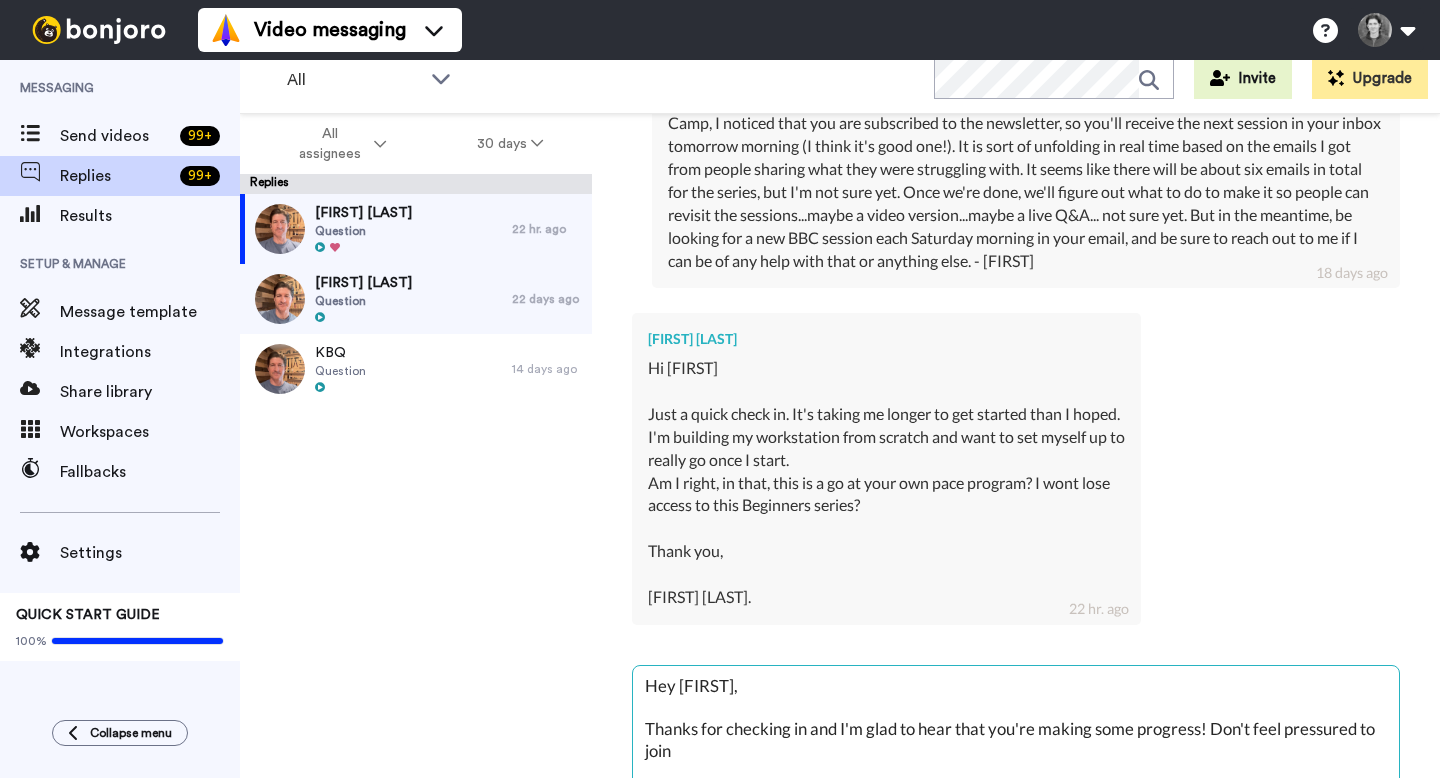 type on "Hey [NAME],
Thanks for checking in and I'm glad to hear that you're making some progress! Don't feel pressured to join the" 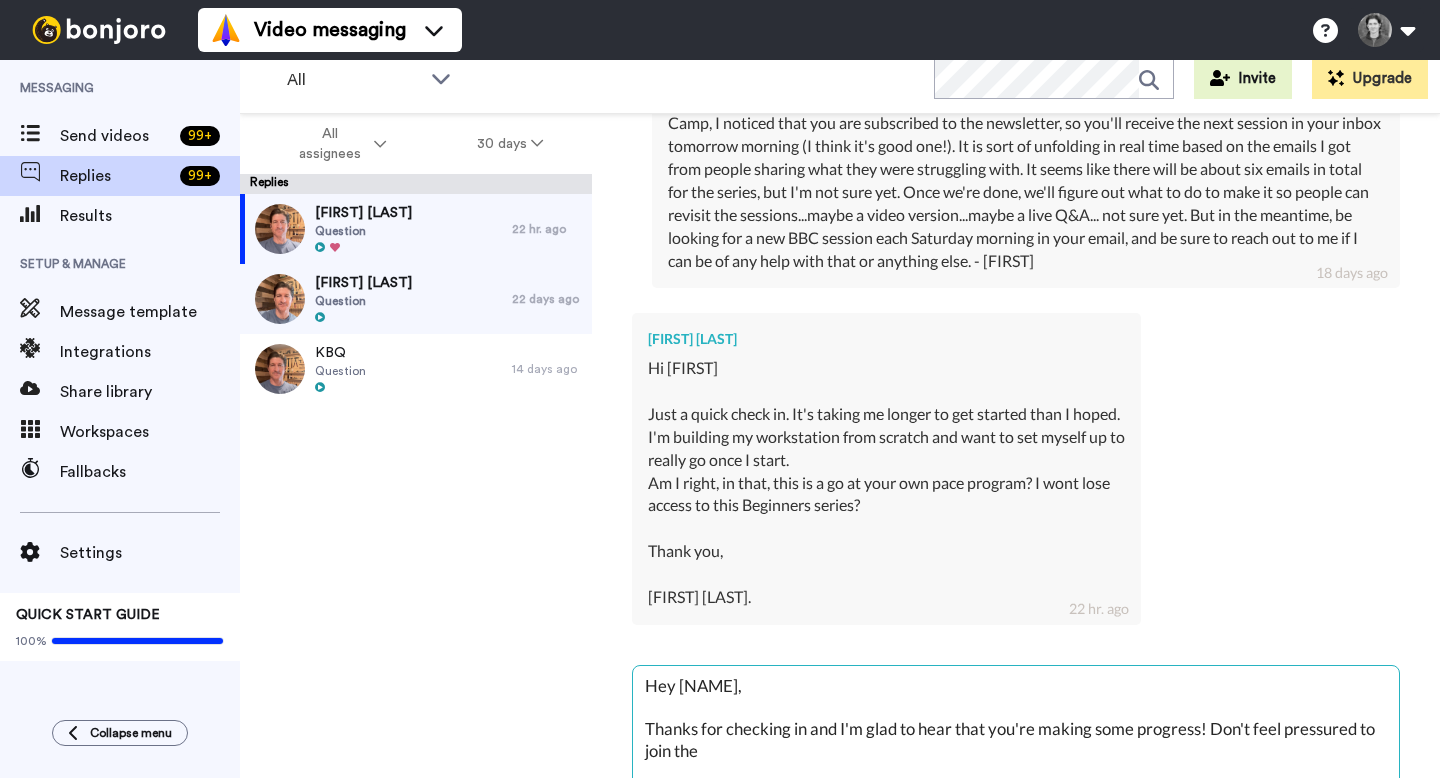type on "Hey [FIRST],
Thanks for checking in and I'm glad to hear that you're making some progress! Don't feel pressured to join the Luther" 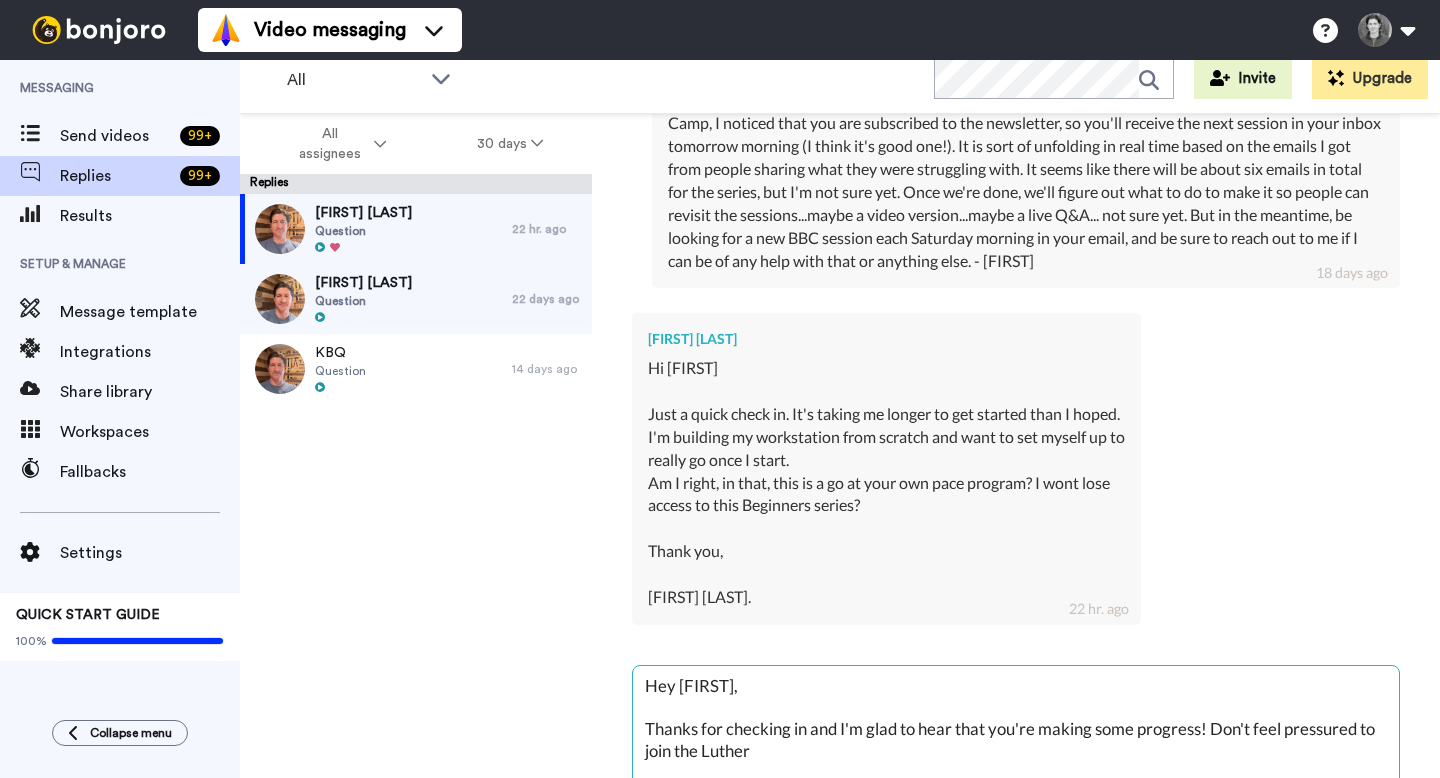 type on "Hey [FIRST],
Thanks for checking in and I'm glad to hear that you're making some progress! Don't feel pressured to join the Luther edge" 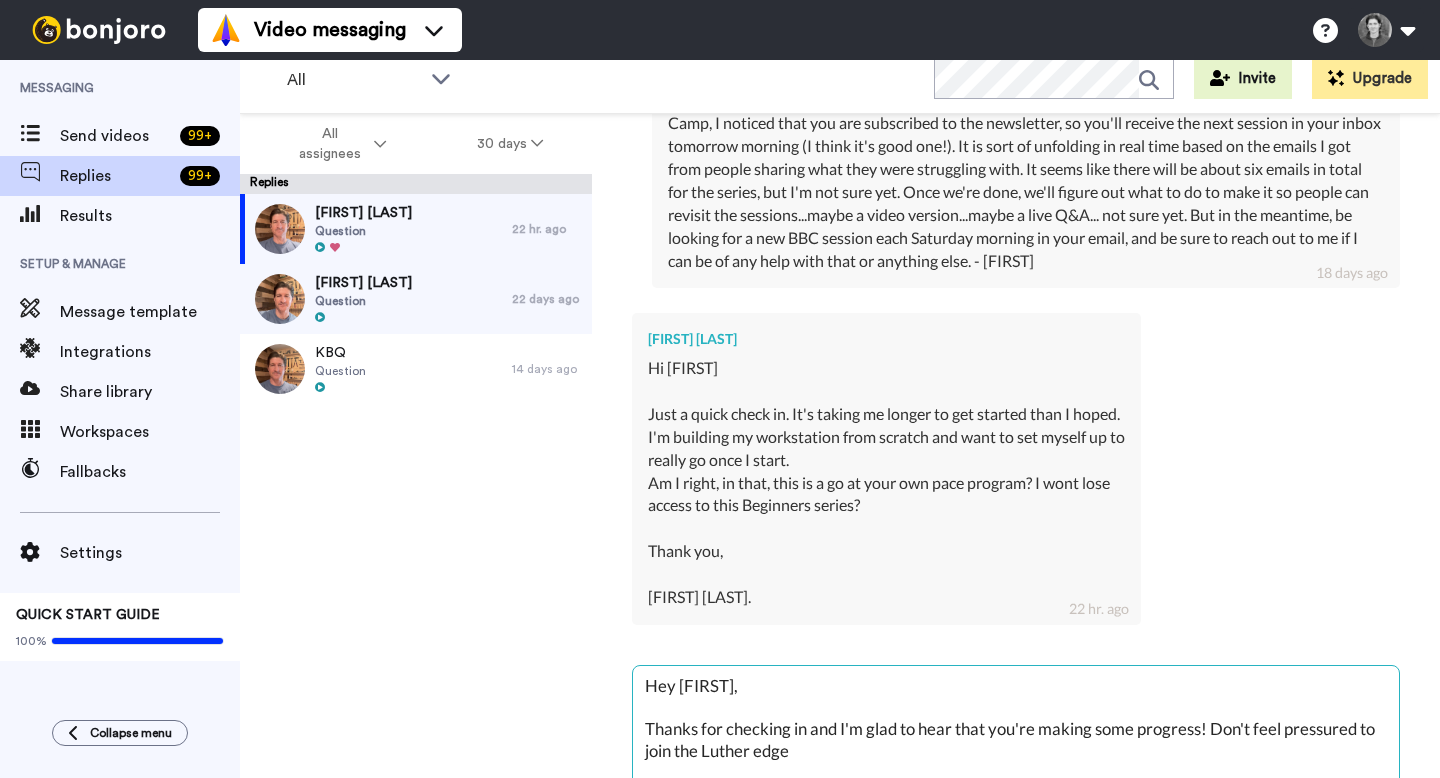 type on "Hey [NAME],
Thanks for checking in and I'm glad to hear that you're making some progress! Don't feel pressured to join the Luther edge just" 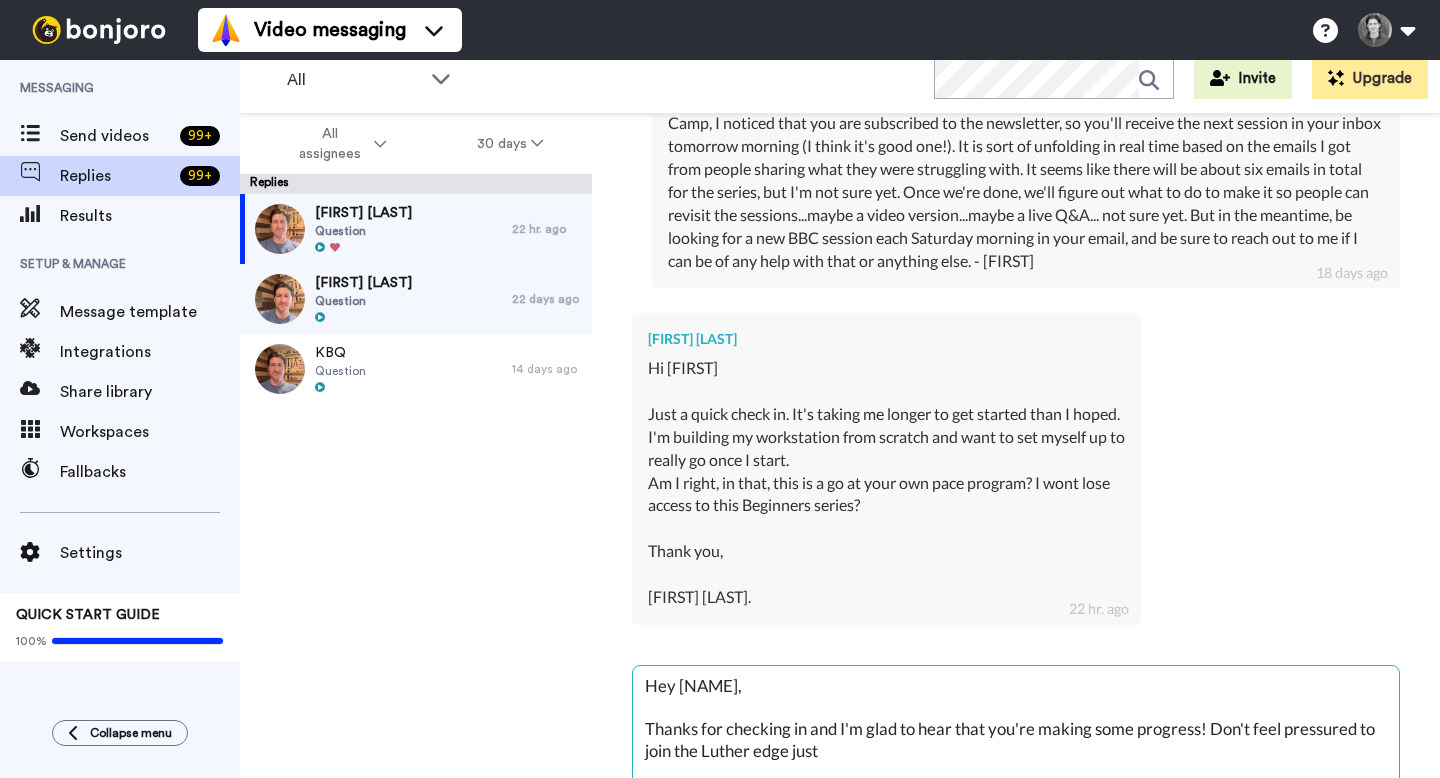 type on "Hey [FIRST],
Thanks for checking in and I'm glad to hear that you're making some progress! Don't feel pressured to join the Luther edge just take" 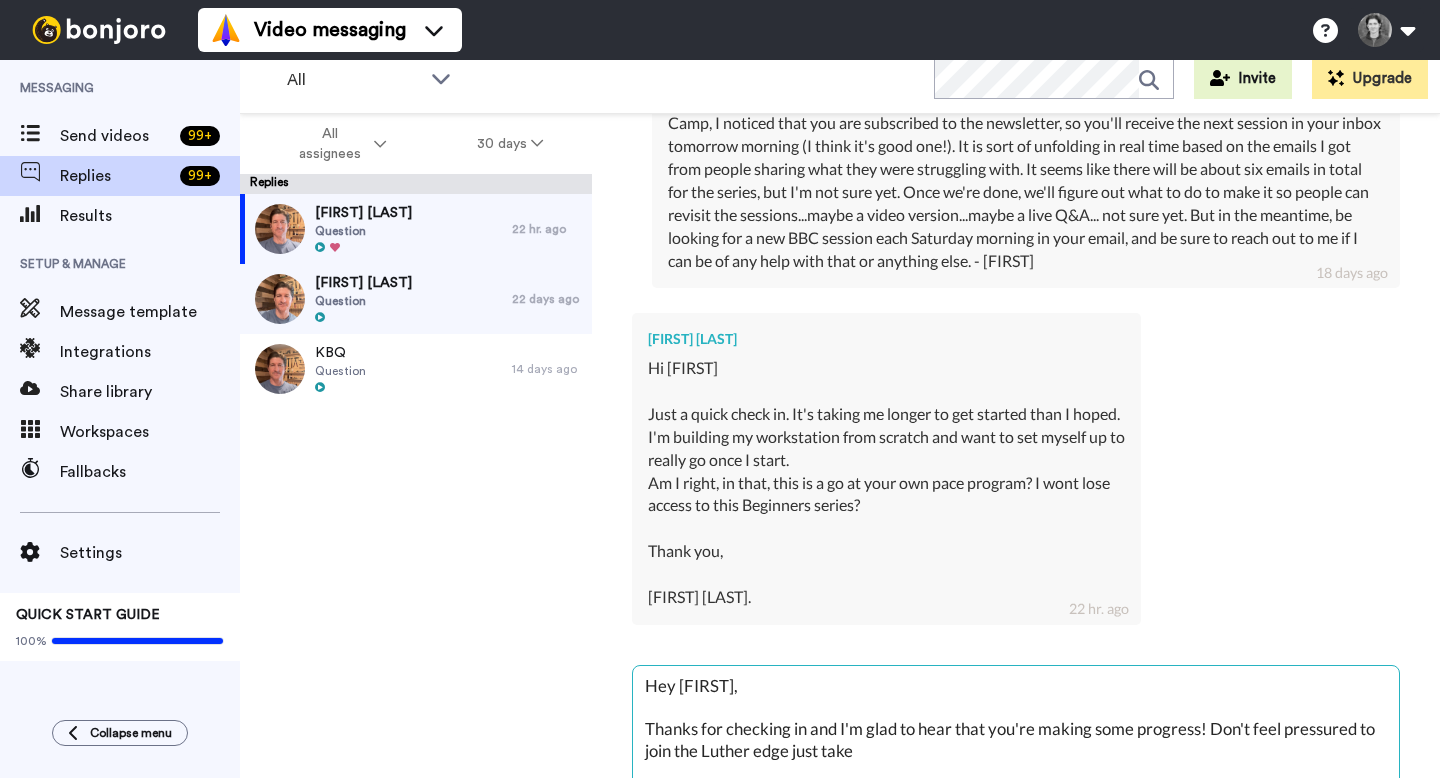 type on "Hey [NAME],
Thanks for checking in and I'm glad to hear that you're making some progress! Don't feel pressured to join the Luther edge. Just take your" 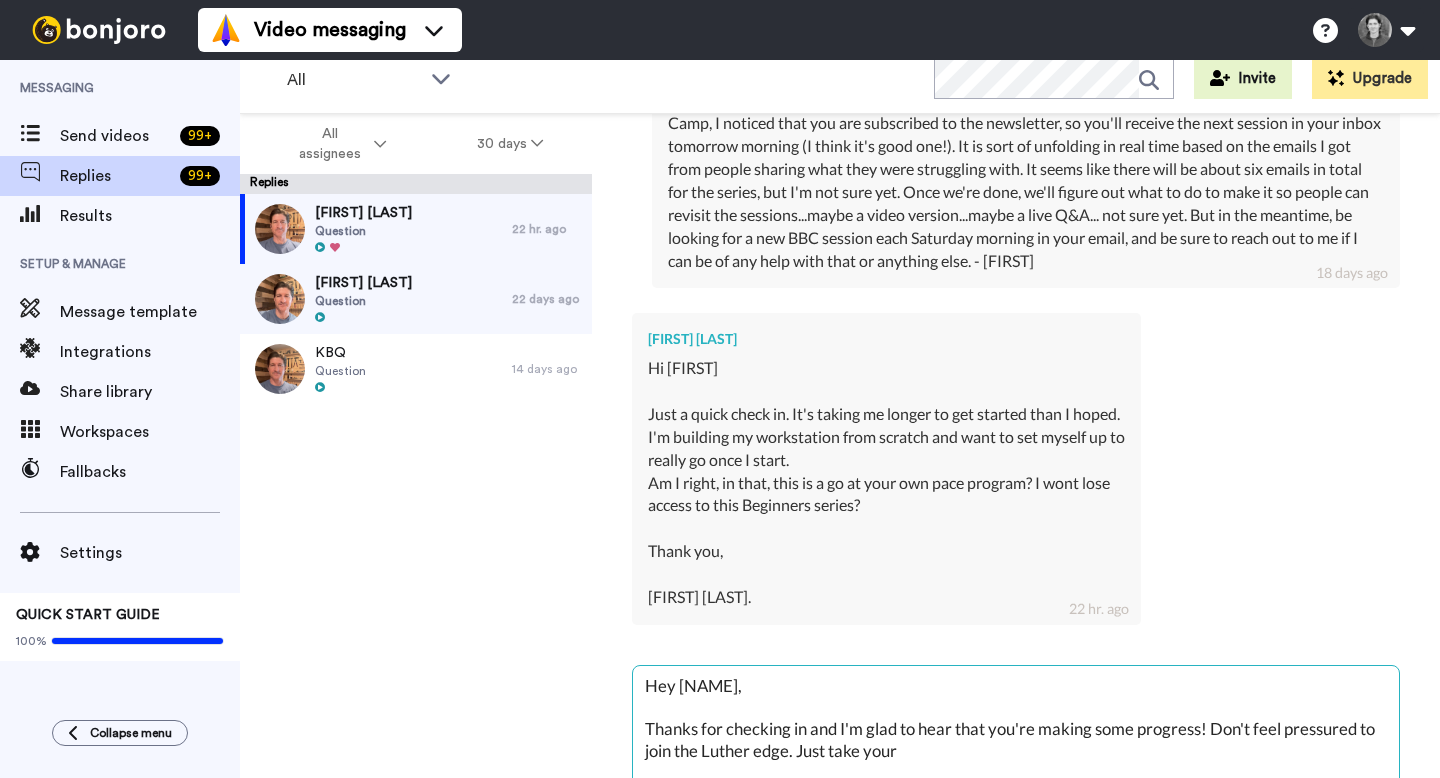 type on "Hey [NAME],
Thanks for checking in and I'm glad to hear that you're making some progress! Don't feel pressured to join the Luther edge. Just take your time" 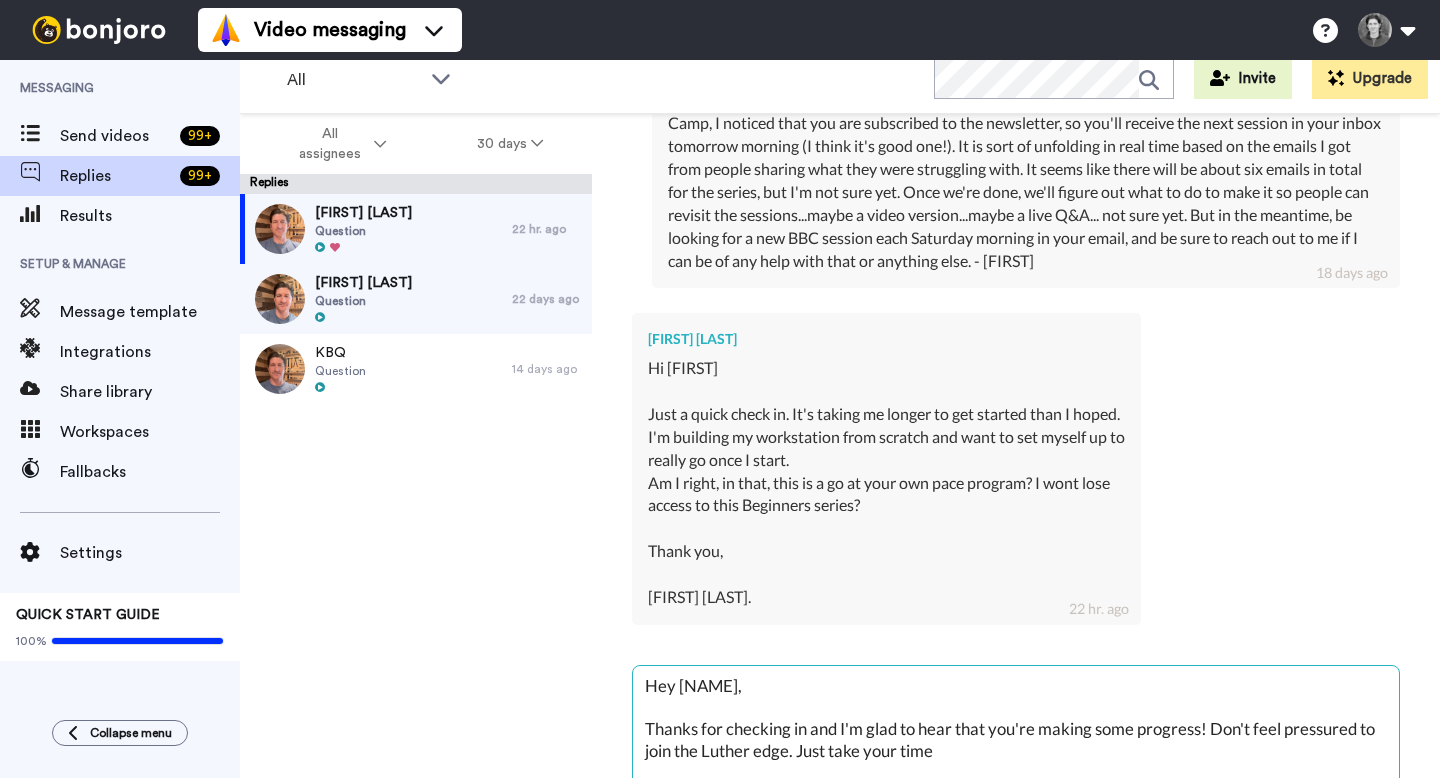 type on "Hey [FIRST],
Thanks for checking in and I'm glad to hear that you're making some progress! Don't feel pressured to join the Luther edge. Just take your time and" 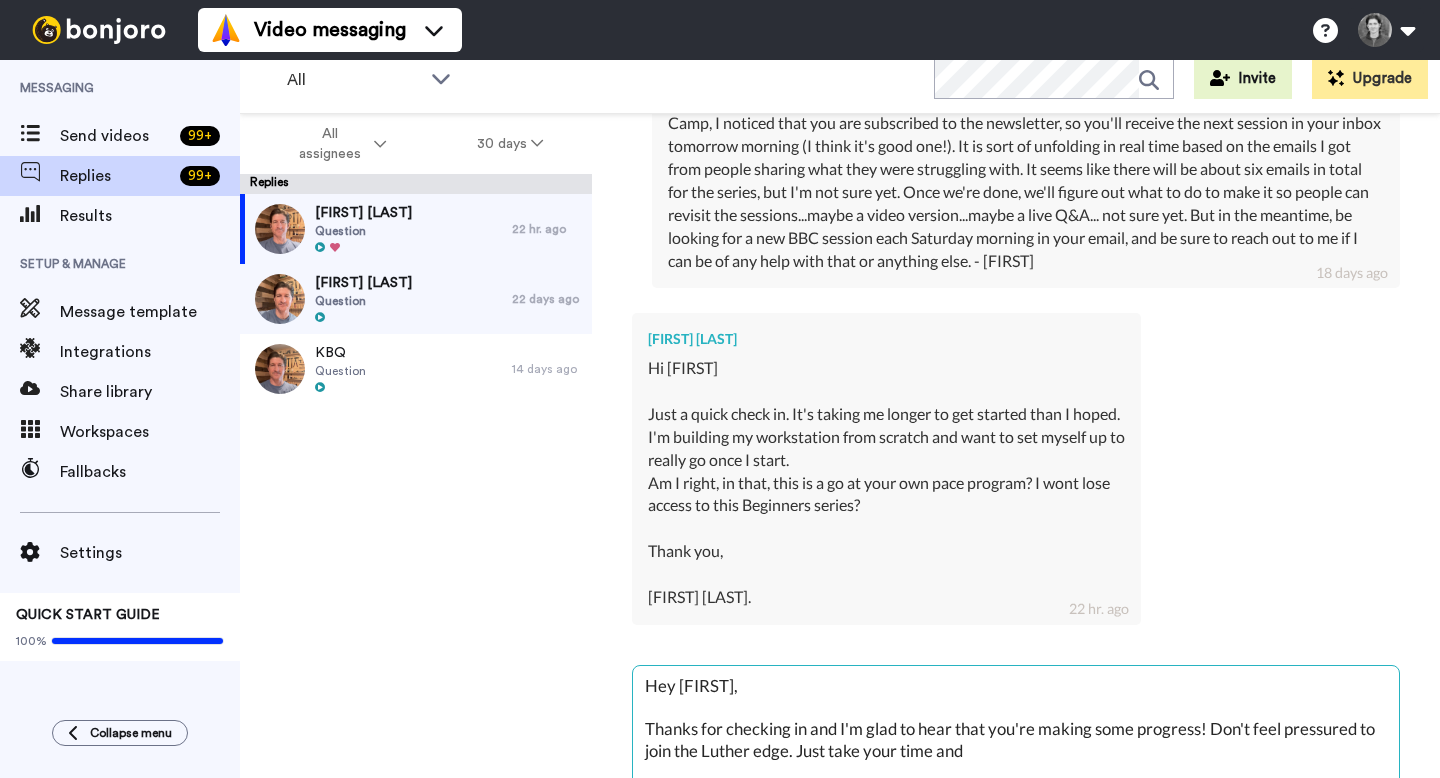 type on "Hey [FIRST] [LAST],
Thanks for checking in and I'm glad to hear that you're making some progress! Don't feel pressured to join the Luther edge. Just take your time and whenever" 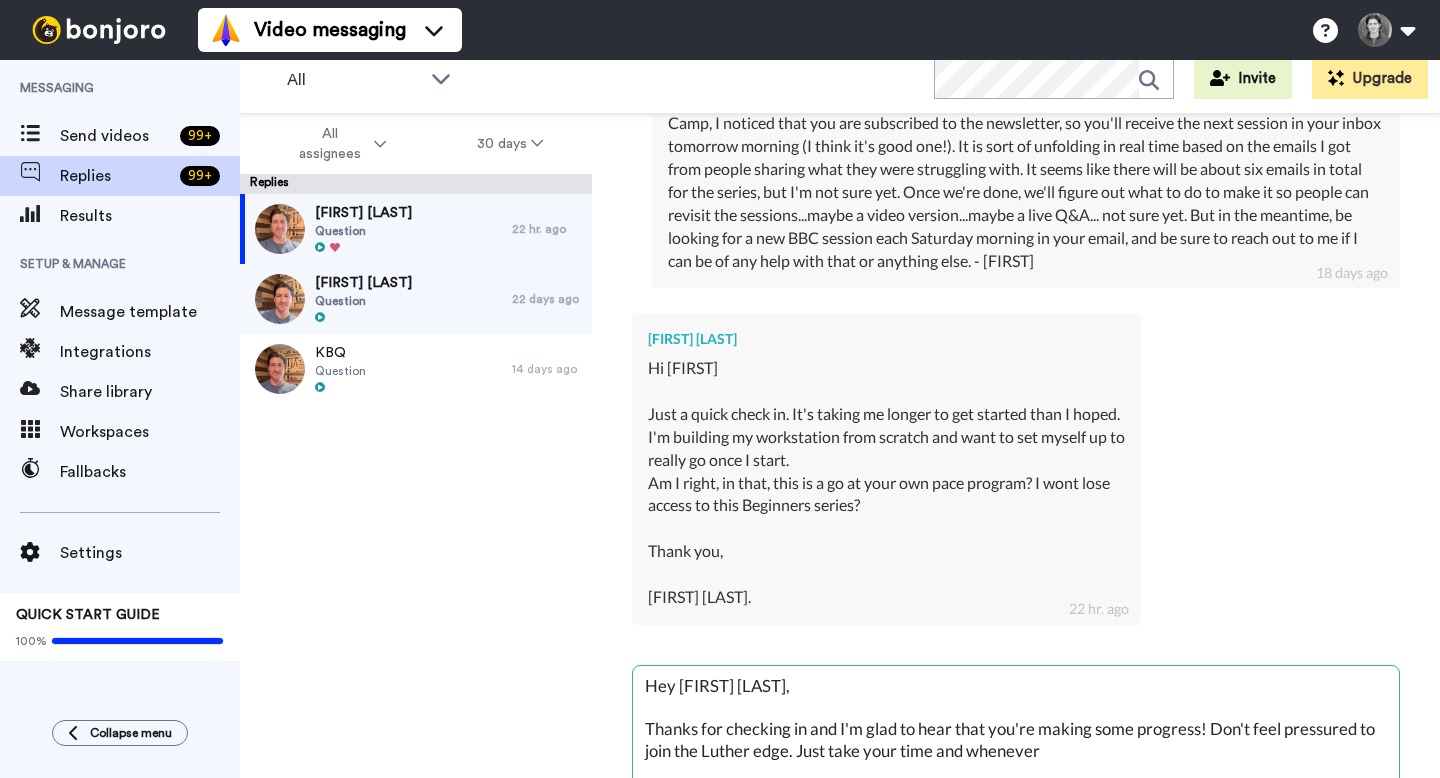 type on "Hey [NAME],
Thanks for checking in and I'm glad to hear that you're making some progress! Don't feel pressured to join the Luther edge. Just take your time and whenever." 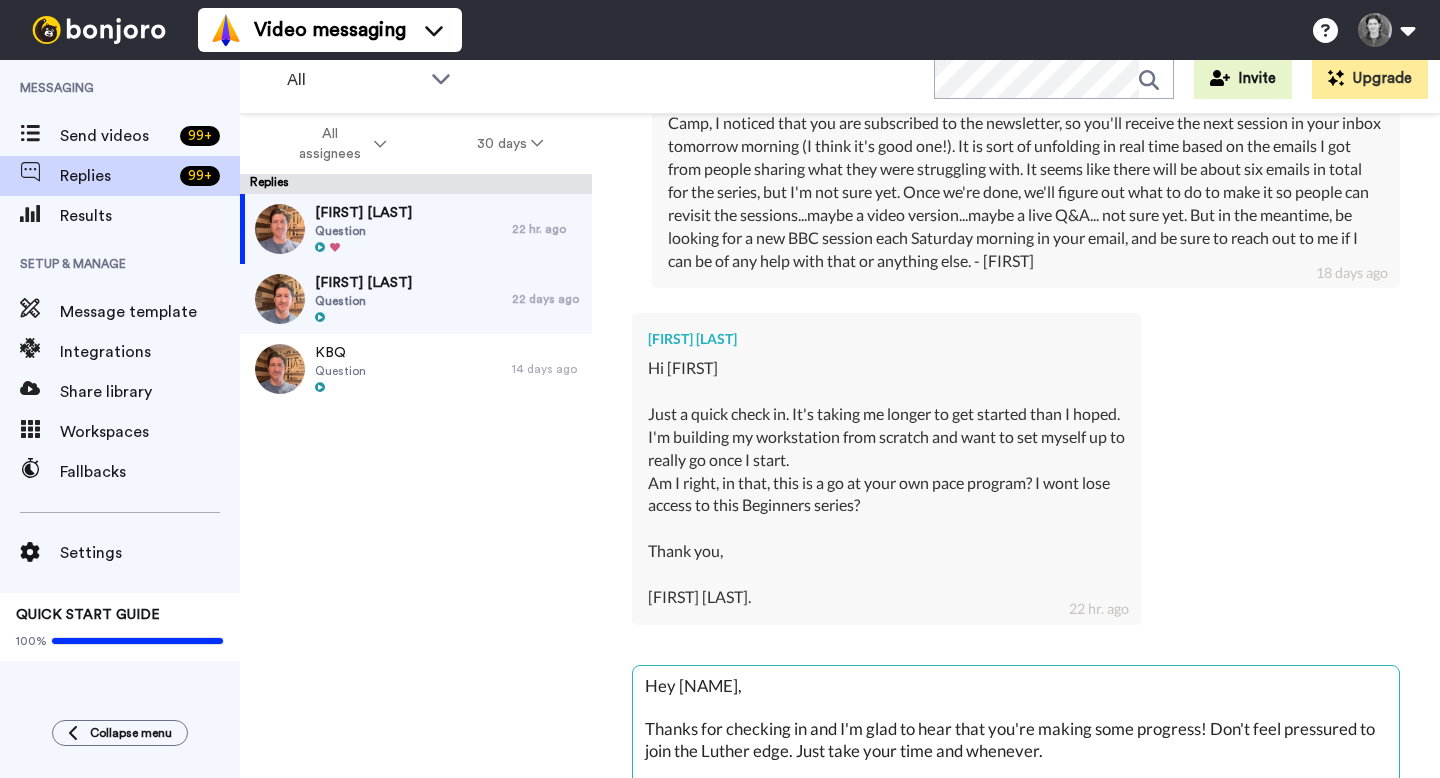 type on "Hey [NAME],
Thanks for checking in and I'm glad to hear that you're making some progress! Don't feel pressured to join the Luther edge. Just take your time and whenever the." 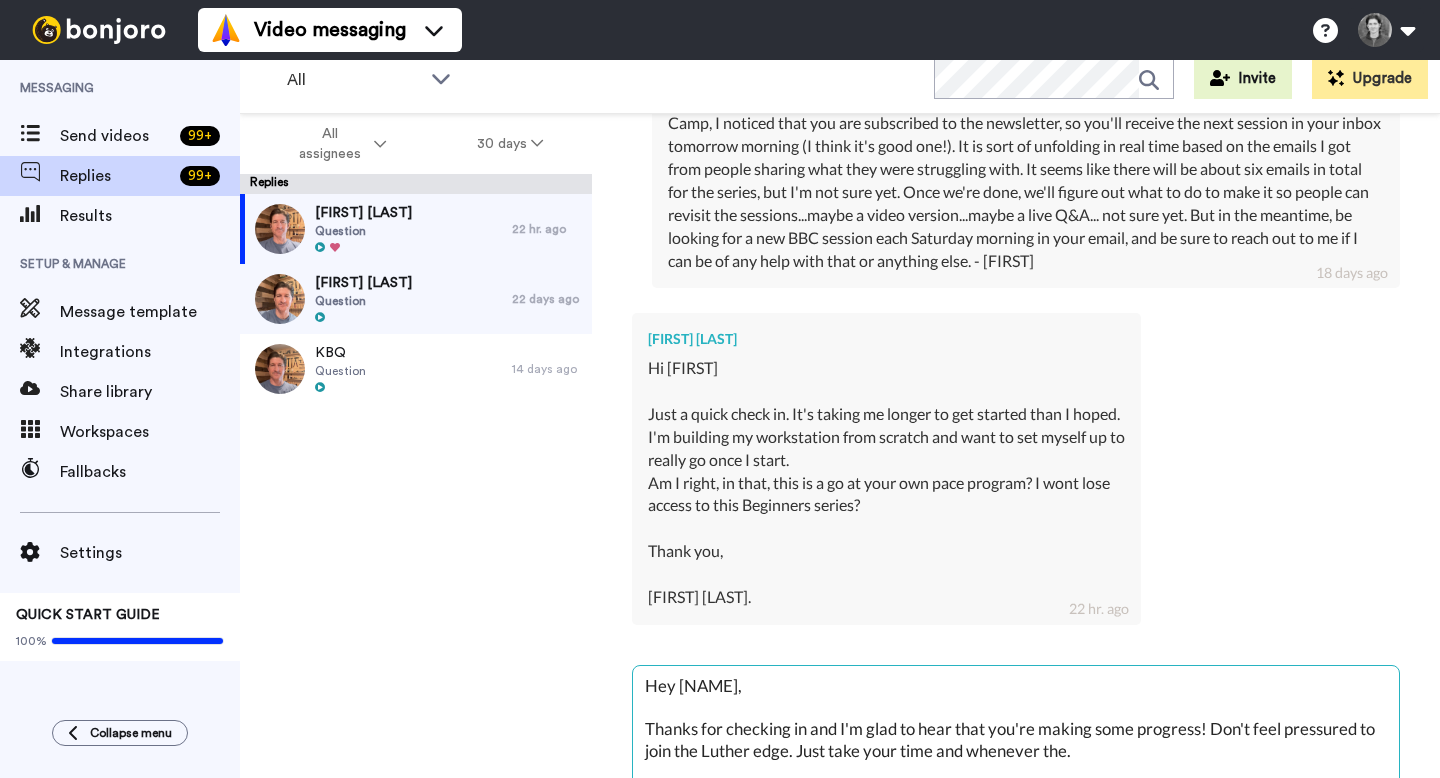 type on "Hey [NAME],
Thanks for checking in and I'm glad to hear that you're making some progress! Don't feel pressured to join the Luther edge. Just take your time and whenever the time" 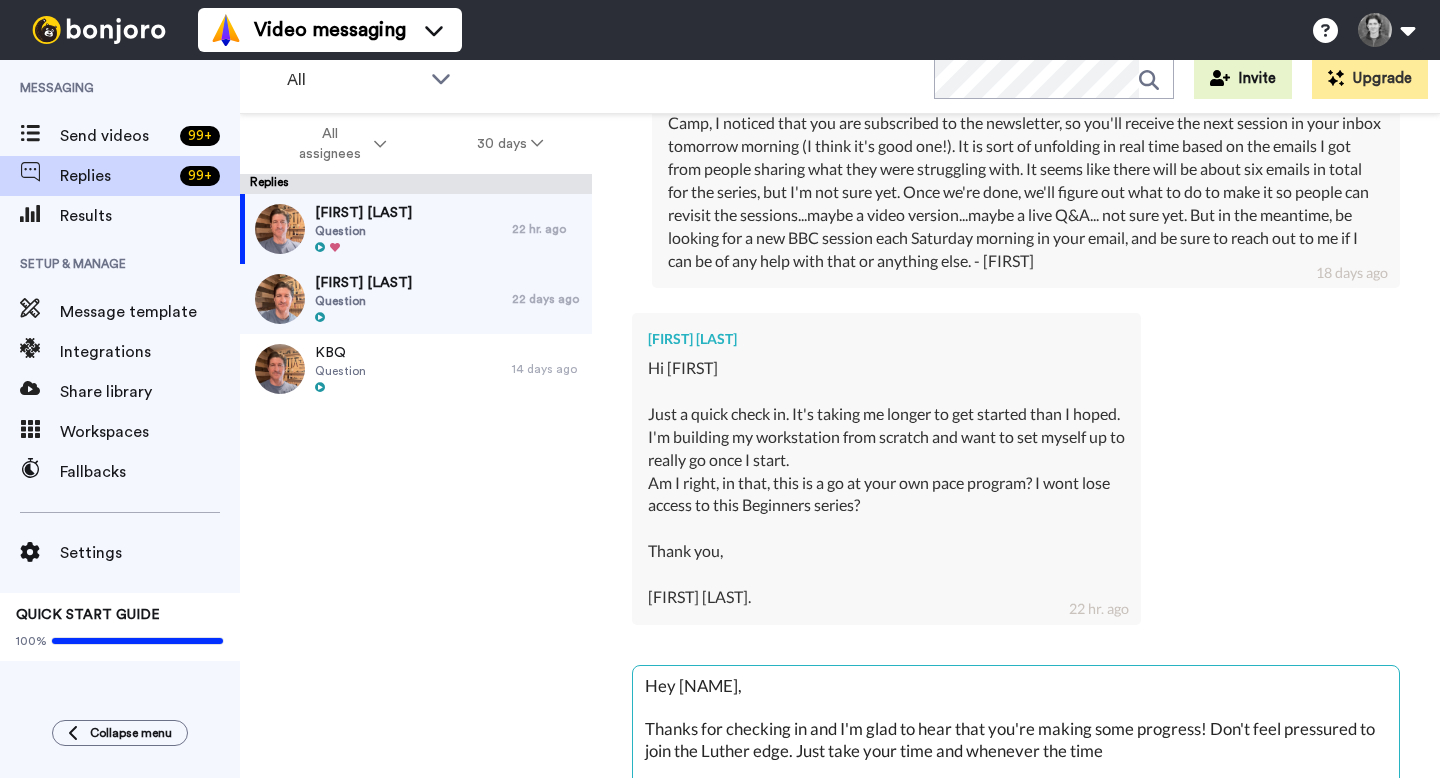 type on "Hey [FIRST],
Thanks for checking in and I'm glad to hear that you're making some progress! Don't feel pressured to join the Luther edge. Just take your time and whenever the time is" 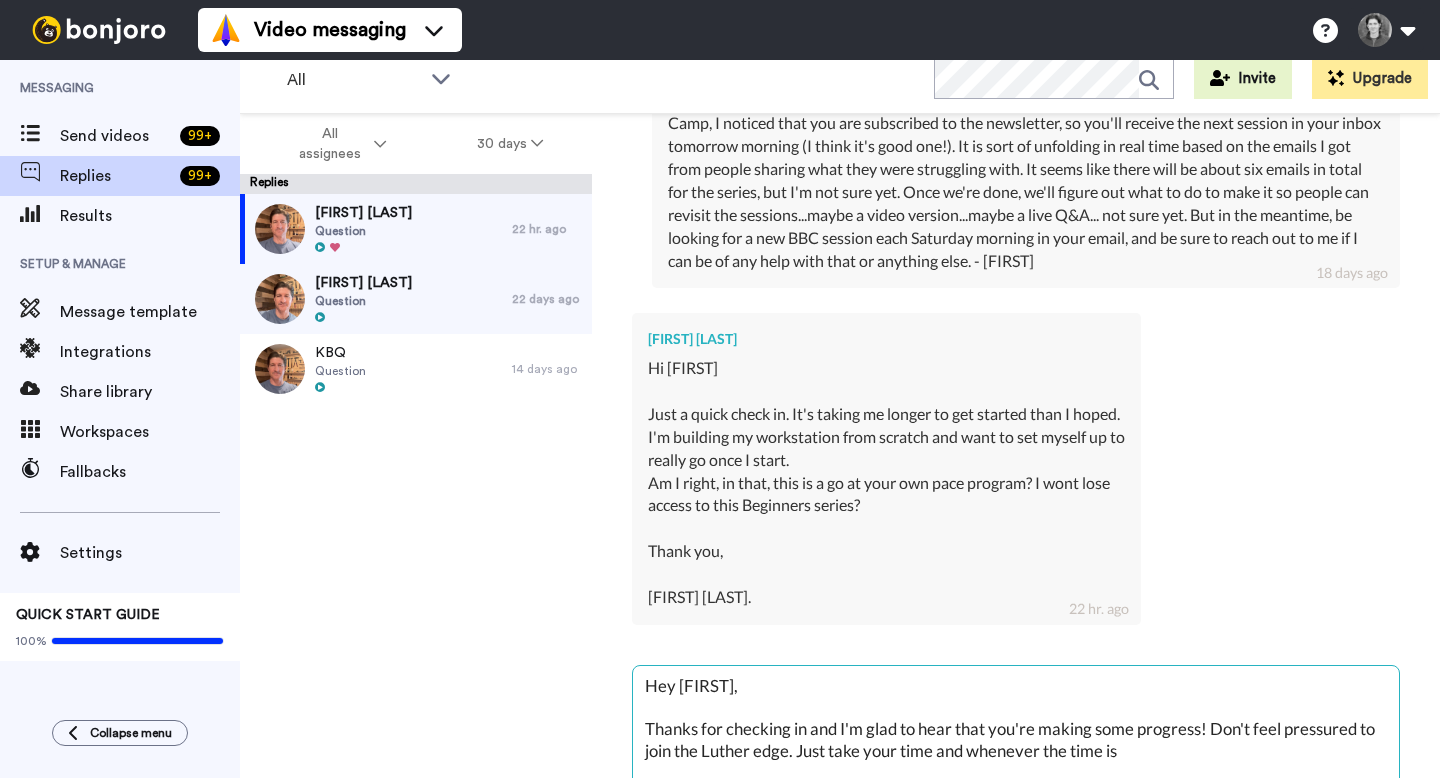 type on "Hey [NAME],
Thanks for checking in and I'm glad to hear that you're making some progress! Don't feel pressured to join the Luther edge. Just take your time and whenever the time is." 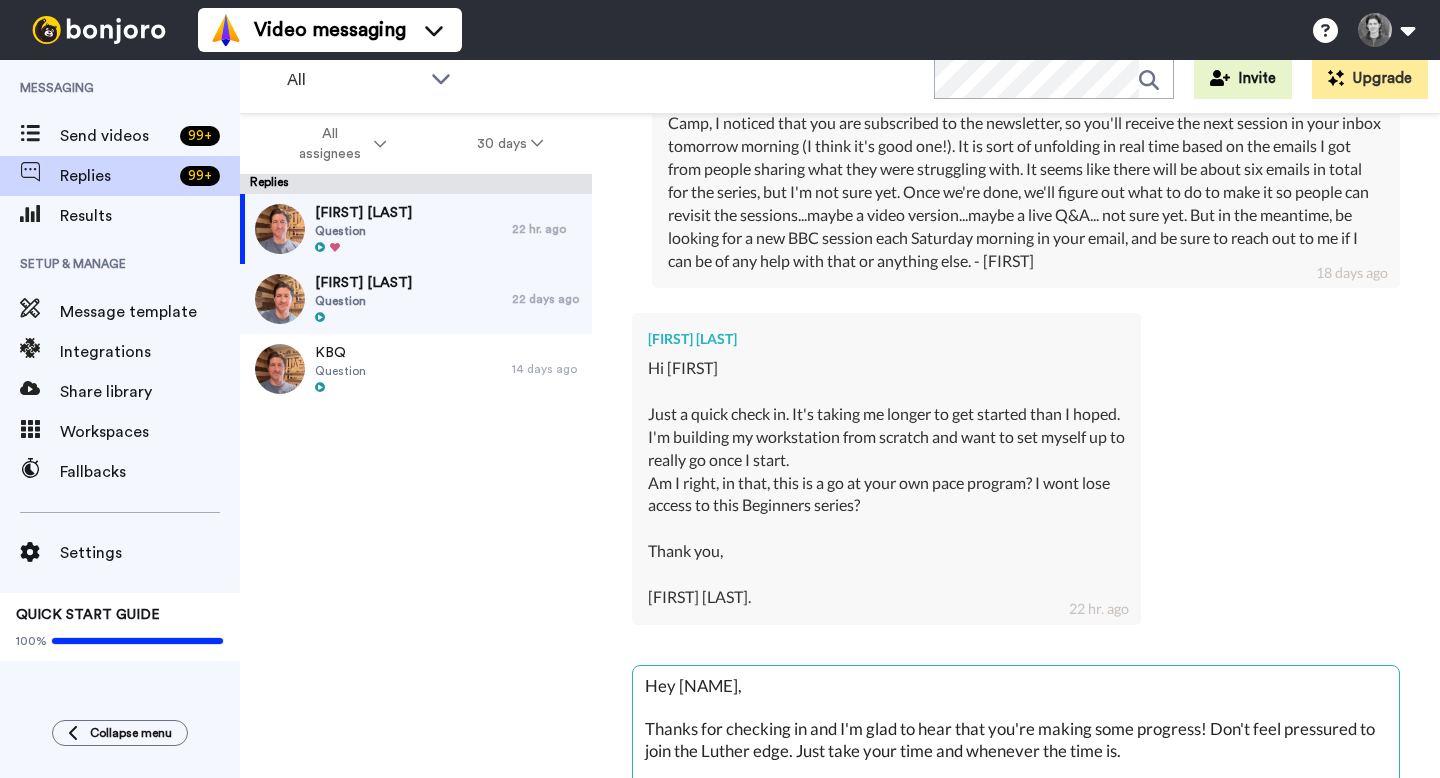 type on "Hey [FIRST],
Thanks for checking in and I'm glad to hear that you're making some progress! Don't feel pressured to join the Luther edge. Just take your time and whenever the time is right." 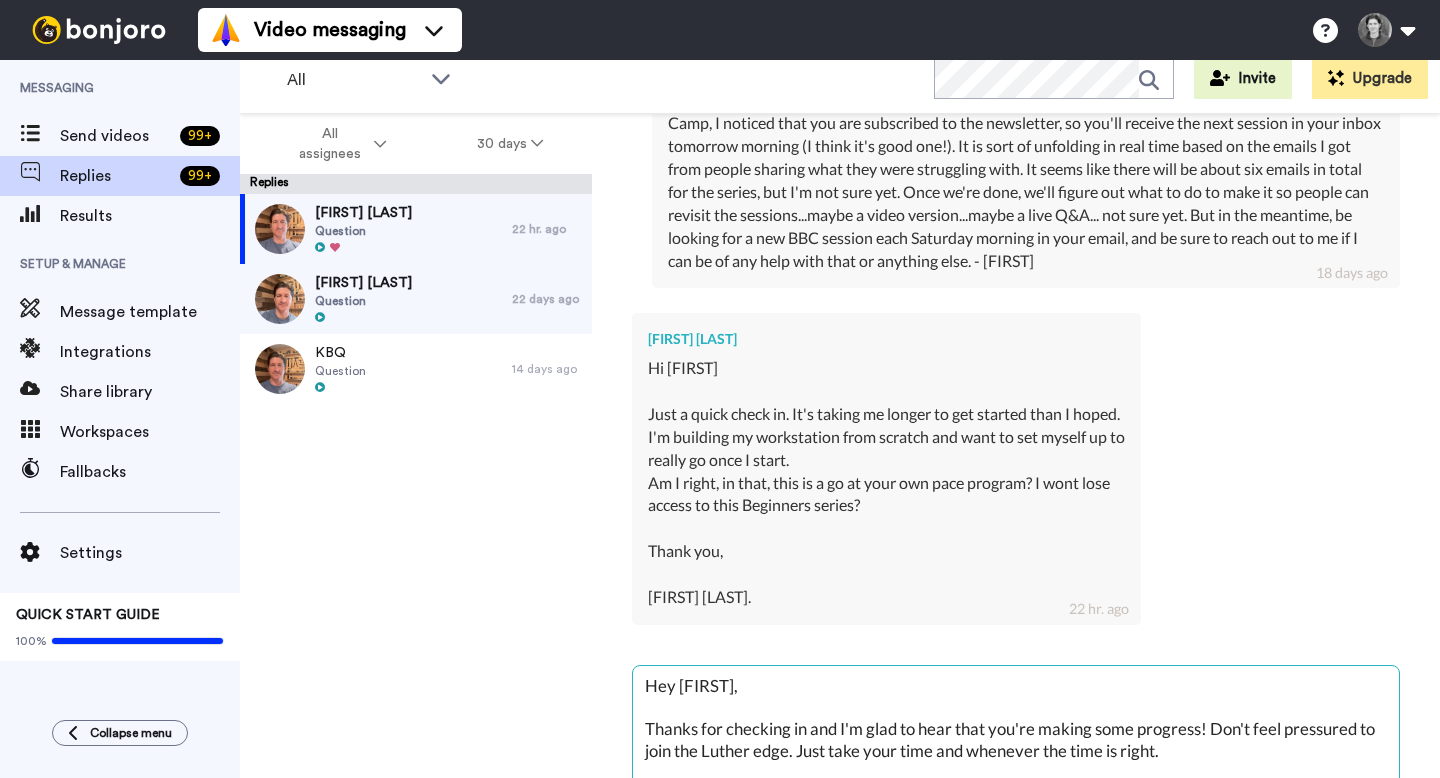 type on "Hey [FIRST],
Thanks for checking in and I'm glad to hear that you're making some progress! Don't feel pressured to join the Luther edge. Just take your time and whenever the time is right." 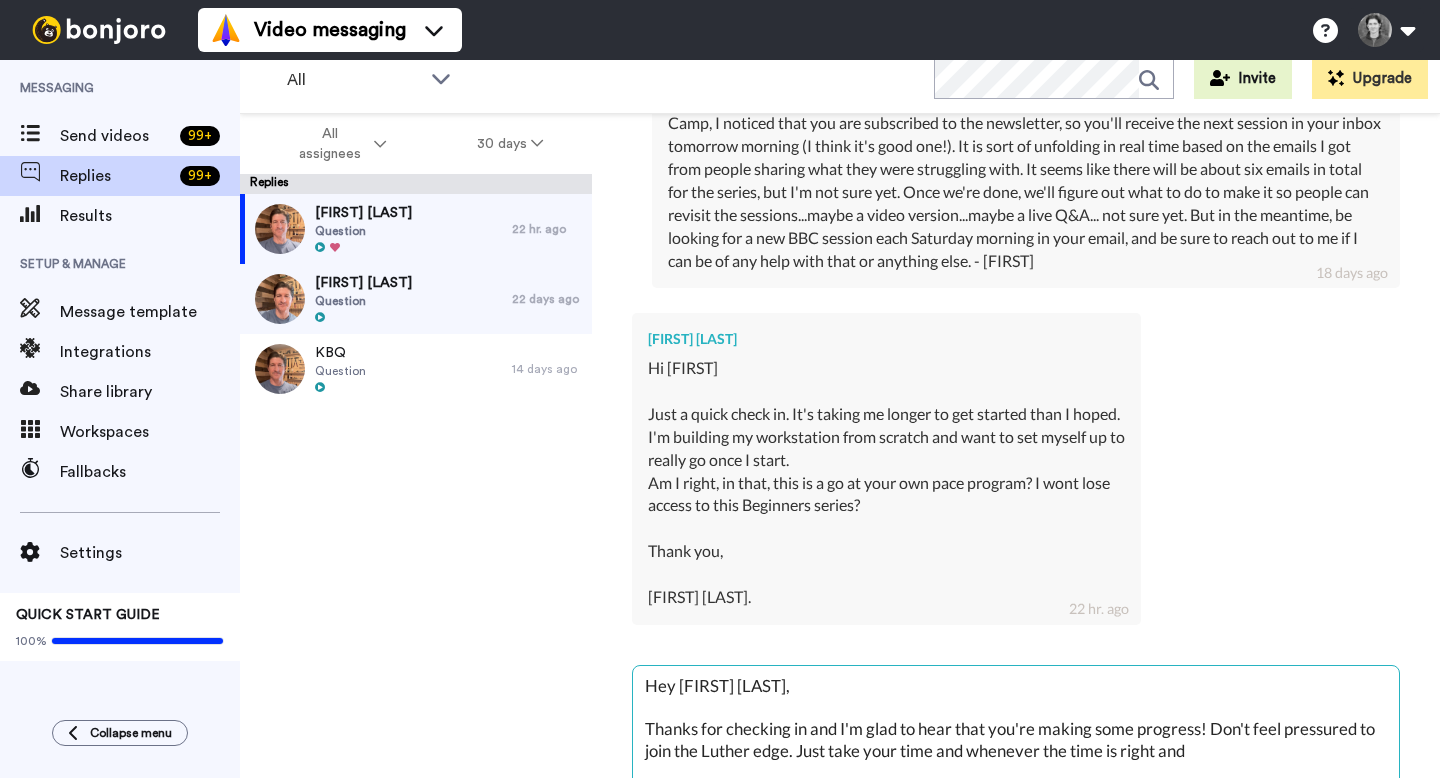 type on "Hey [FIRST],
Thanks for checking in and I'm glad to hear that you're making some progress! Don't feel pressured to join the Luther edge. Just take your time and whenever the time is right and you" 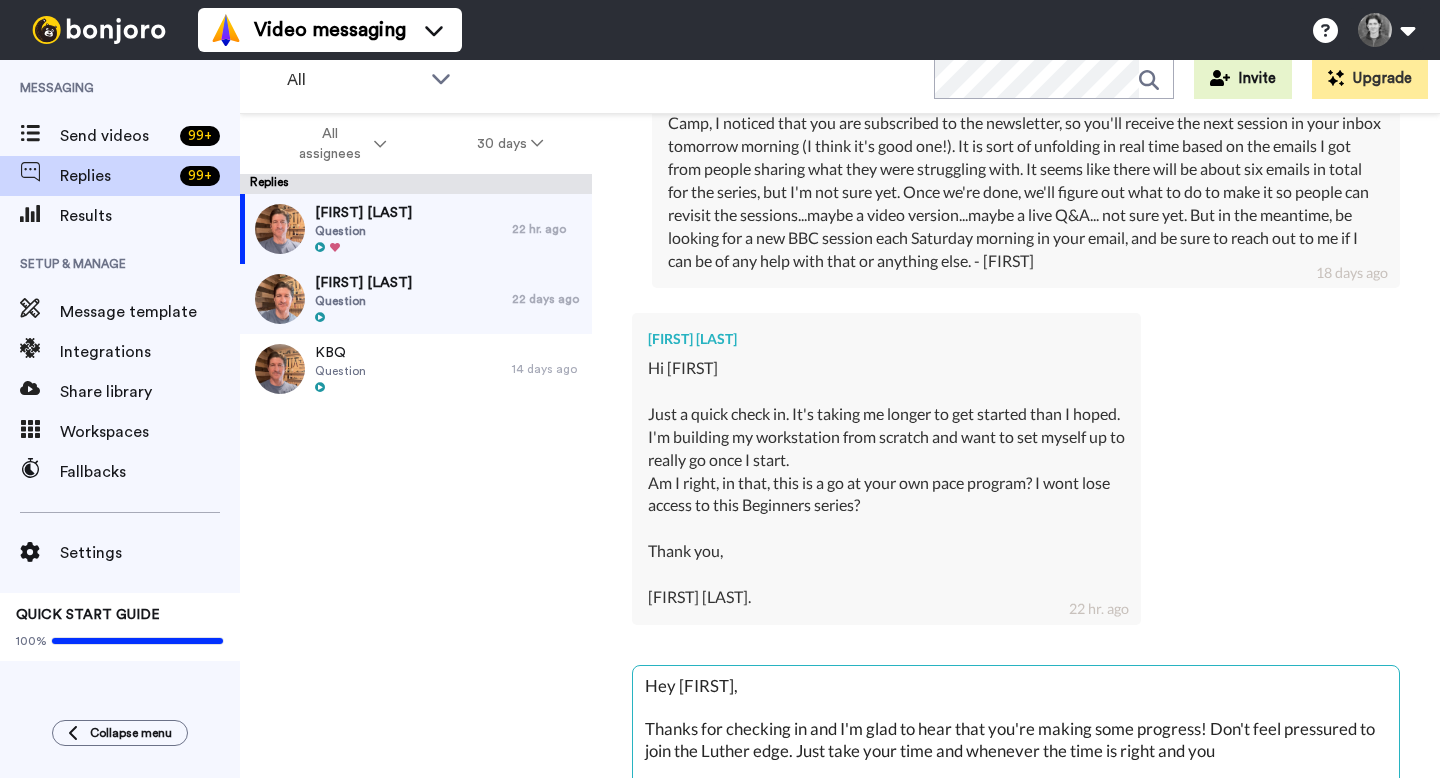 type on "Hey [NAME],
Thanks for checking in and I'm glad to hear that you're making some progress! Don't feel pressured to join the Luther edge. Just take your time and whenever the time is right and you feel good" 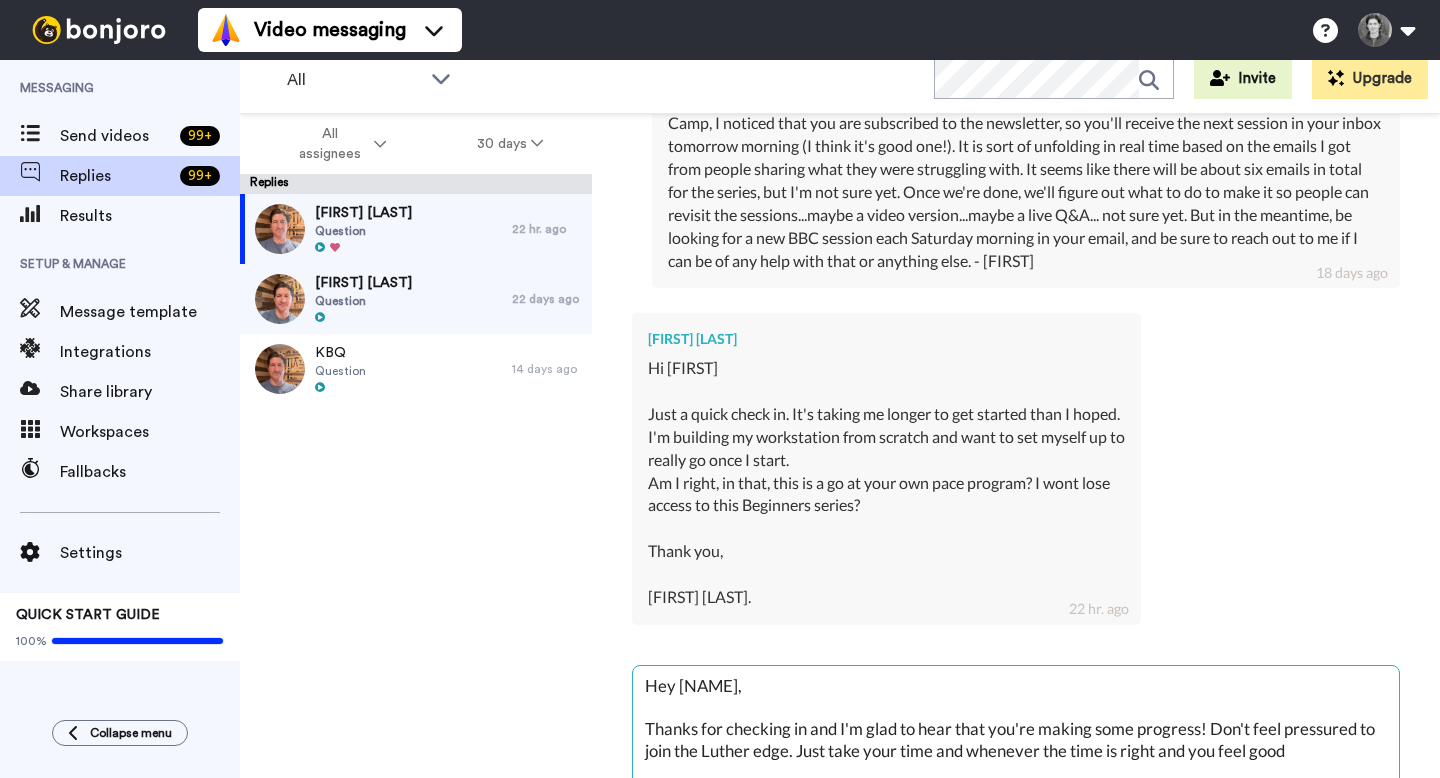 type on "Hey [FIRST],
Thanks for checking in and I'm glad to hear that you're making some progress! Don't feel pressured to join the Luther edge. Just take your time and whenever the time is right and you feel good about" 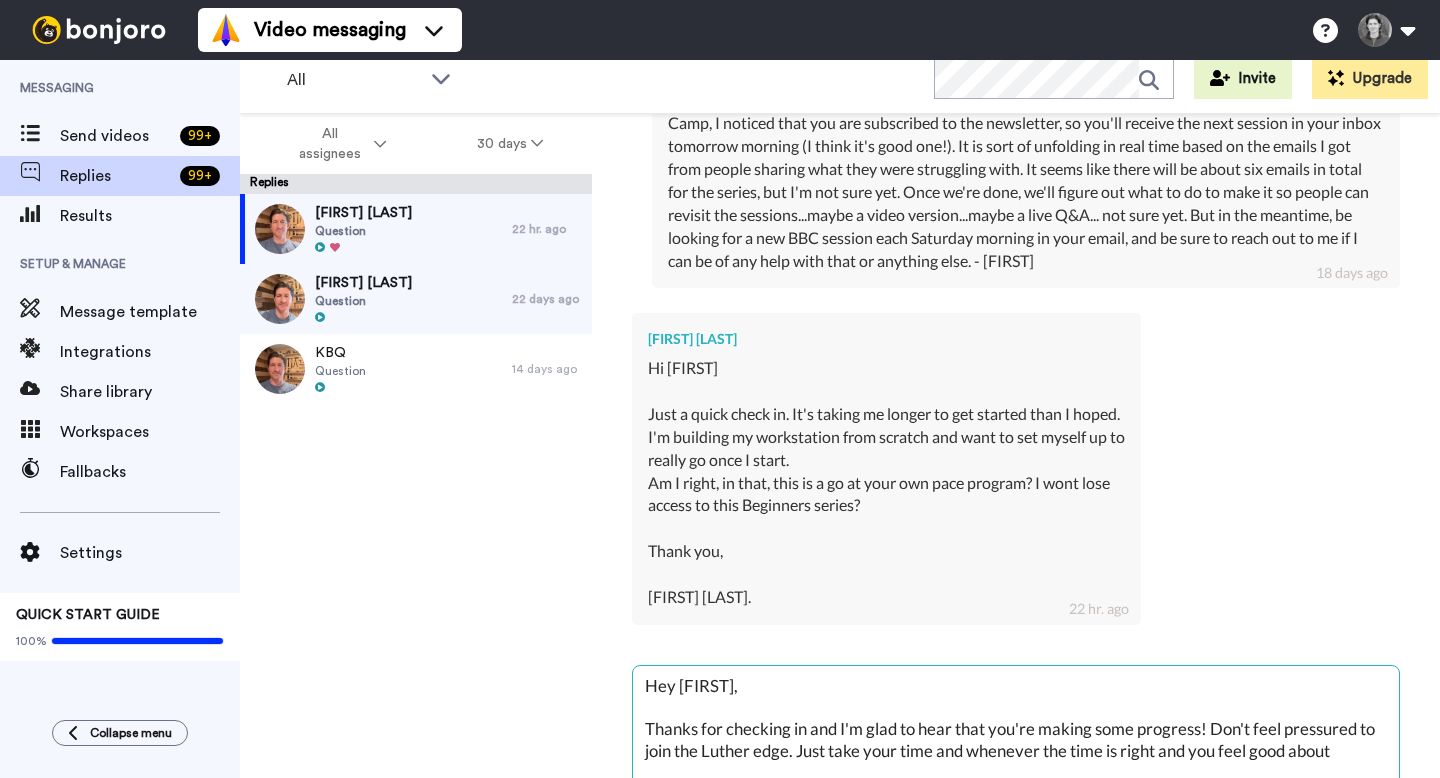 type on "Hey [FIRST],
Thanks for checking in and I'm glad to hear that you're making some progress! Don't feel pressured to join the Luther edge. Just take your time and whenever the time is right and you feel good about." 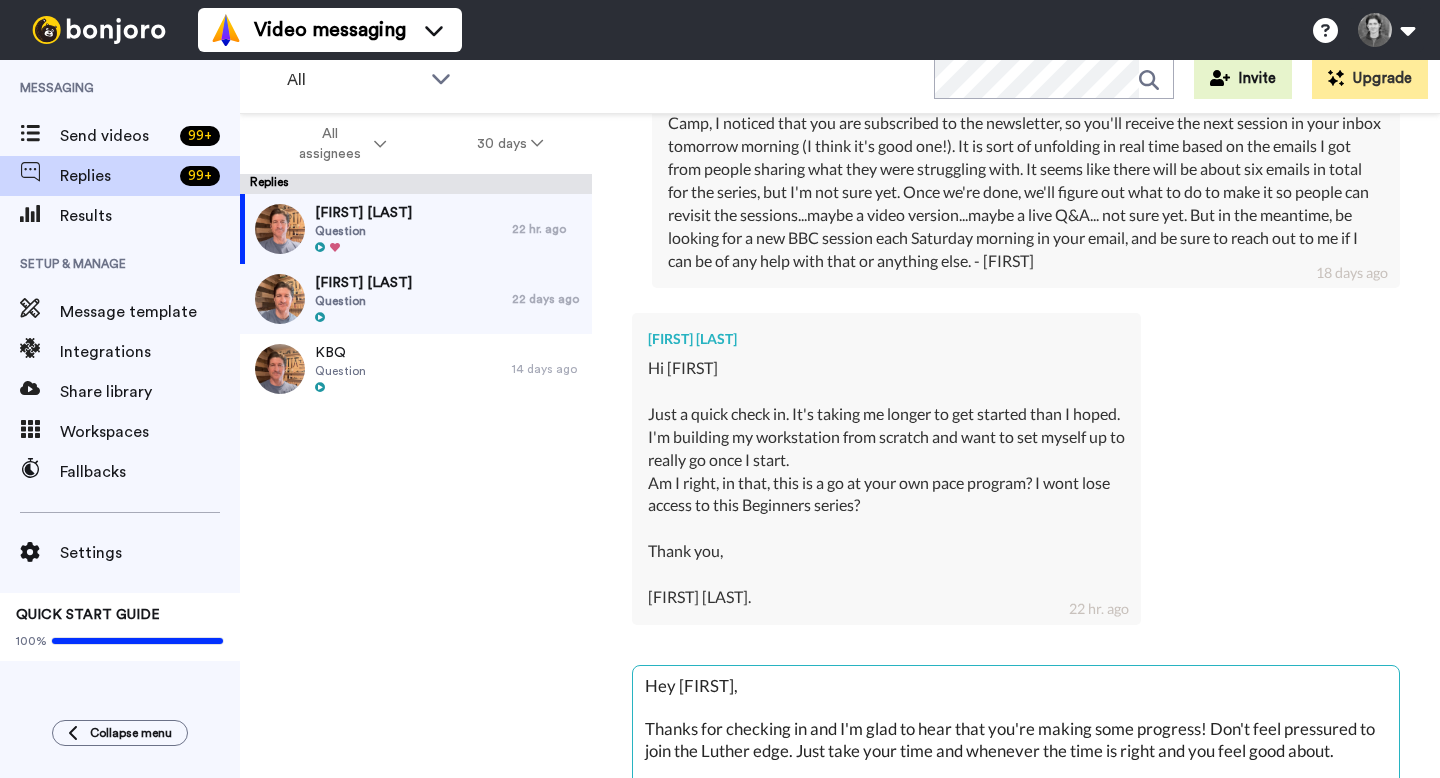 type on "x" 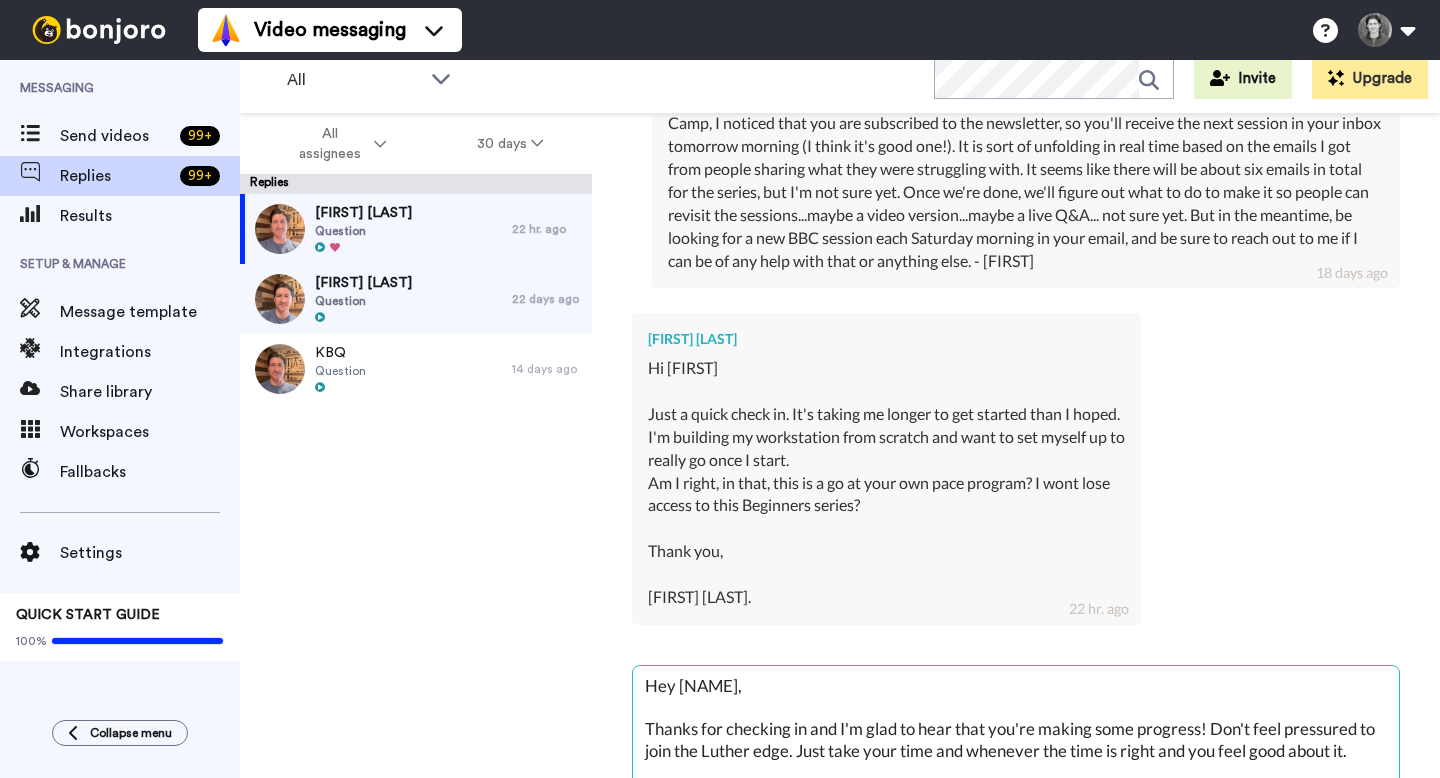 drag, startPoint x: 1370, startPoint y: 747, endPoint x: 759, endPoint y: 755, distance: 611.05237 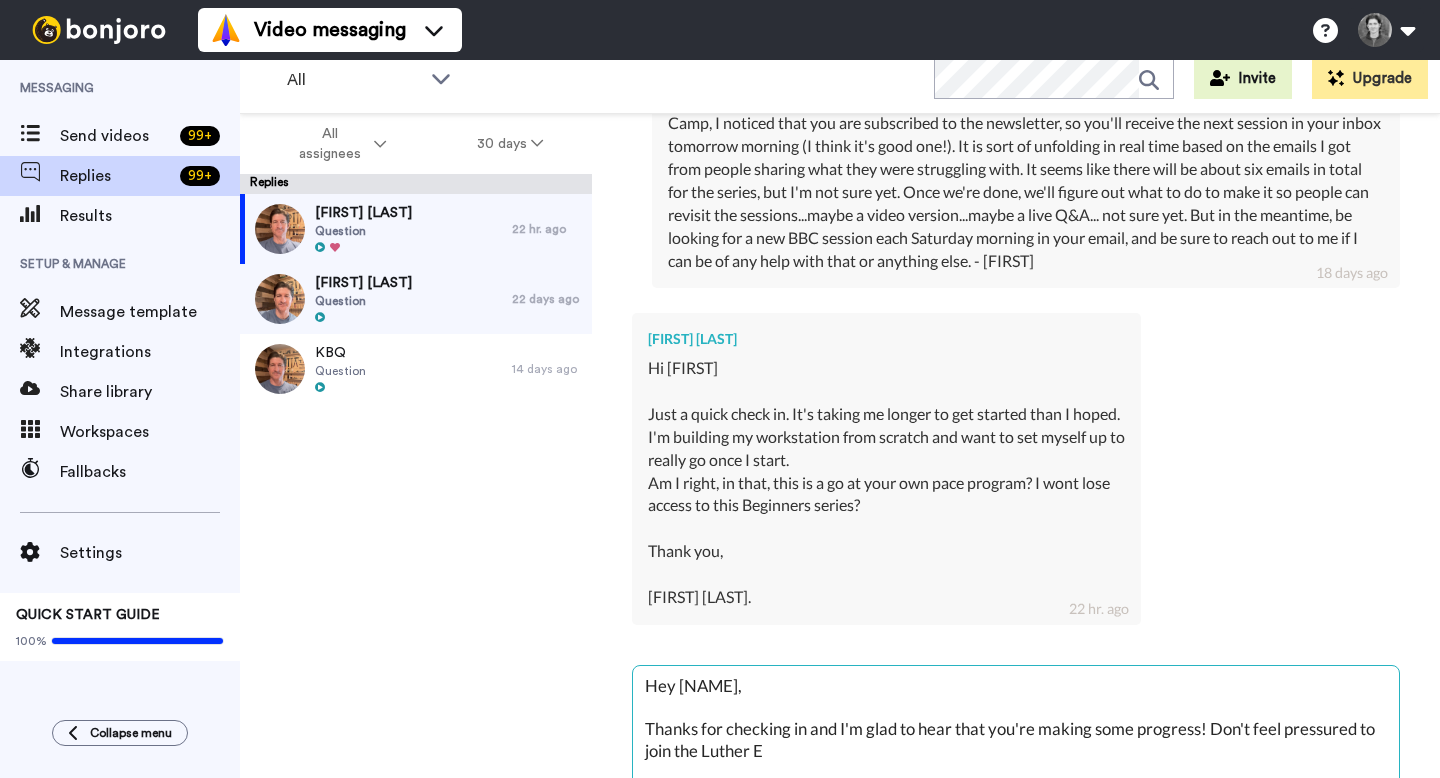 type on "Hey [FIRST],
Thanks for checking in and I'm glad to hear that you're making some progress! Don't feel pressured to join the [BRAND] ED" 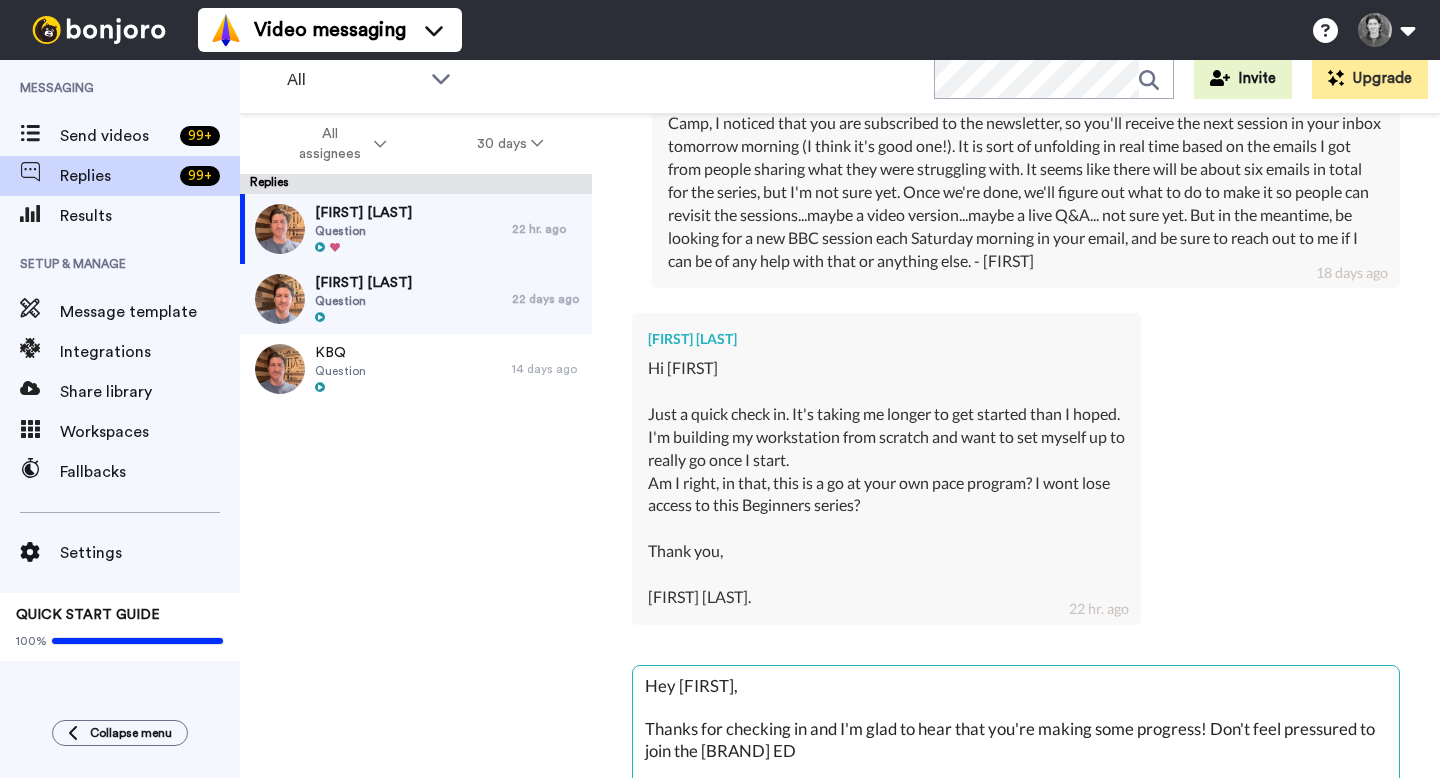 type on "Hey [NAME],
Thanks for checking in and I'm glad to hear that you're making some progress! Don't feel pressured to join the Luther EDG" 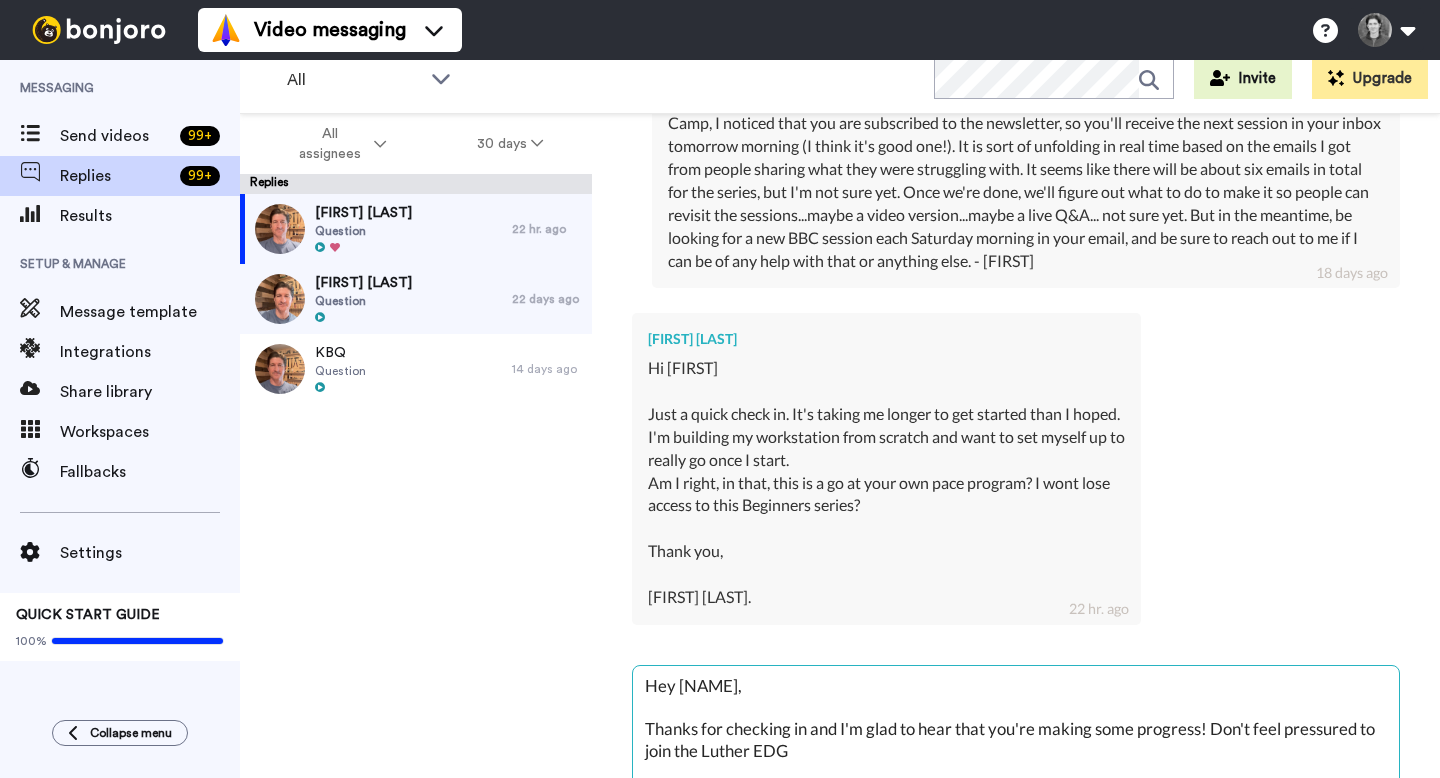 type on "Hey [NAME],
Thanks for checking in and I'm glad to hear that you're making some progress! Don't feel pressured to join the Luther EDGE" 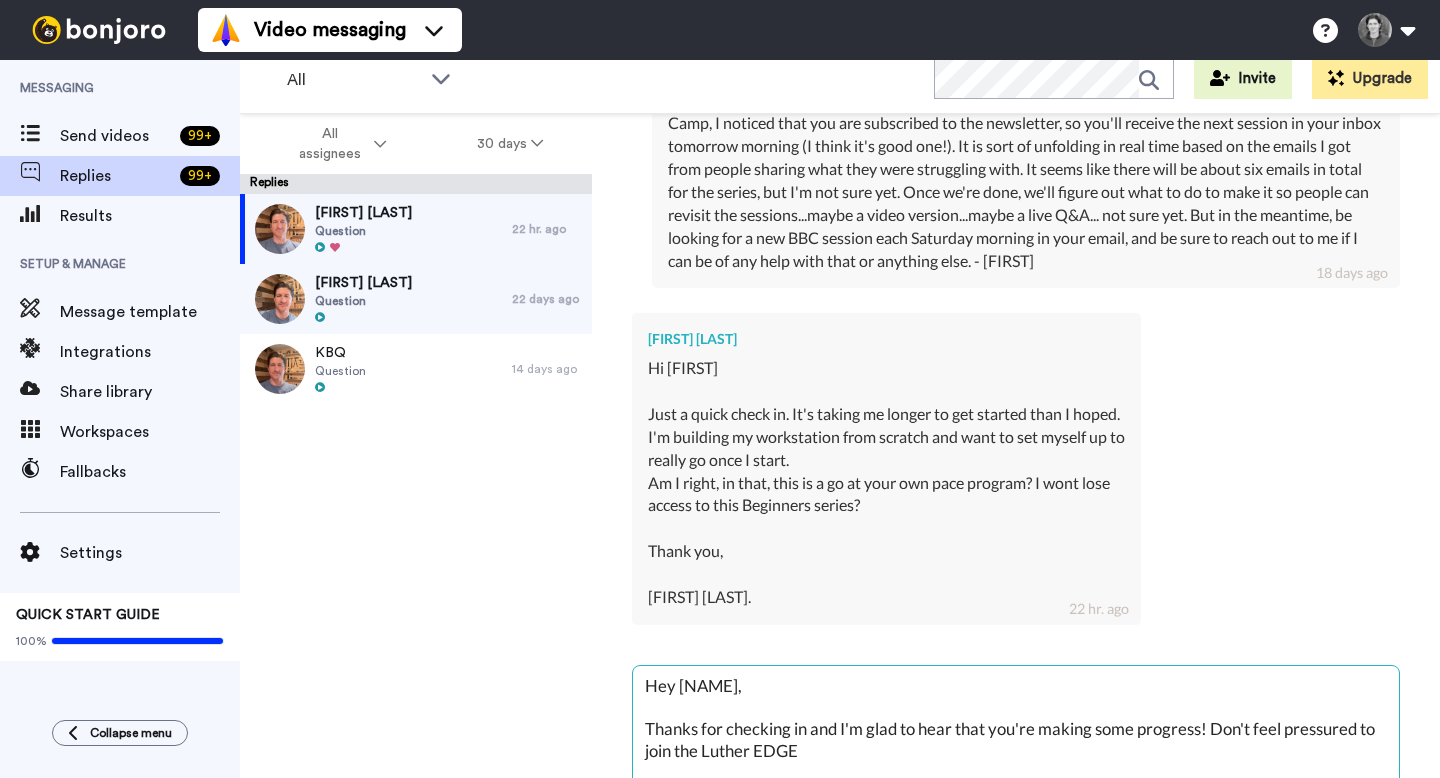 type on "Hey [NAME],
Thanks for checking in and I'm glad to hear that you're making some progress! Don't feel pressured to join the Luther EDGE," 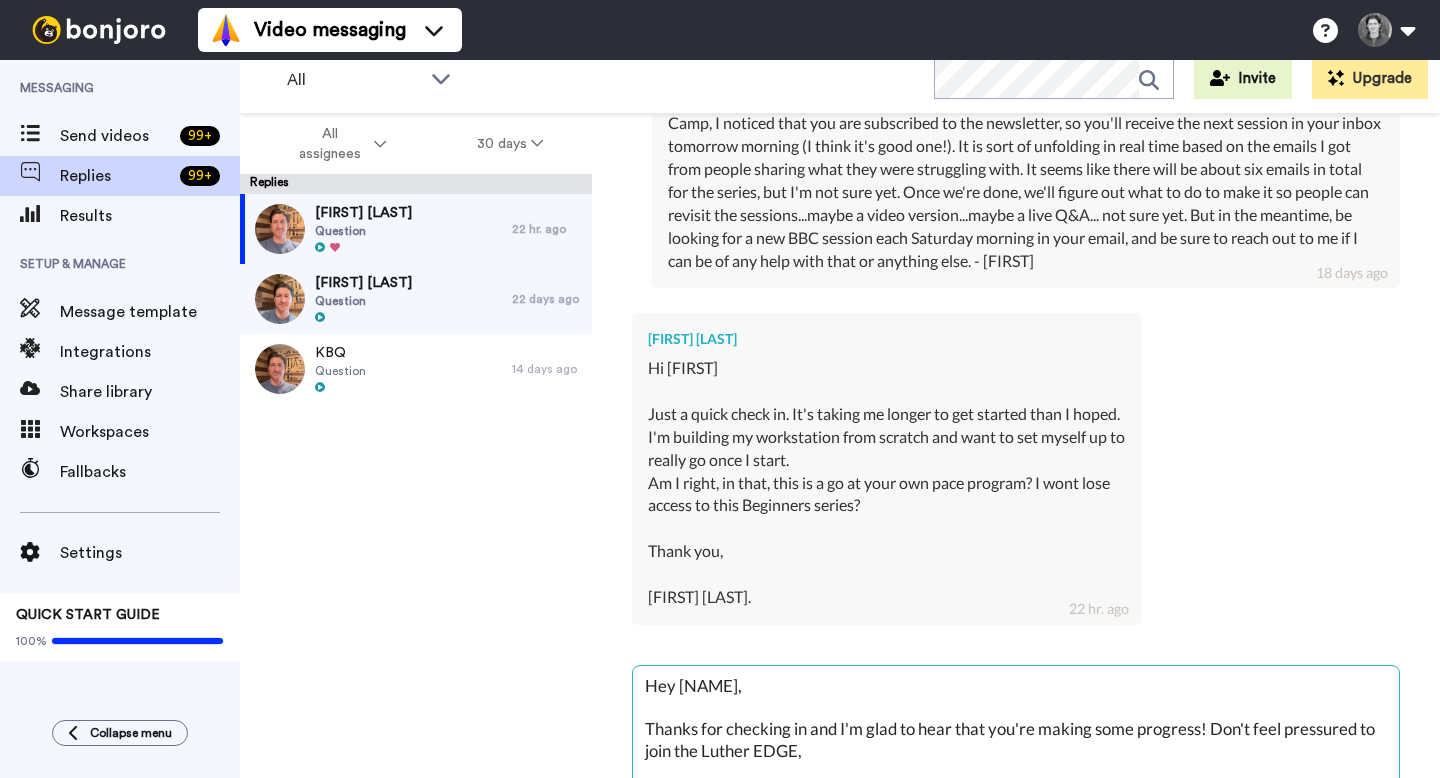 type on "Hey [NAME],
Thanks for checking in and I'm glad to hear that you're making some progress! Don't feel pressured to join the Luther EDGE," 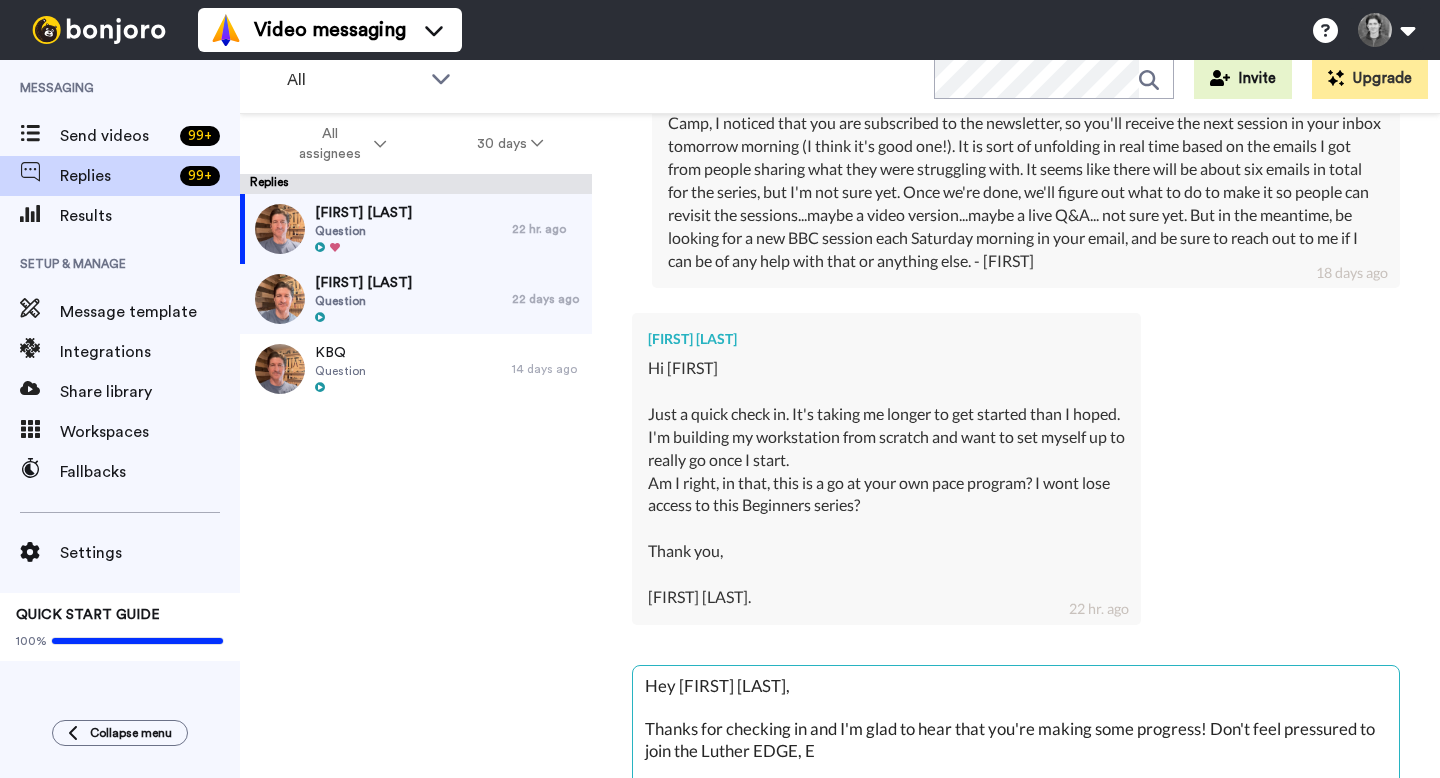 type on "Hey [FIRST],
Thanks for checking in and I'm glad to hear that you're making some progress! Don't feel pressured to join the Luther EDGE, ev" 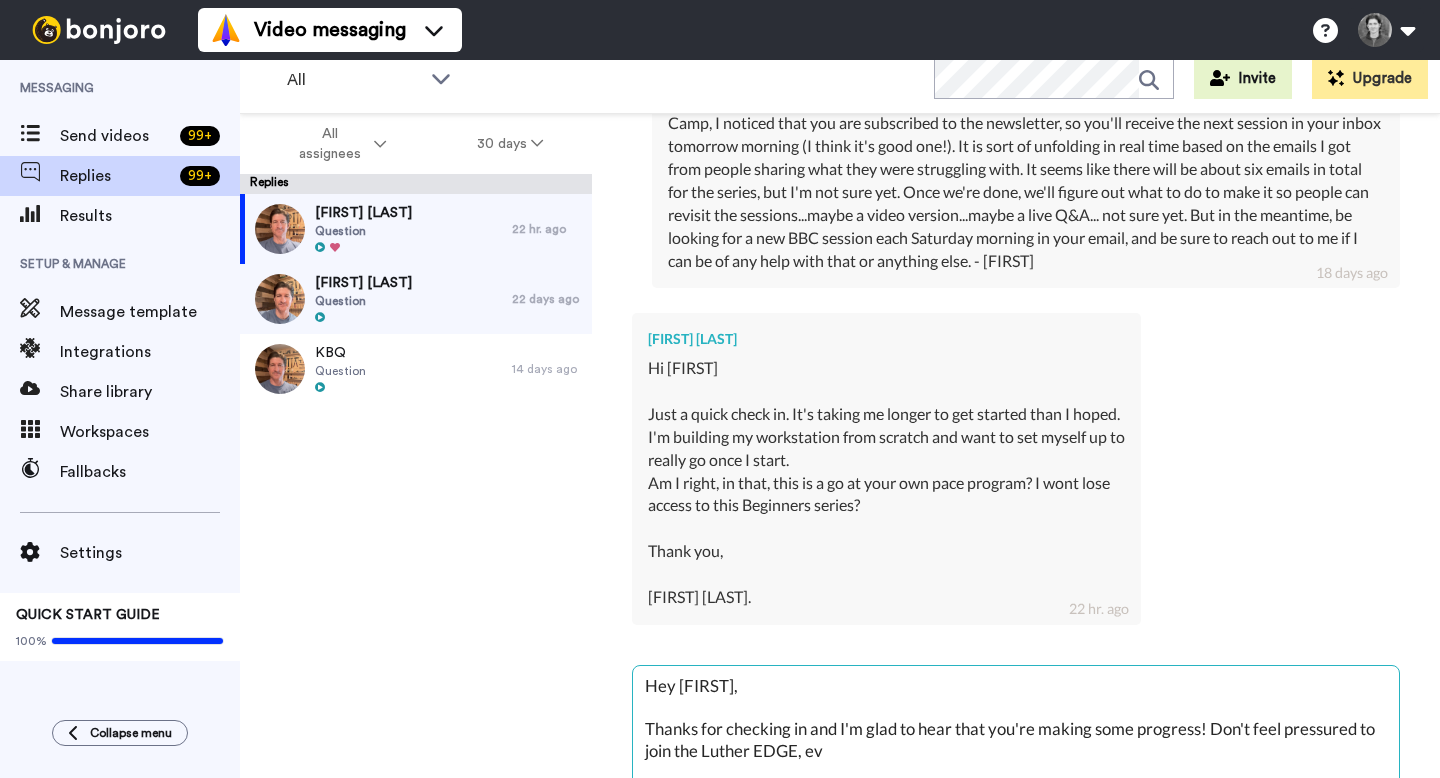 type on "Hey [FIRST],
Thanks for checking in and I'm glad to hear that you're making some progress! Don't feel pressured to join the Luther EDGE, Eve" 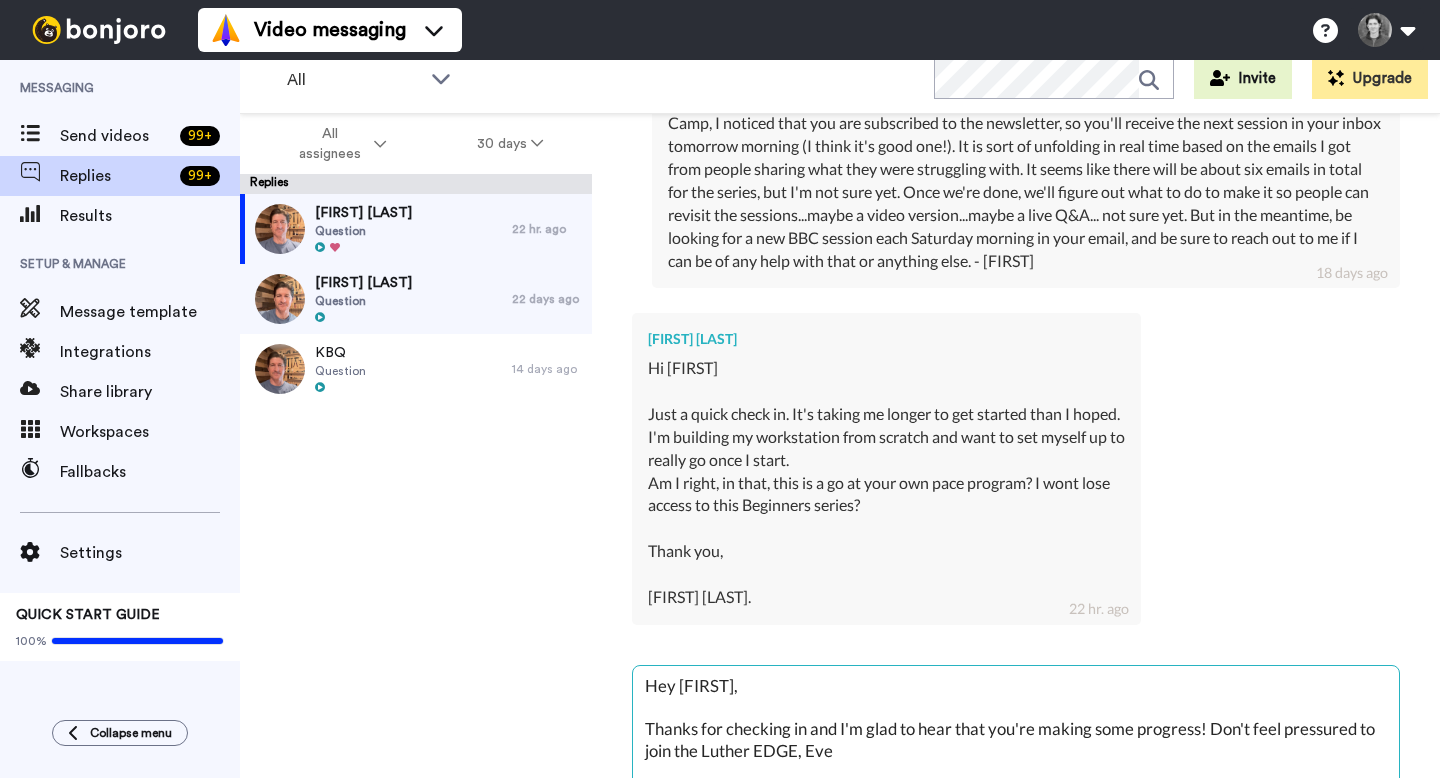 type on "Hey [FIRST] [LAST],
Thanks for checking in and I'm glad to hear that you're making some progress! Don't feel pressured to join the Luther EDGE, even" 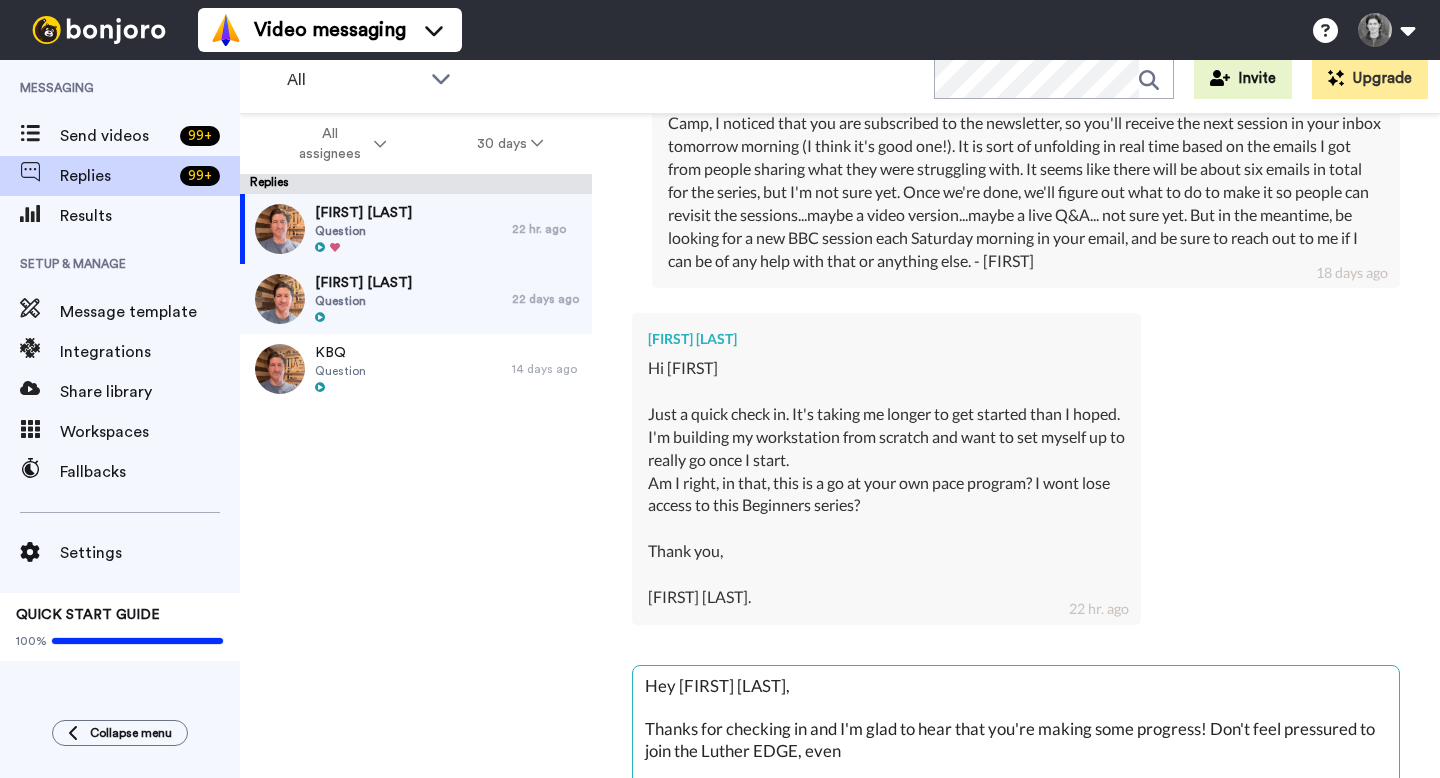 type on "Hey [FIRST] [LAST],
Thanks for checking in and I'm glad to hear that you're making some progress! Don't feel pressured to join the Luther EDGE, even i" 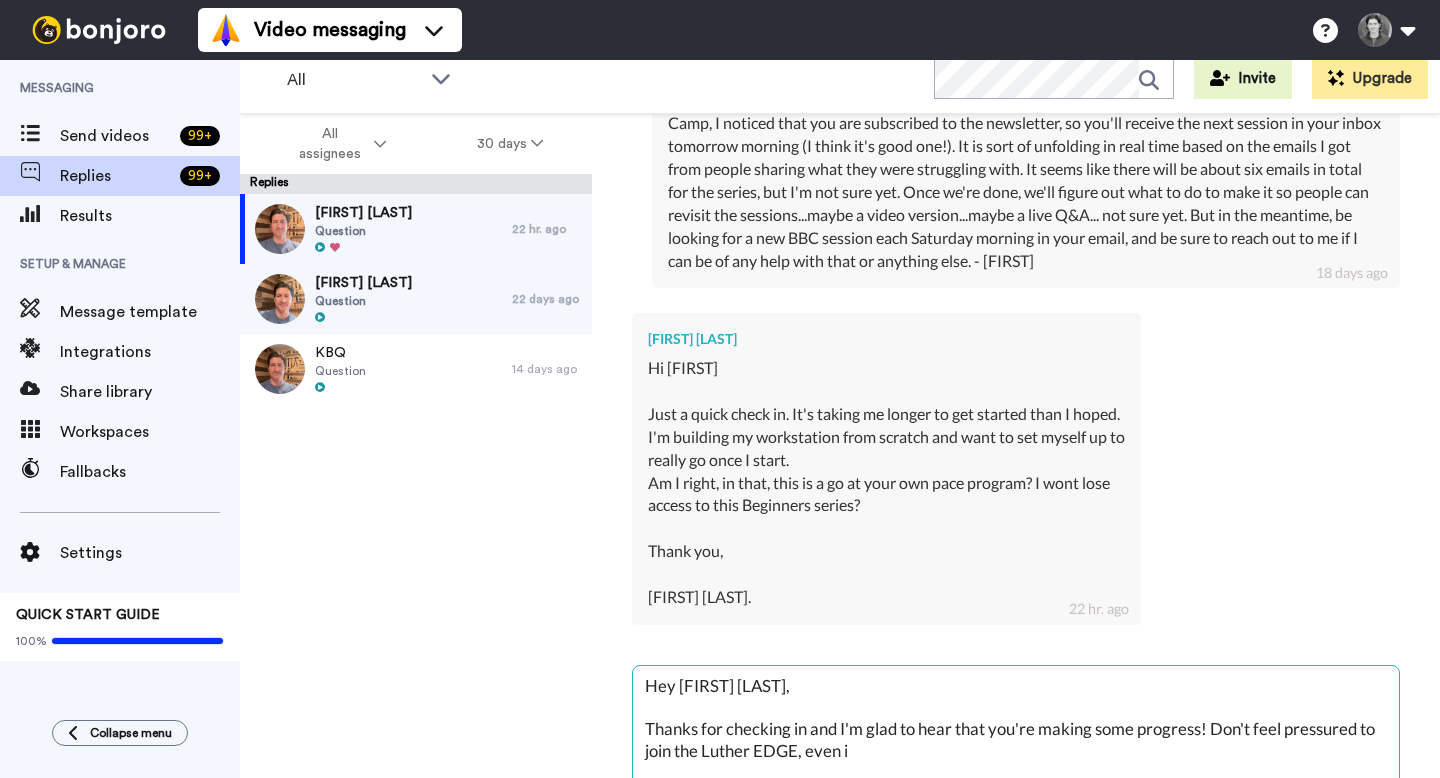 type on "Hey [FIRST],
Thanks for checking in and I'm glad to hear that you're making some progress! Don't feel pressured to join the Luther EDGE, even if" 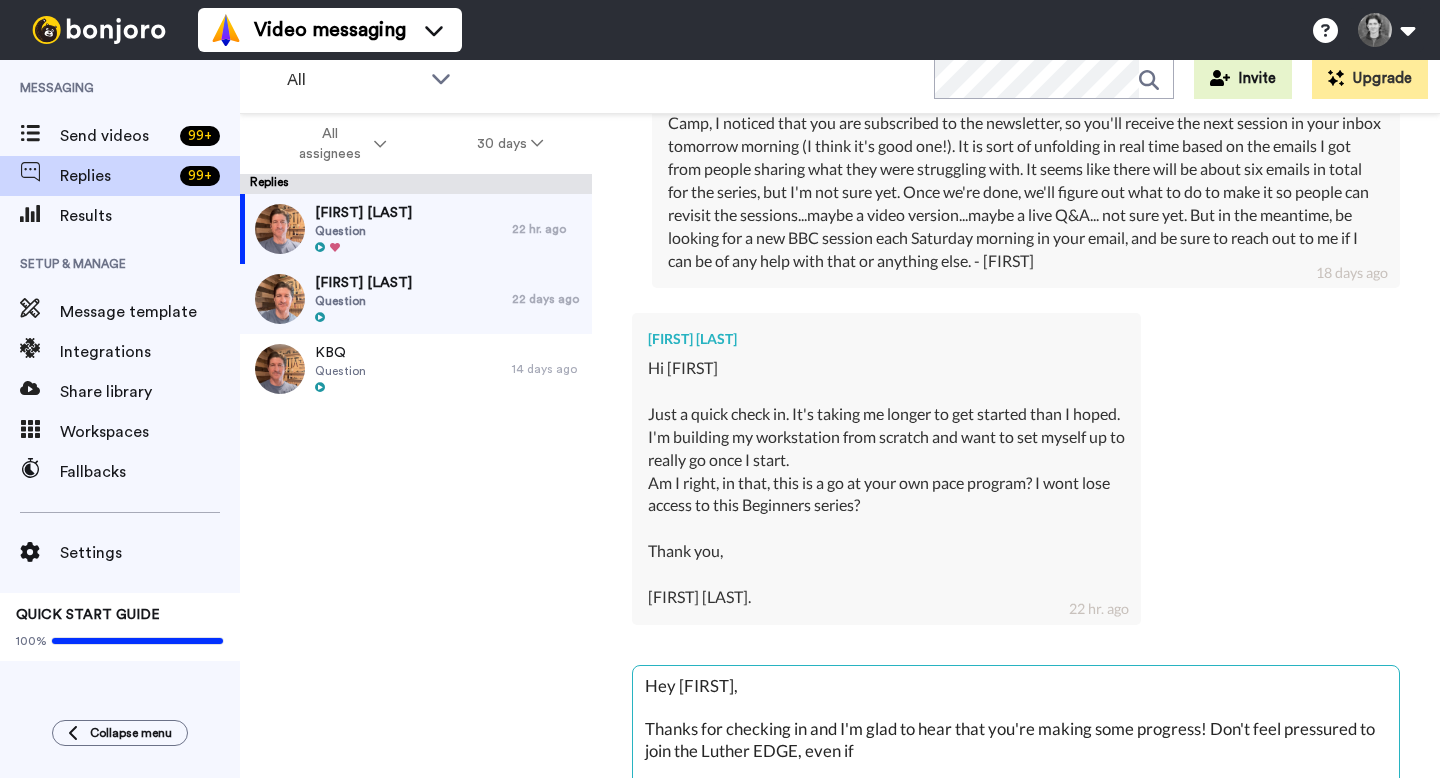 type on "Hey [FIRST],
Thanks for checking in and I'm glad to hear that you're making some progress! Don't feel pressured to join the Luther EDGE, even if" 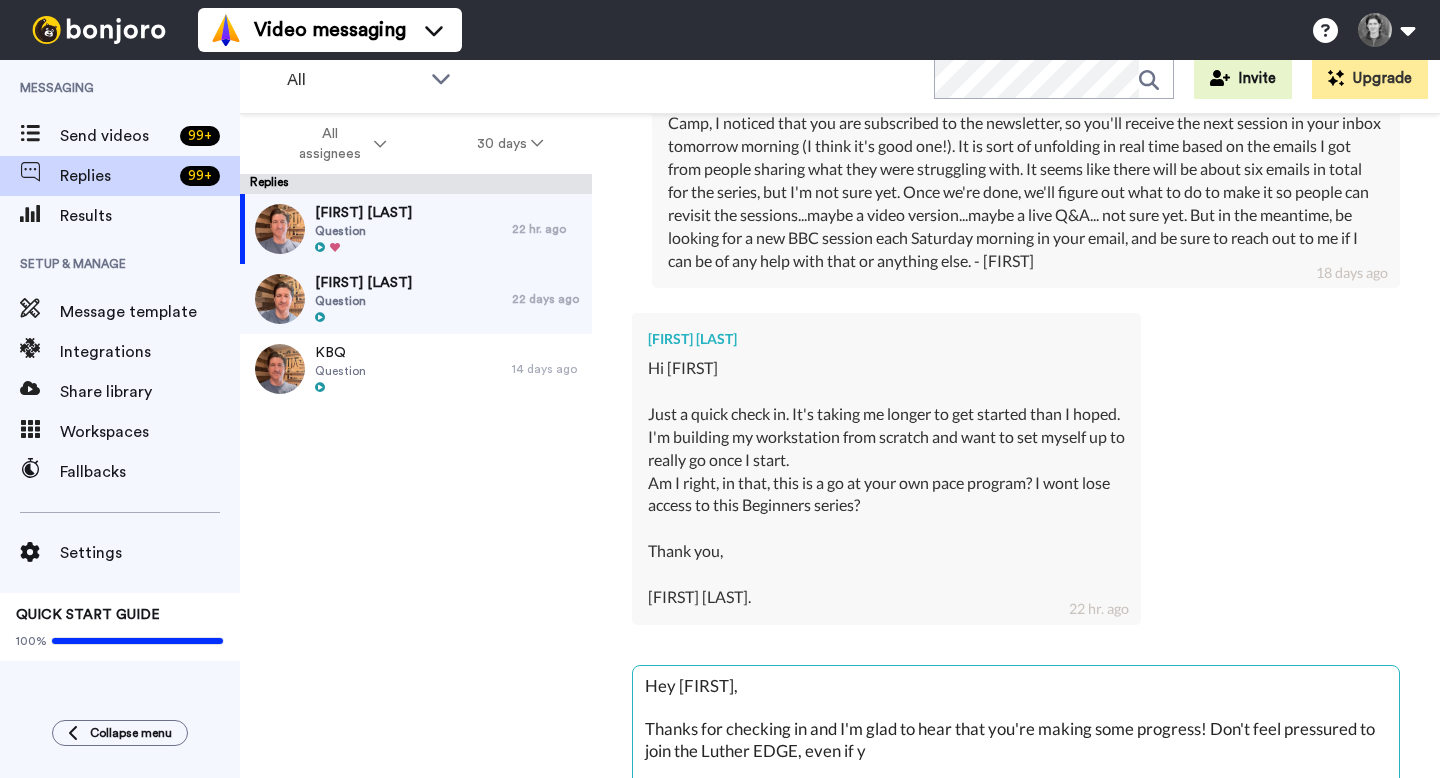type on "Hey [FIRST],
Thanks for checking in and I'm glad to hear that you're making some progress! Don't feel pressured to join the Luther EDGE, even if yo" 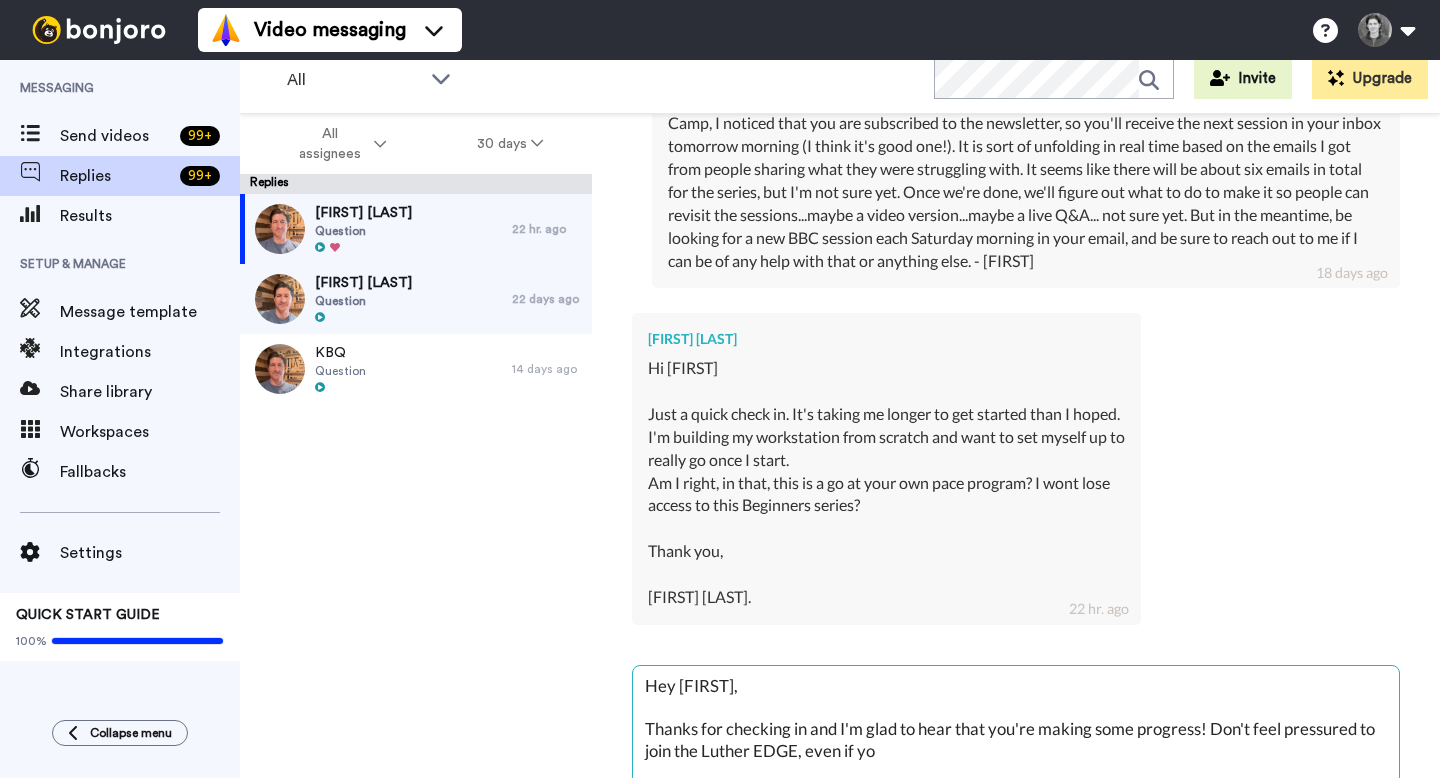 type on "Hey [NAME],
Thanks for checking in and I'm glad to hear that you're making some progress! Don't feel pressured to join the Luther edge. Just take your time and whenever the time is." 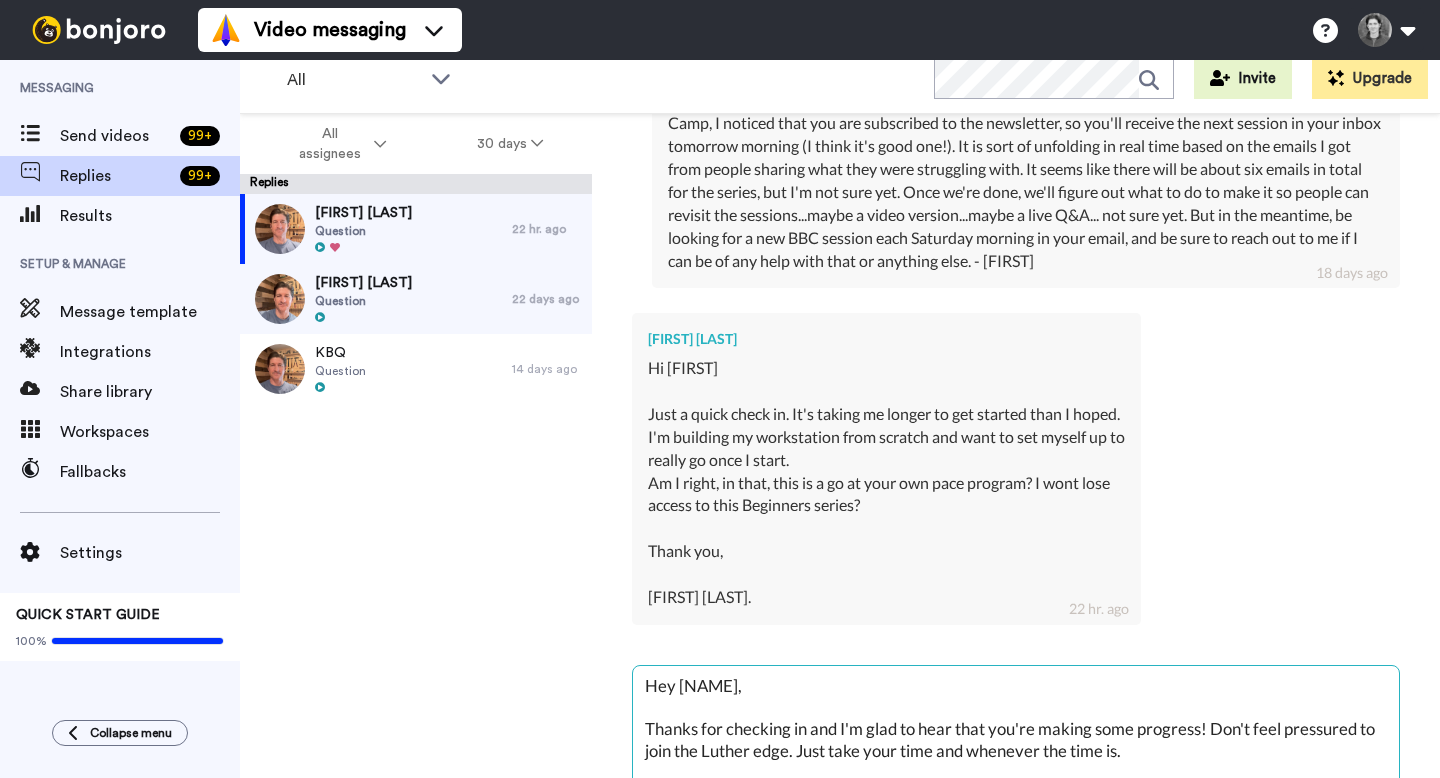 type on "Hey [NAME],
Thanks for checking in and I'm glad to hear that you're making some progress! Don't feel pressured to join the Luther edge. Just take your time and whenever the time is." 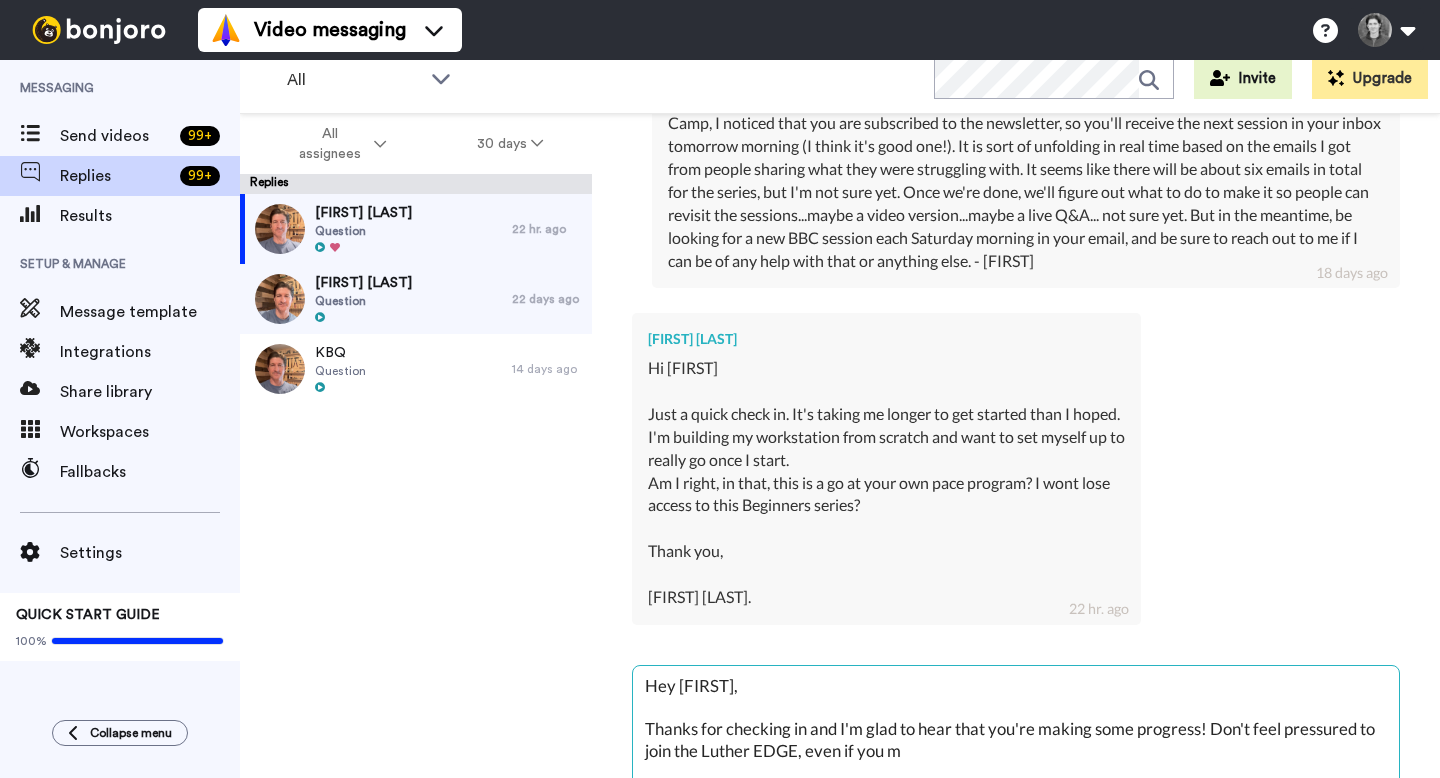 type on "Hey [FIRST] [LAST],
Thanks for checking in and I'm glad to hear that you're making some progress! Don't feel pressured to join the Luther EDGE, even if you mi" 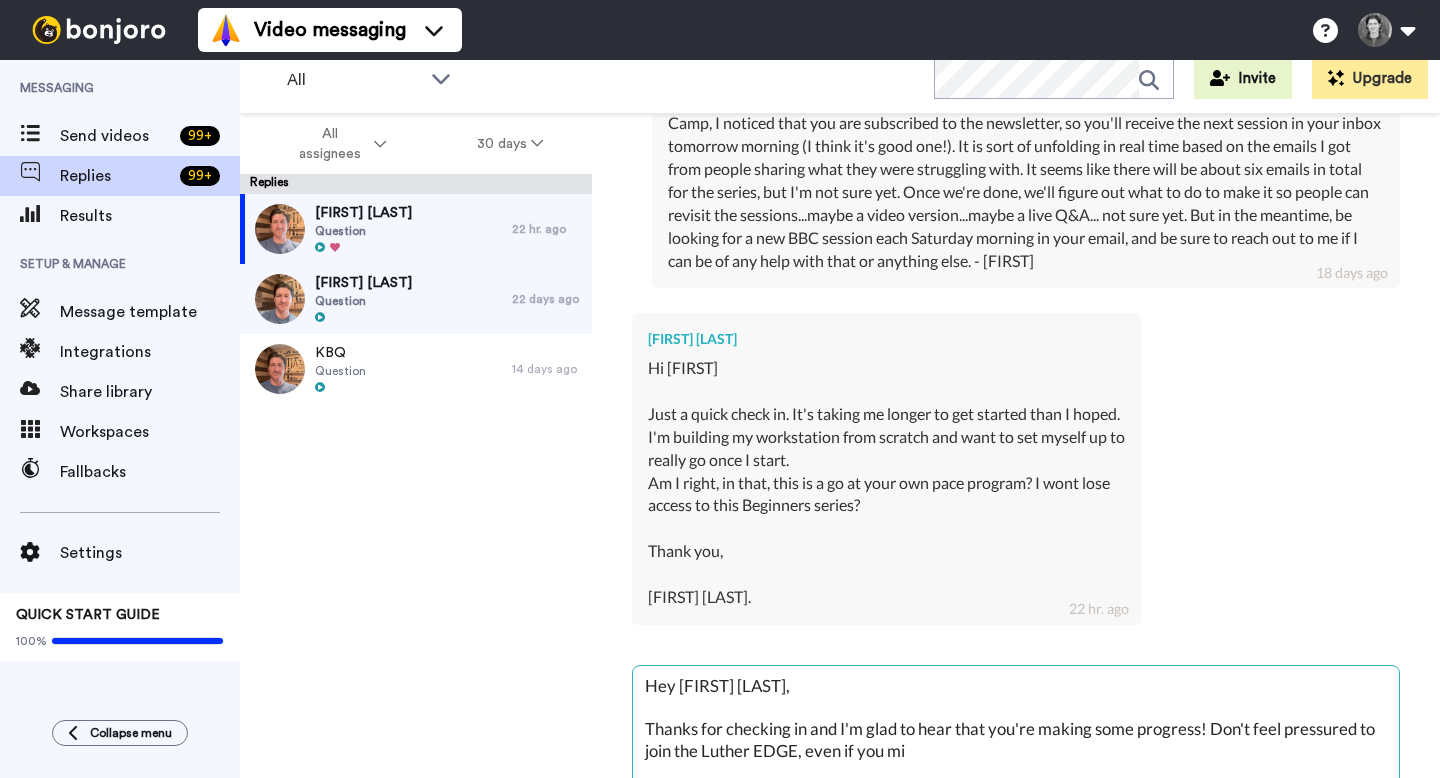 type on "Hey [FIRST] [LAST],
Thanks for checking in and I'm glad to hear that you're making some progress! Don't feel pressured to join the Luther EDGE, even if you mis" 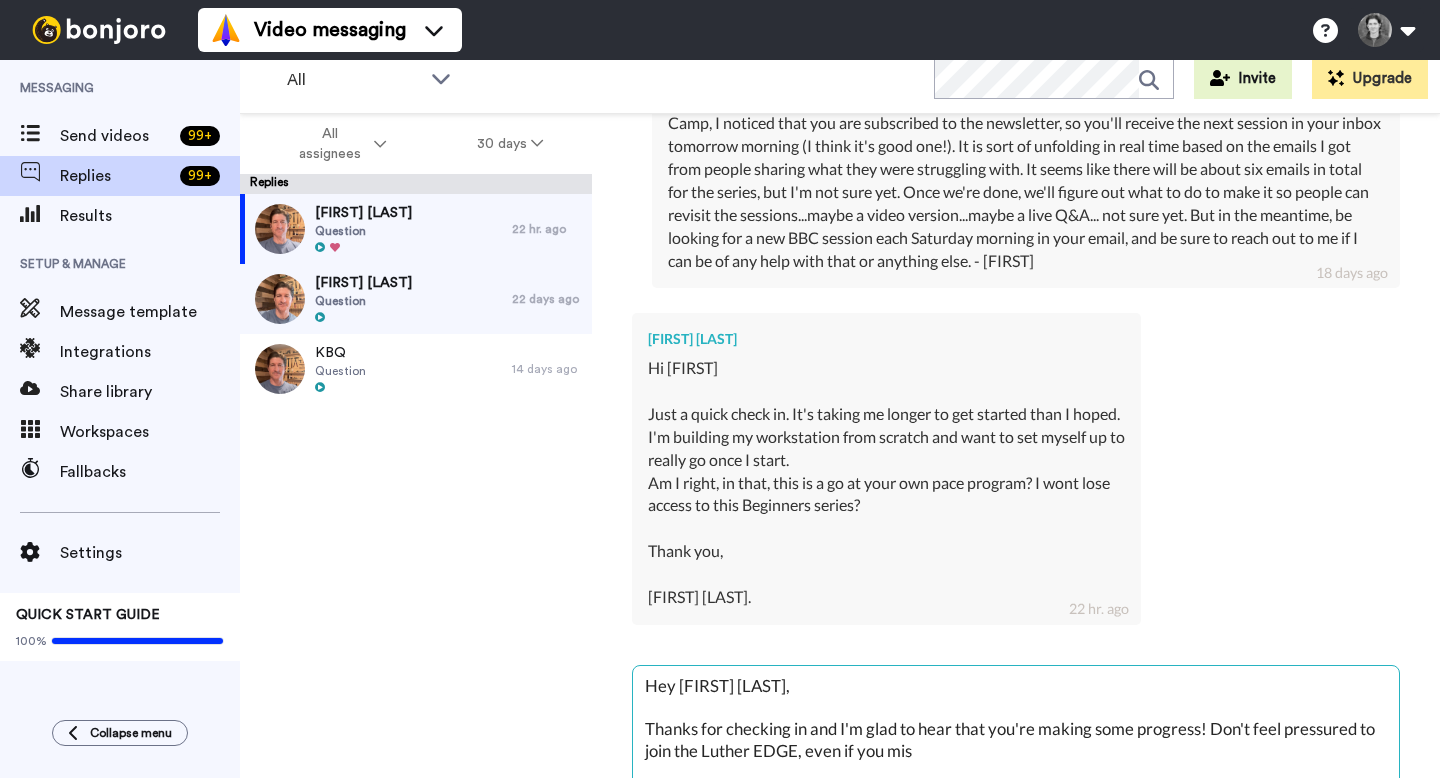 type on "Hey [NAME],
Thanks for checking in and I'm glad to hear that you're making some progress! Don't feel pressured to join the Luther EDGE, even if you miss" 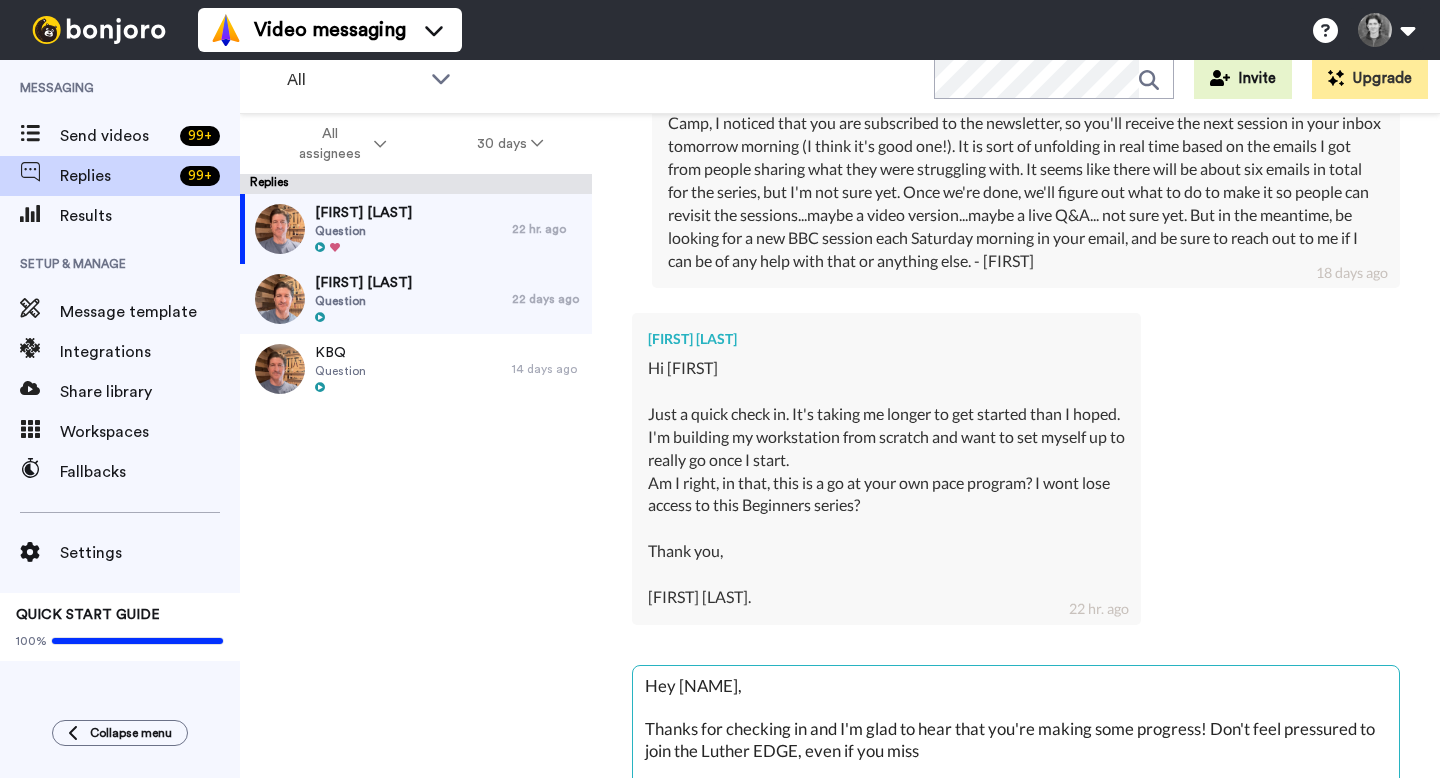 type on "Hey [NAME],
Thanks for checking in and I'm glad to hear that you're making some progress! Don't feel pressured to join the Luther EDGE, even if you miss" 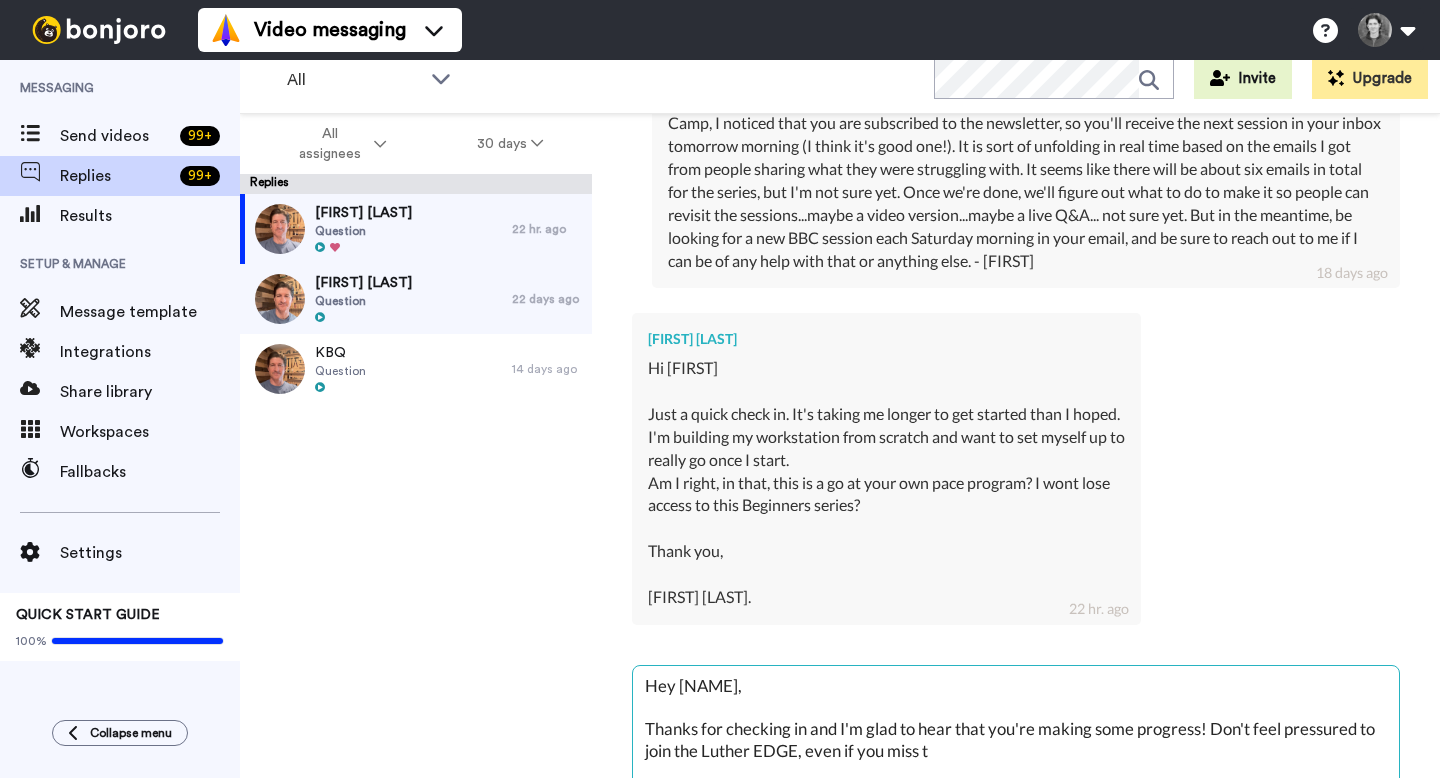 type on "Hey [FIRST],
Thanks for checking in and I'm glad to hear that you're making some progress! Don't feel pressured to join the Luther EDGE, even if you misse t" 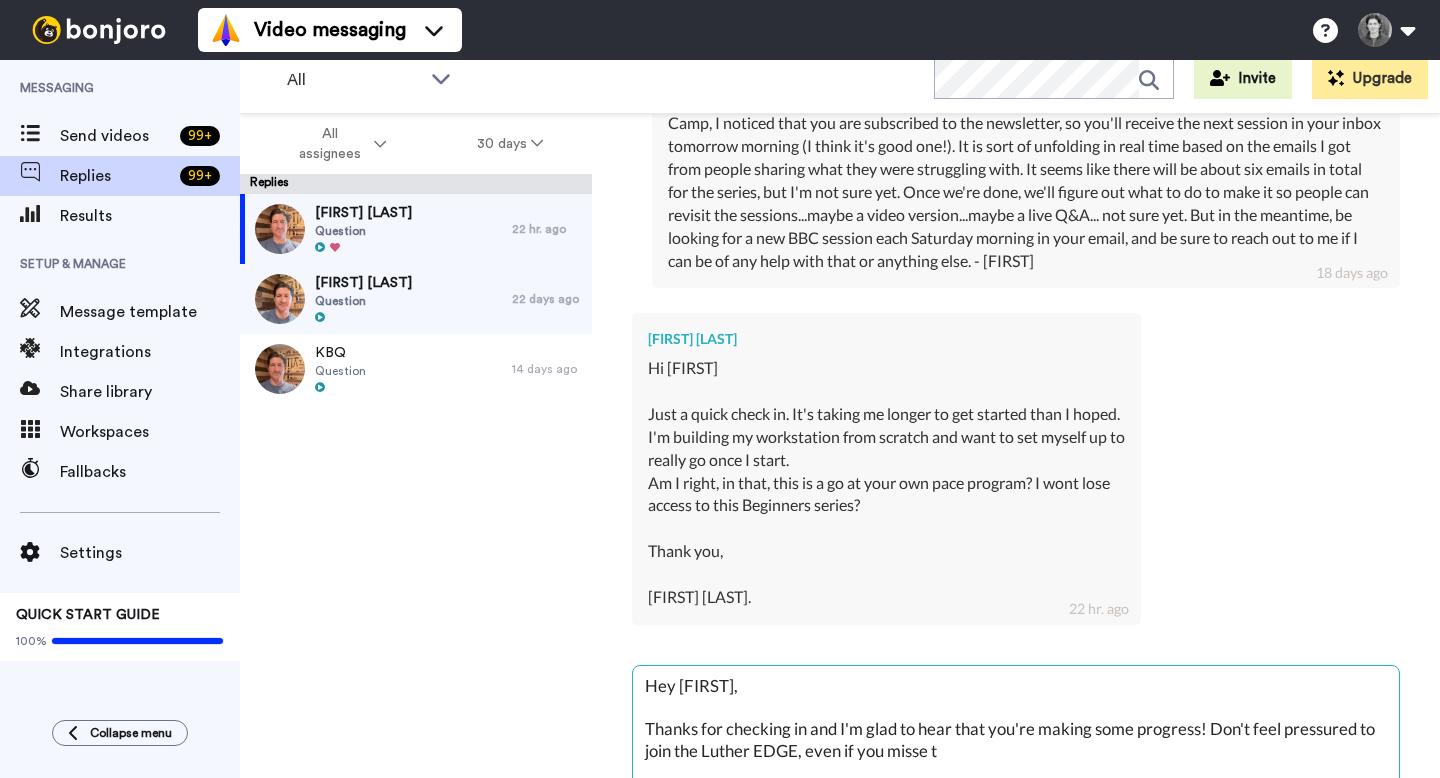type on "Hey [FIRST],
Thanks for checking in and I'm glad to hear that you're making some progress! Don't feel pressured to join the Luther EDGE, even if you missed the" 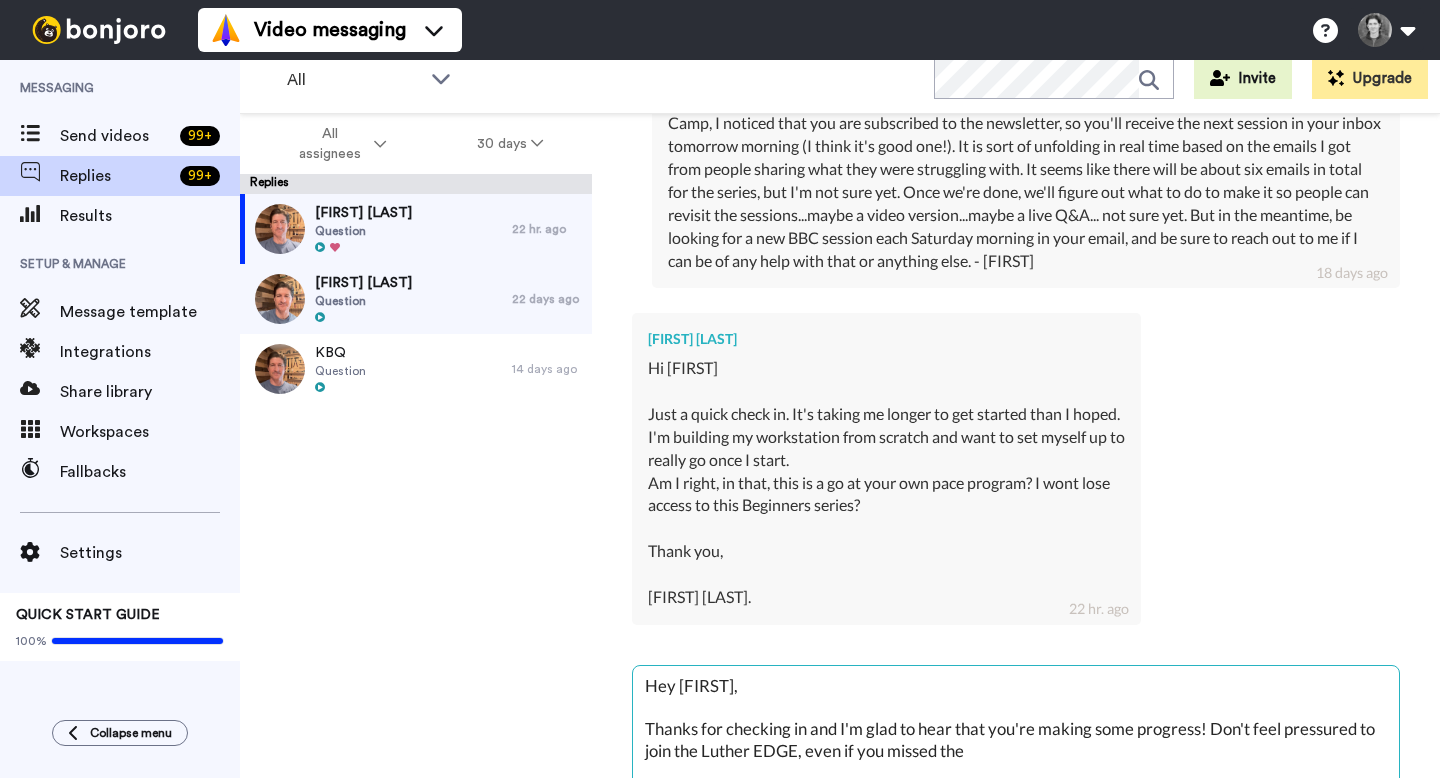 type on "Hey [FIRST],
Thanks for checking in and I'm glad to hear that you're making some progress! Don't feel pressured to join the Luther EDGE, even if you missed the" 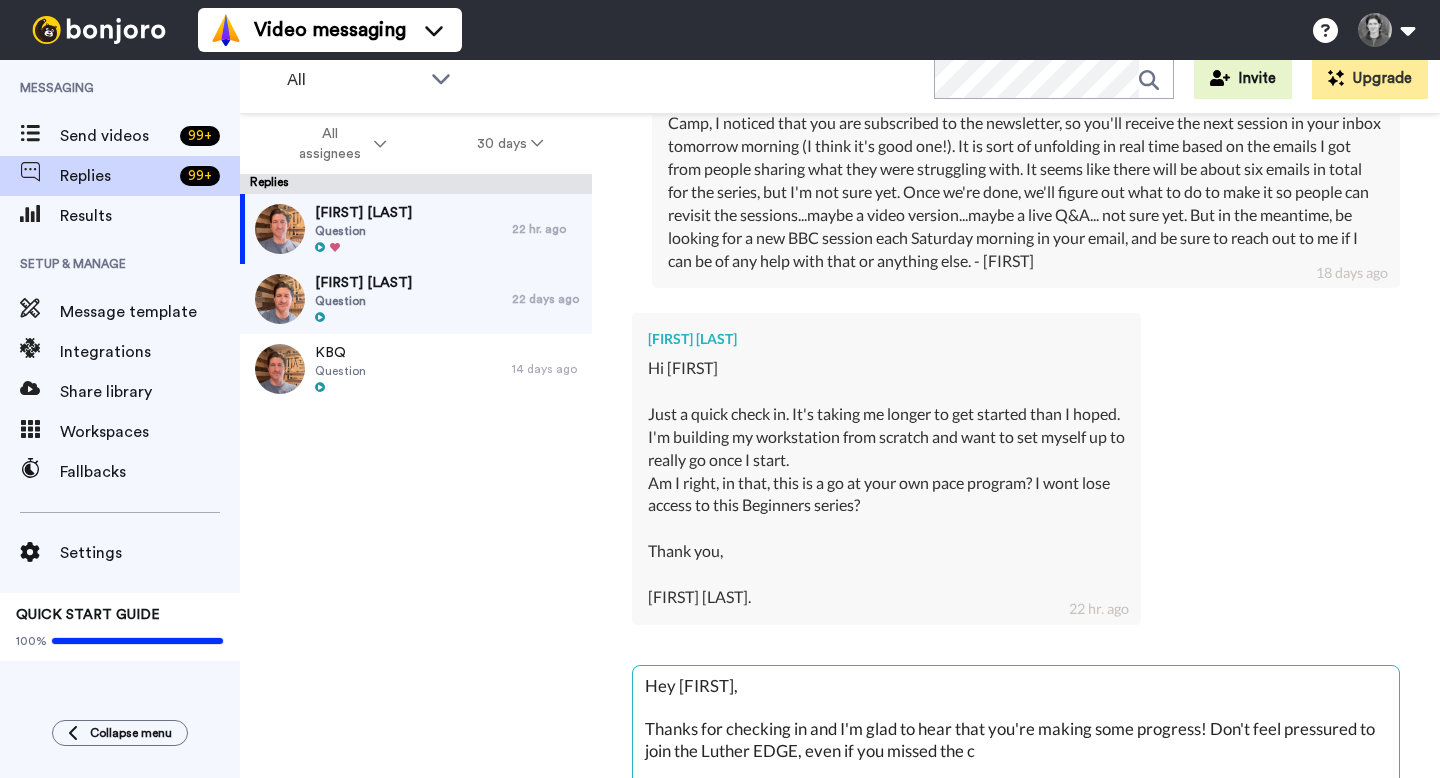 type on "Hey [NAME],
Thanks for checking in and I'm glad to hear that you're making some progress! Don't feel pressured to join the Luthier EDGE, even if you missed the current sale." 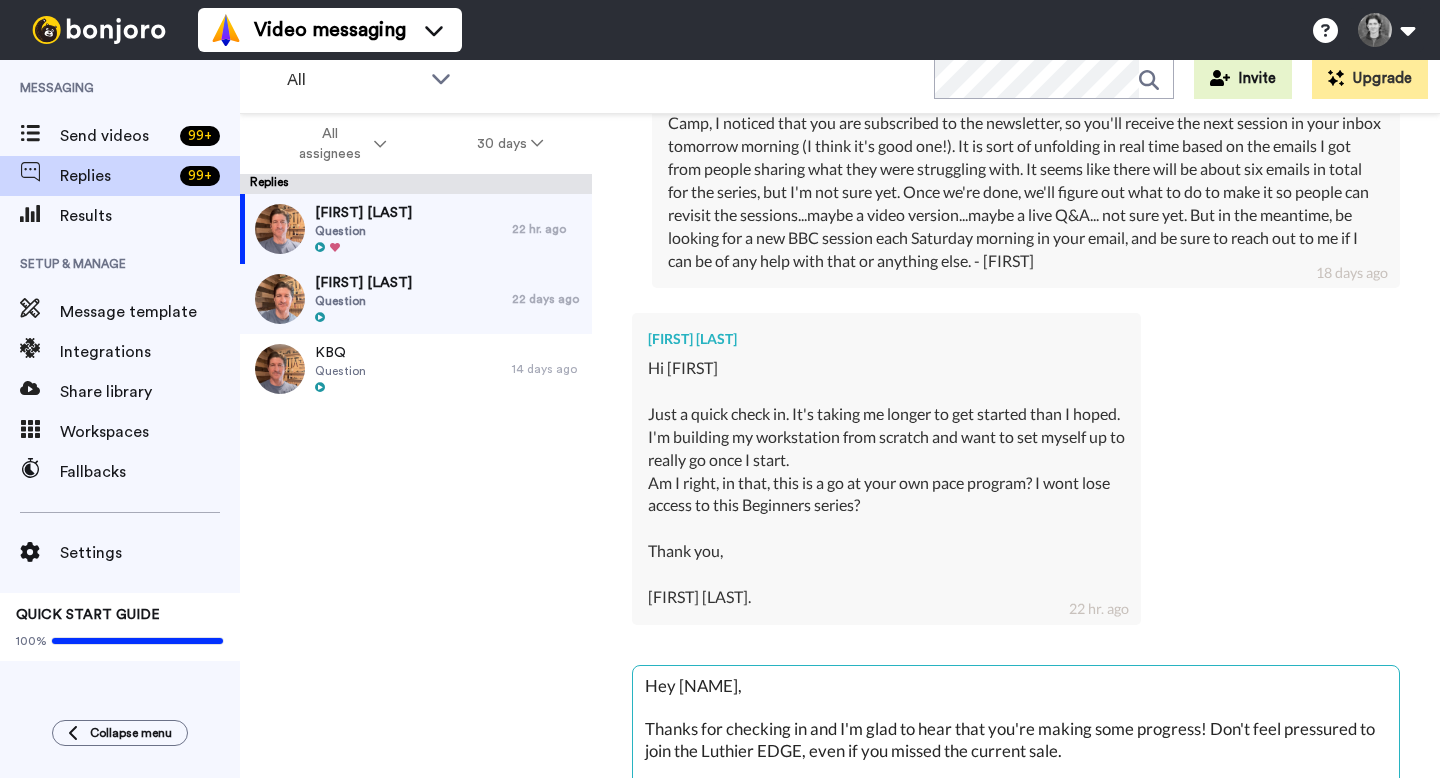 type on "Hey [NAME],
Thanks for checking in and I'm glad to hear that you're making some progress! Don't feel pressured to join the Luther EDGE, even if you missed the cur" 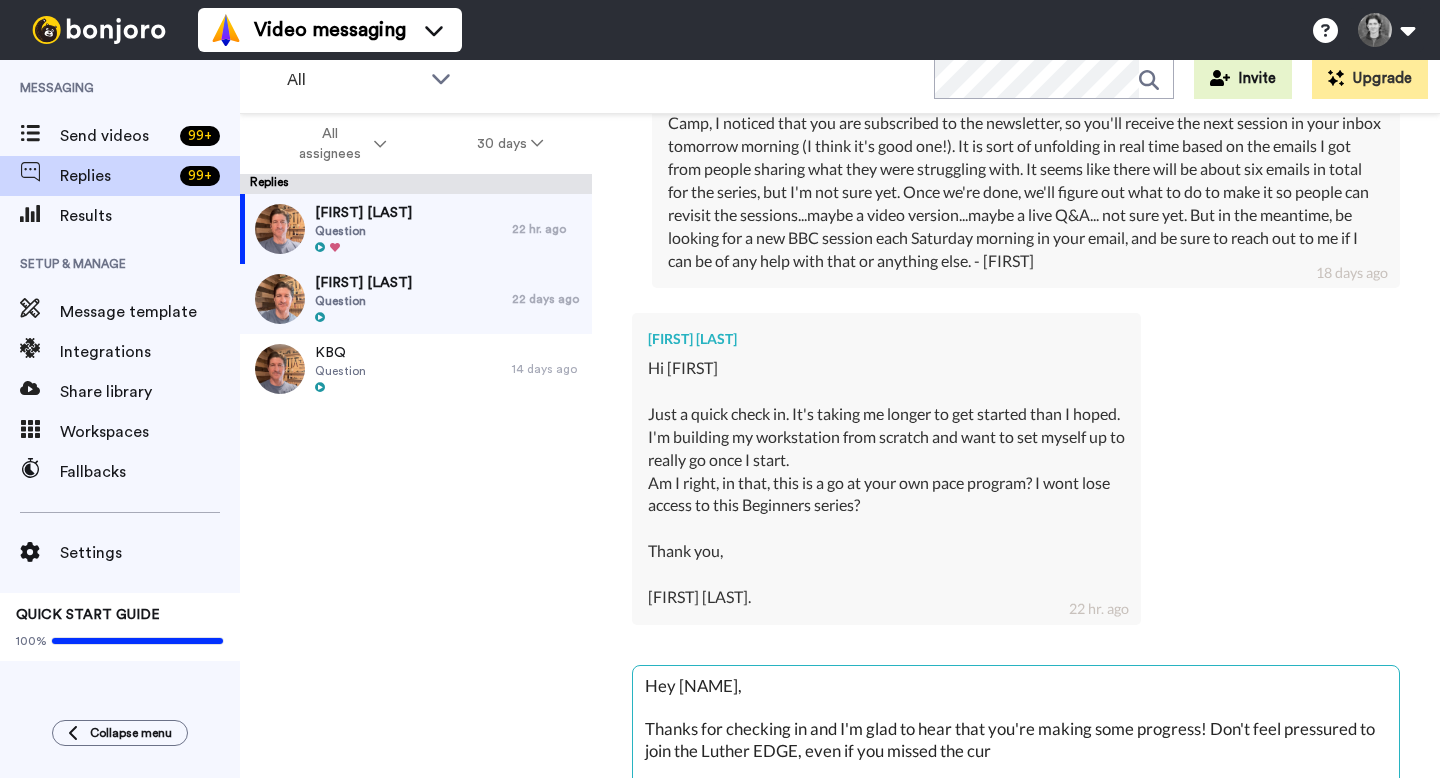 type on "Hey [FIRST] [LAST],
Thanks for checking in and I'm glad to hear that you're making some progress! Don't feel pressured to join the Luther EDGE, even if you missed the curr" 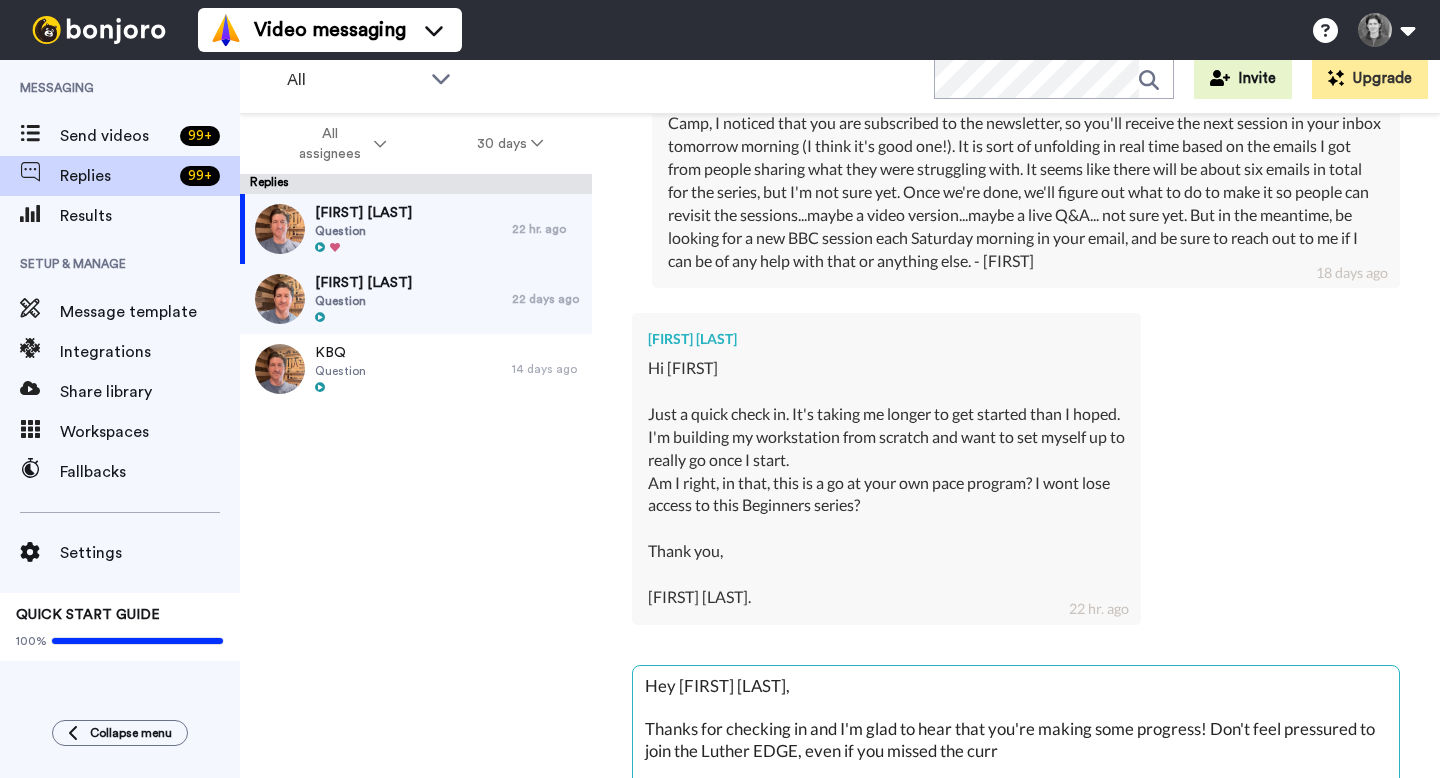 type on "Hey [FIRST],
Thanks for checking in and I'm glad to hear that you're making some progress! Don't feel pressured to join the Luther EDGE, even if you missed the curre" 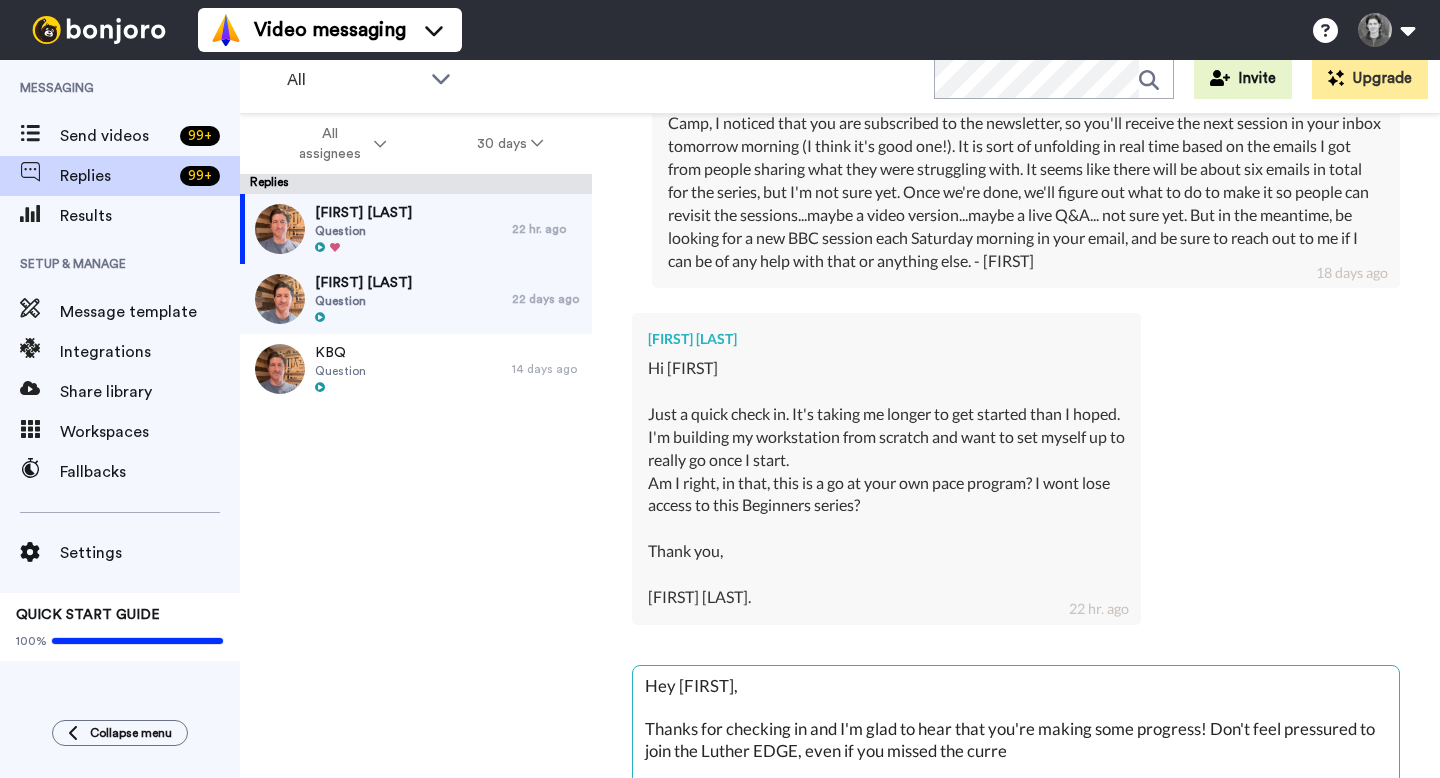 type on "Hey [FIRST],
Thanks for checking in and I'm glad to hear that you're making some progress! Don't feel pressured to join the Luther EDGE, even if you missed the curren" 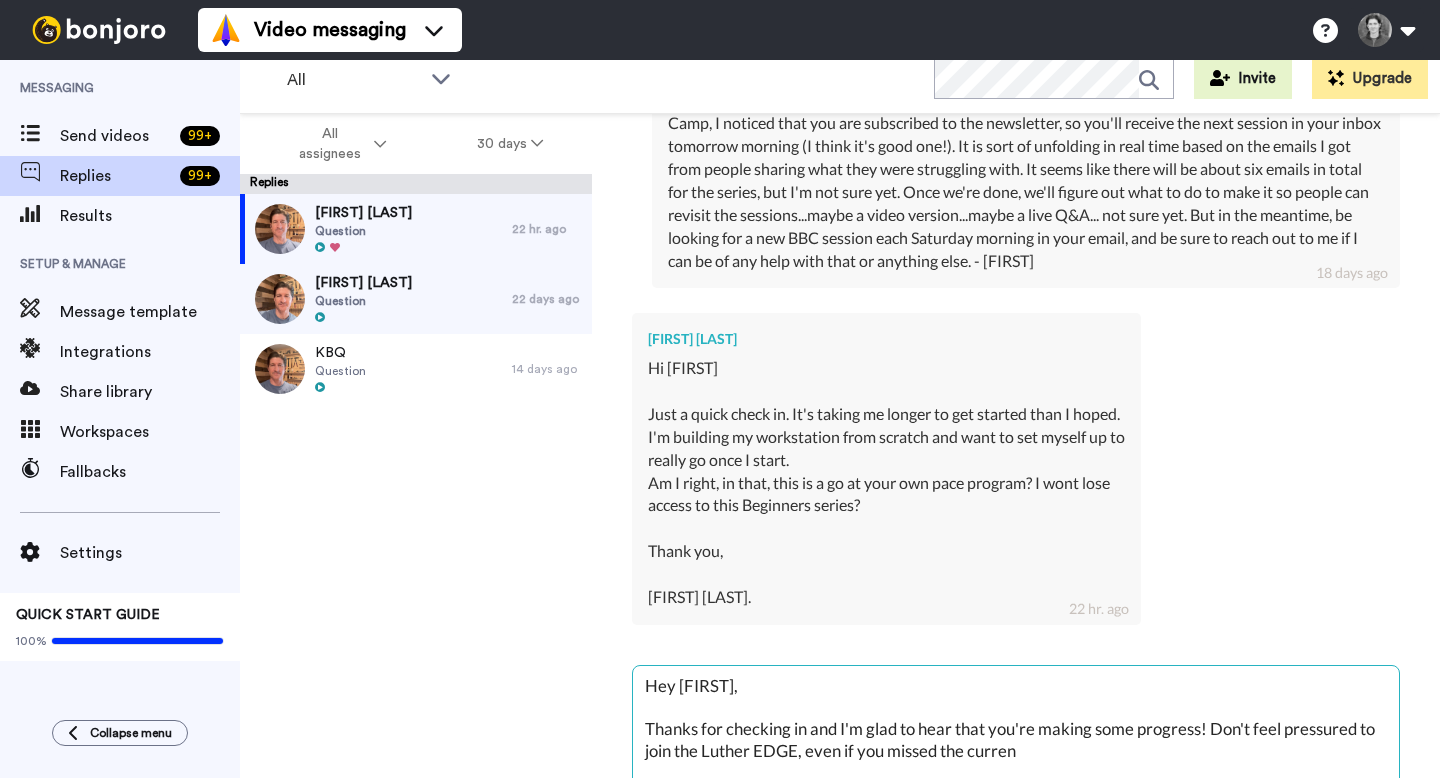 type on "Hey [FIRST],
Thanks for checking in and I'm glad to hear that you're making some progress! Don't feel pressured to join the Luther EDGE, even if you missed the current" 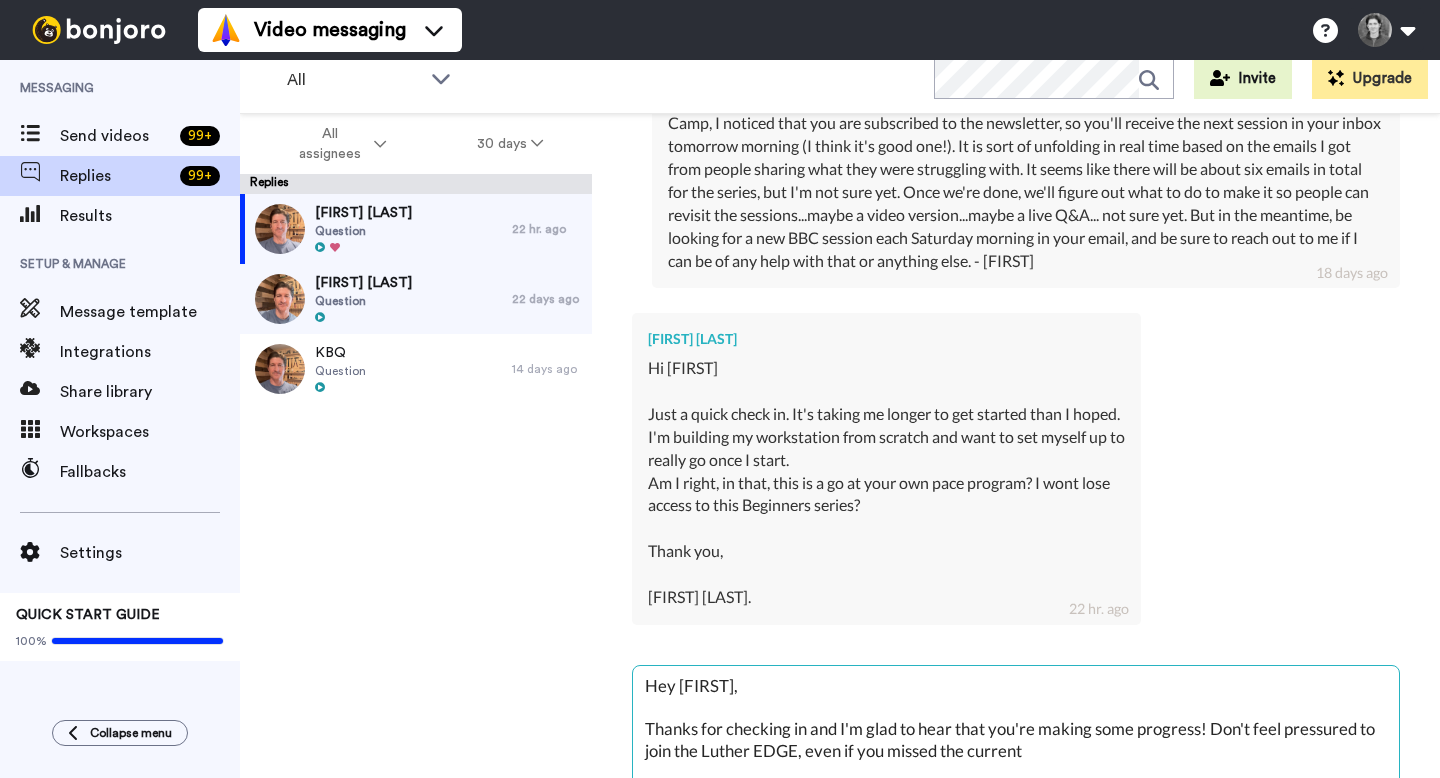 type on "Hey [FIRST],
Thanks for checking in and I'm glad to hear that you're making some progress! Don't feel pressured to join the [BRAND] EDGE, even if you missed the current sa" 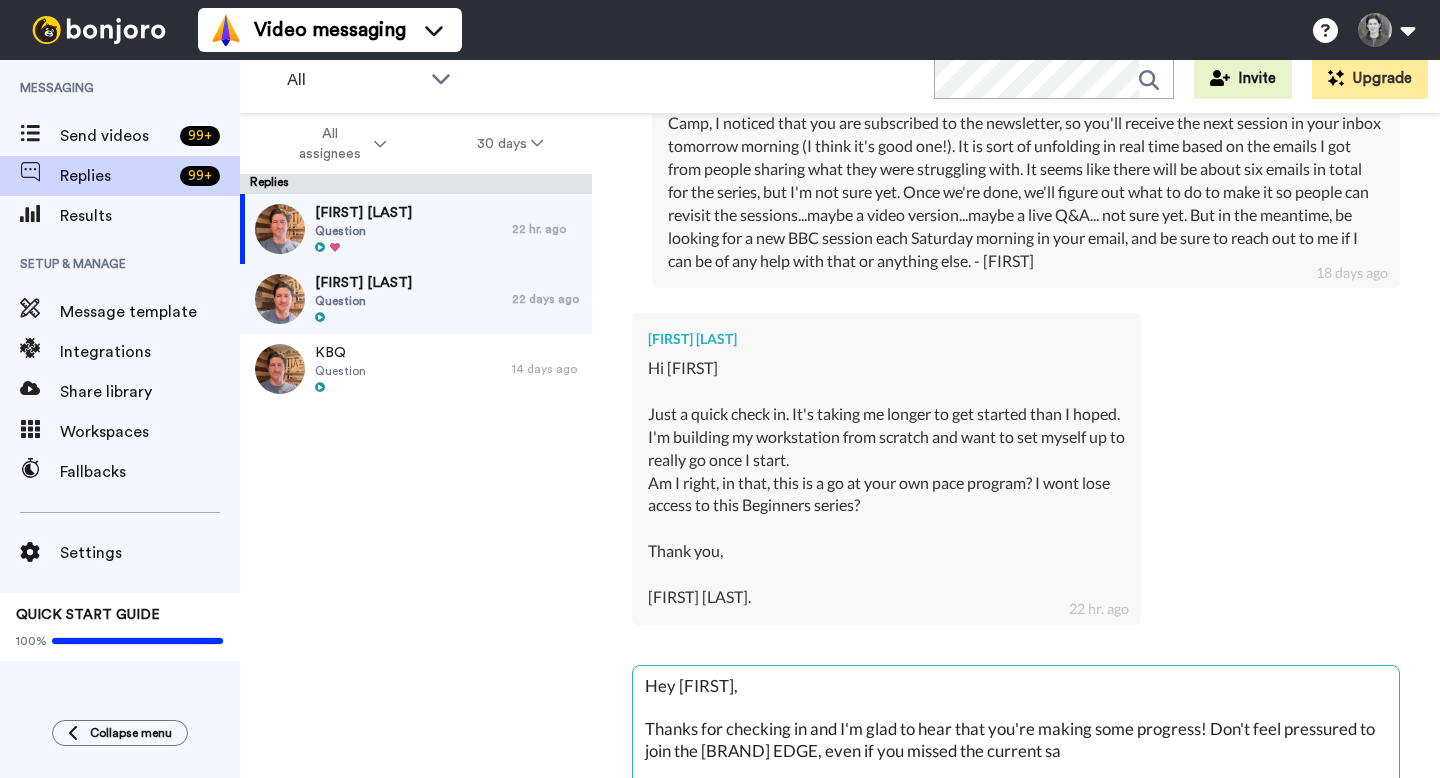 type on "Hey [FIRST],
Thanks for checking in and I'm glad to hear that you're making some progress! Don't feel pressured to join the Luther EDGE, even if you missed the current sal" 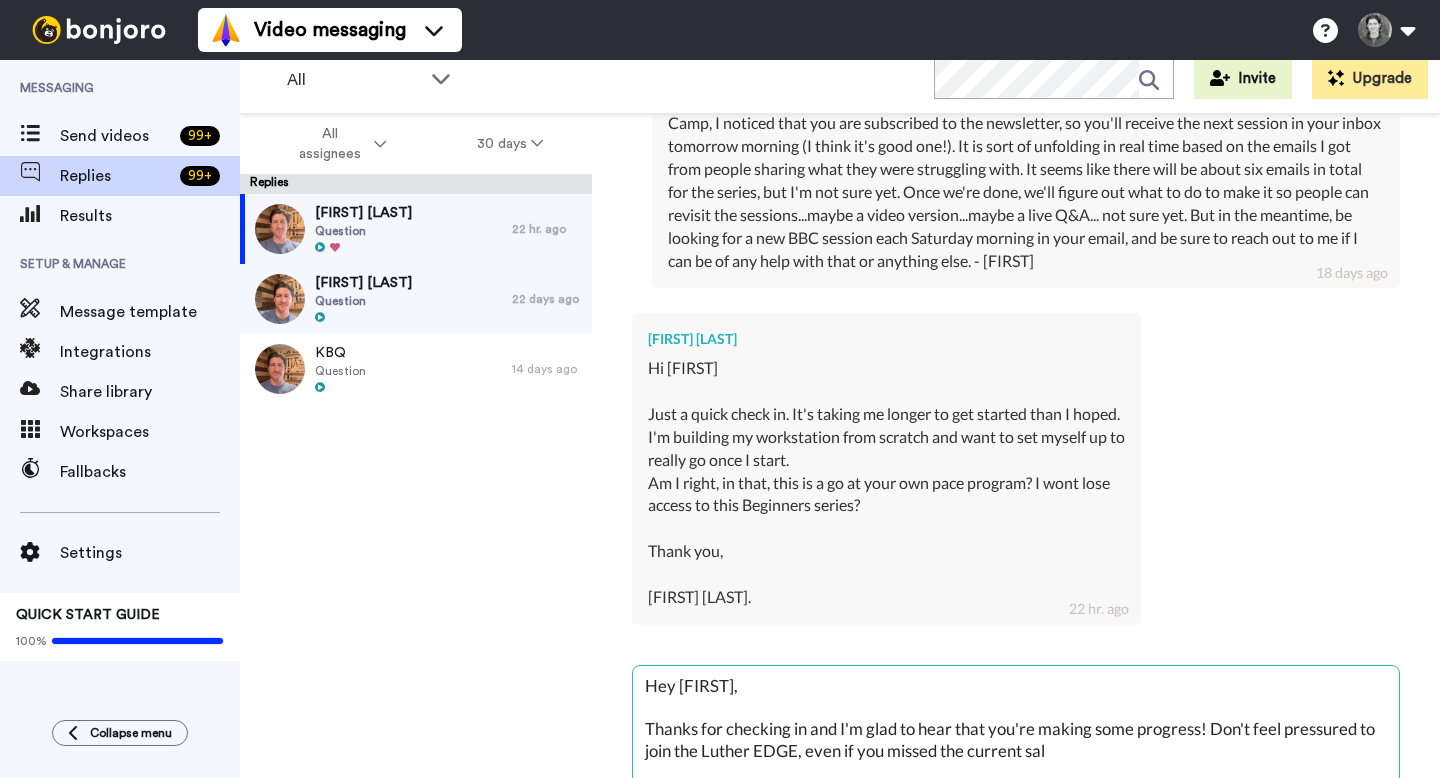 type on "Hey [FIRST],
Thanks for checking in and I'm glad to hear that you're making some progress! Don't feel pressured to join the Luther EDGE, even if you missed the current sale" 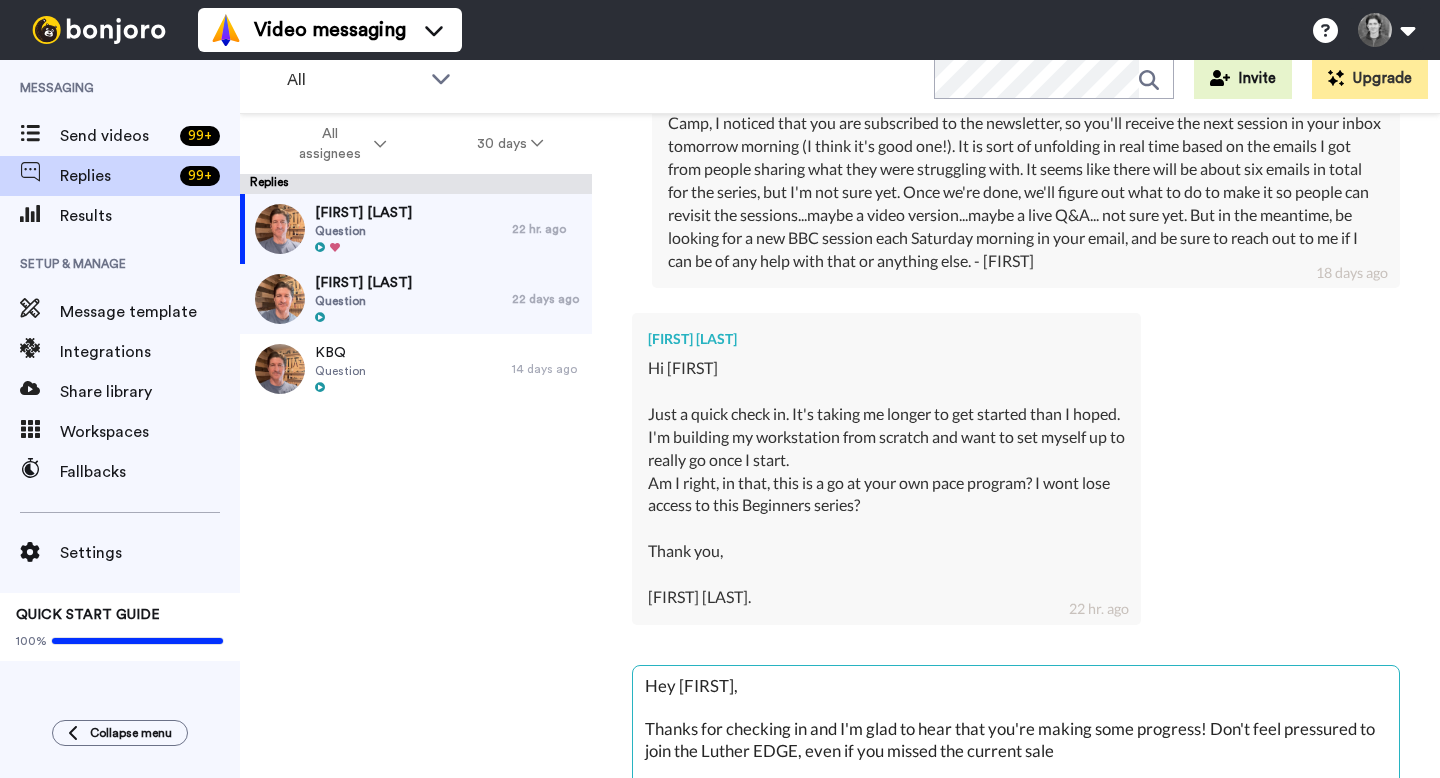 type on "Hey [FIRST],
Thanks for checking in and I'm glad to hear that you're making some progress! Don't feel pressured to join the Luther EDGE, even if you missed the current sale" 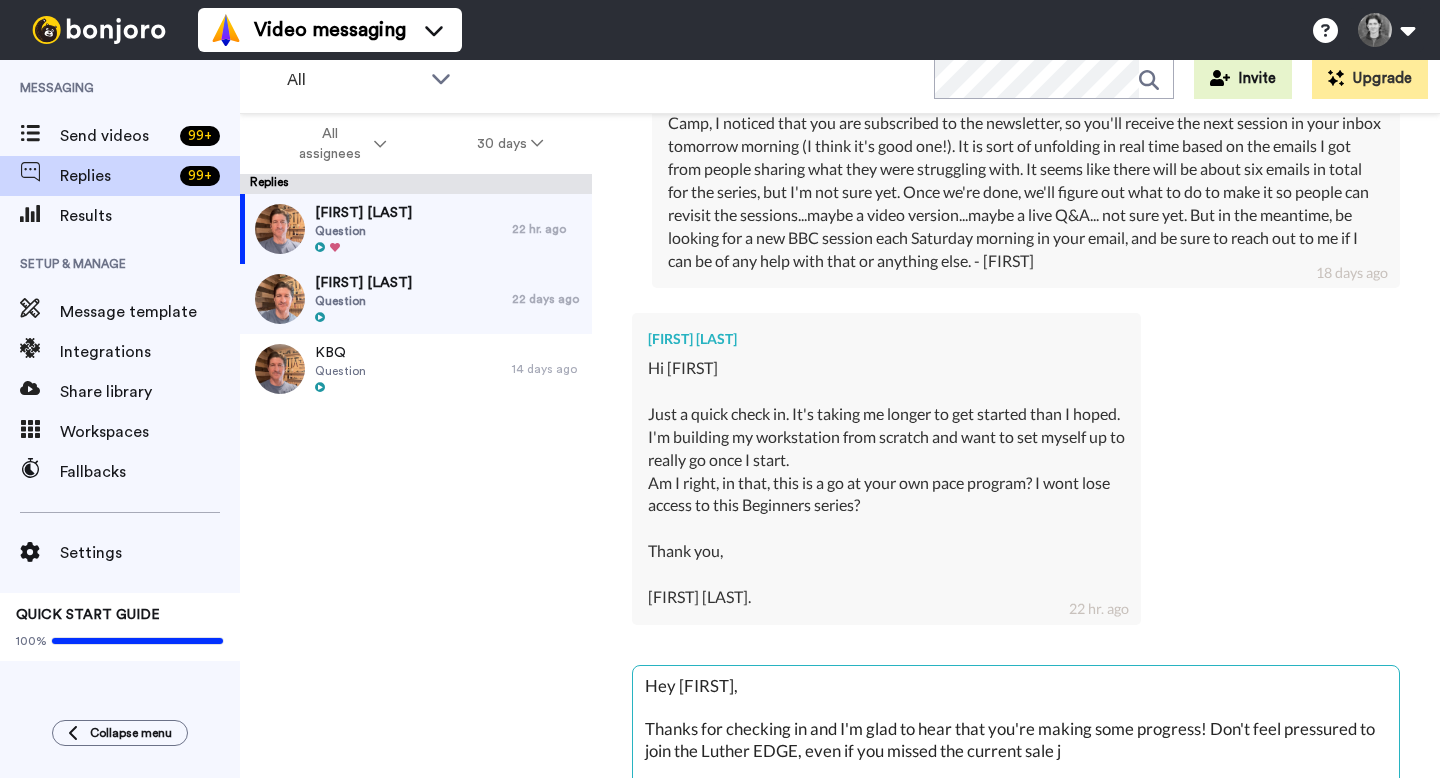 type on "Hey [FIRST] [LAST],
Thanks for checking in and I'm glad to hear that you're making some progress! Don't feel pressured to join the Luther EDGE, even if you missed the current sale ju" 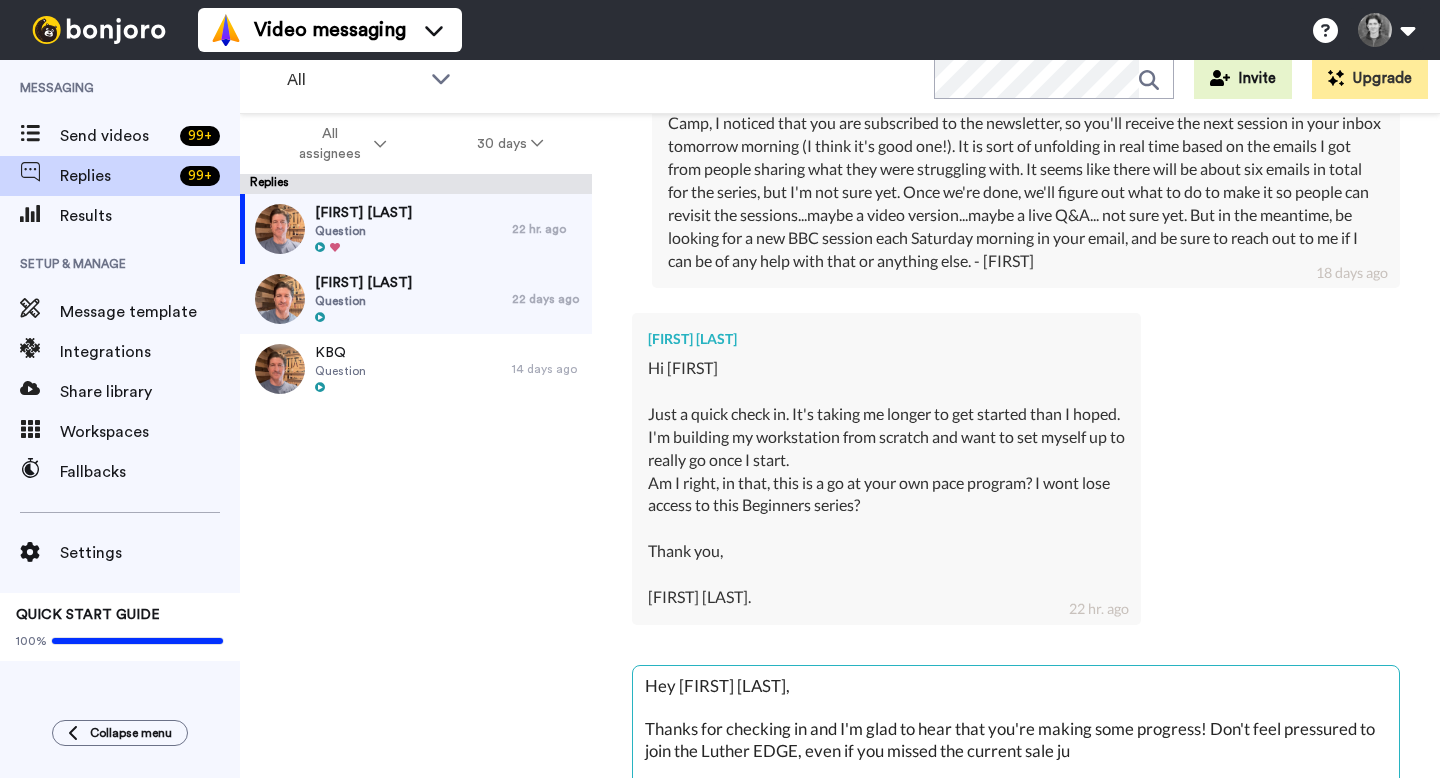 type on "Hey [NAME],
Thanks for checking in and I'm glad to hear that you're making some progress! Don't feel pressured to join the Luther EDGE, even if you missed the current sale jus" 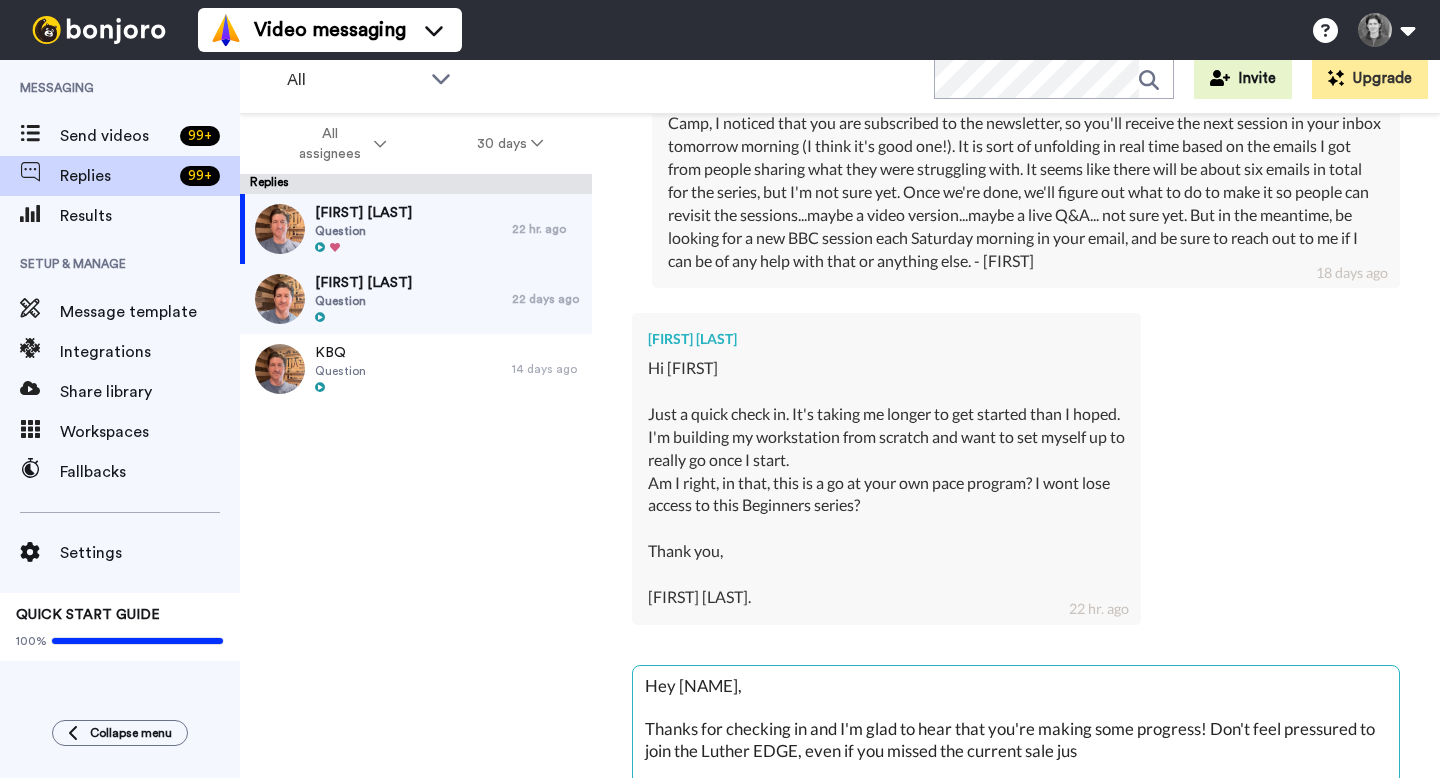 type on "Hey [FIRST],
Thanks for checking in and I'm glad to hear that you're making some progress! Don't feel pressured to join the Luther EDGE, even if you missed the current sale just" 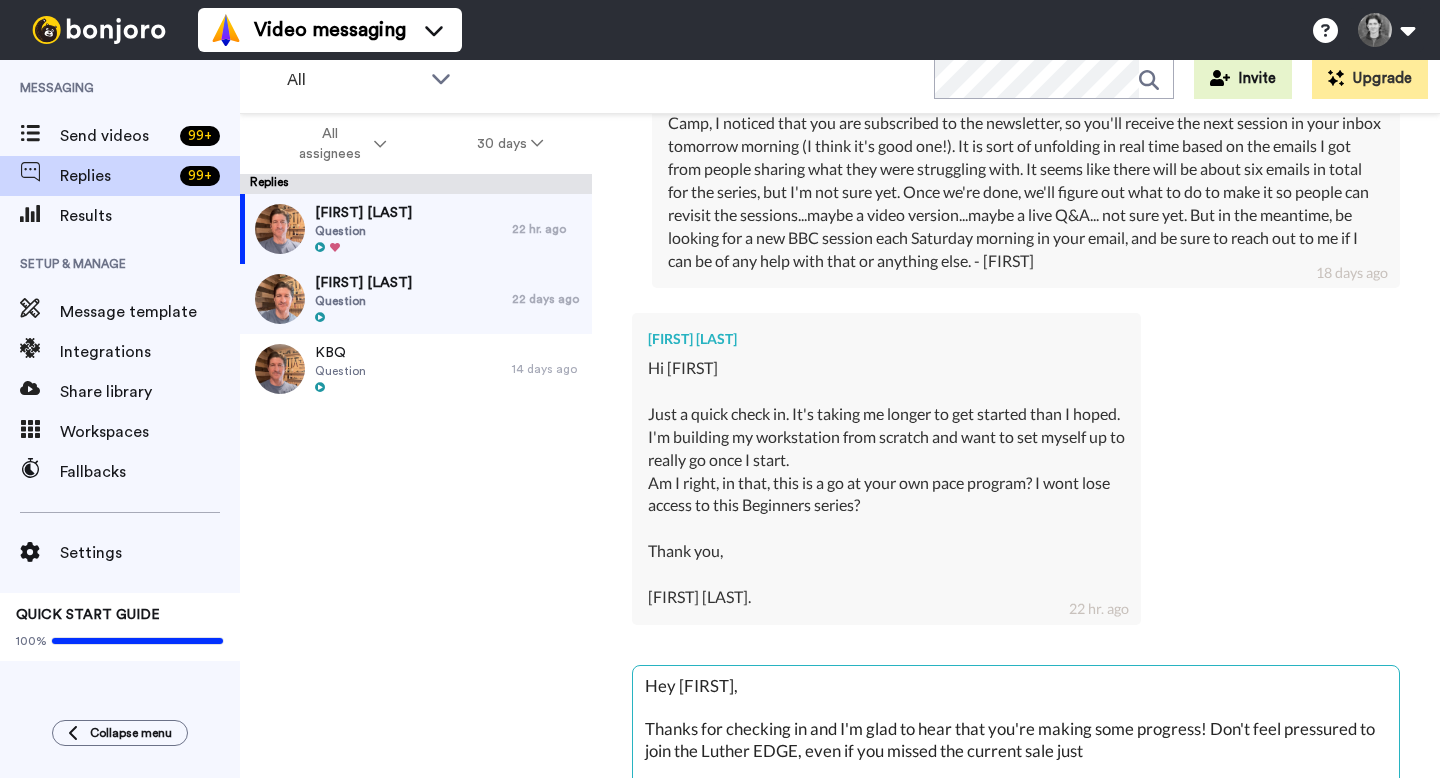 type on "Hey [FIRST],
Thanks for checking in and I'm glad to hear that you're making some progress! Don't feel pressured to join the Luther EDGE, even if you missed the current sale, just" 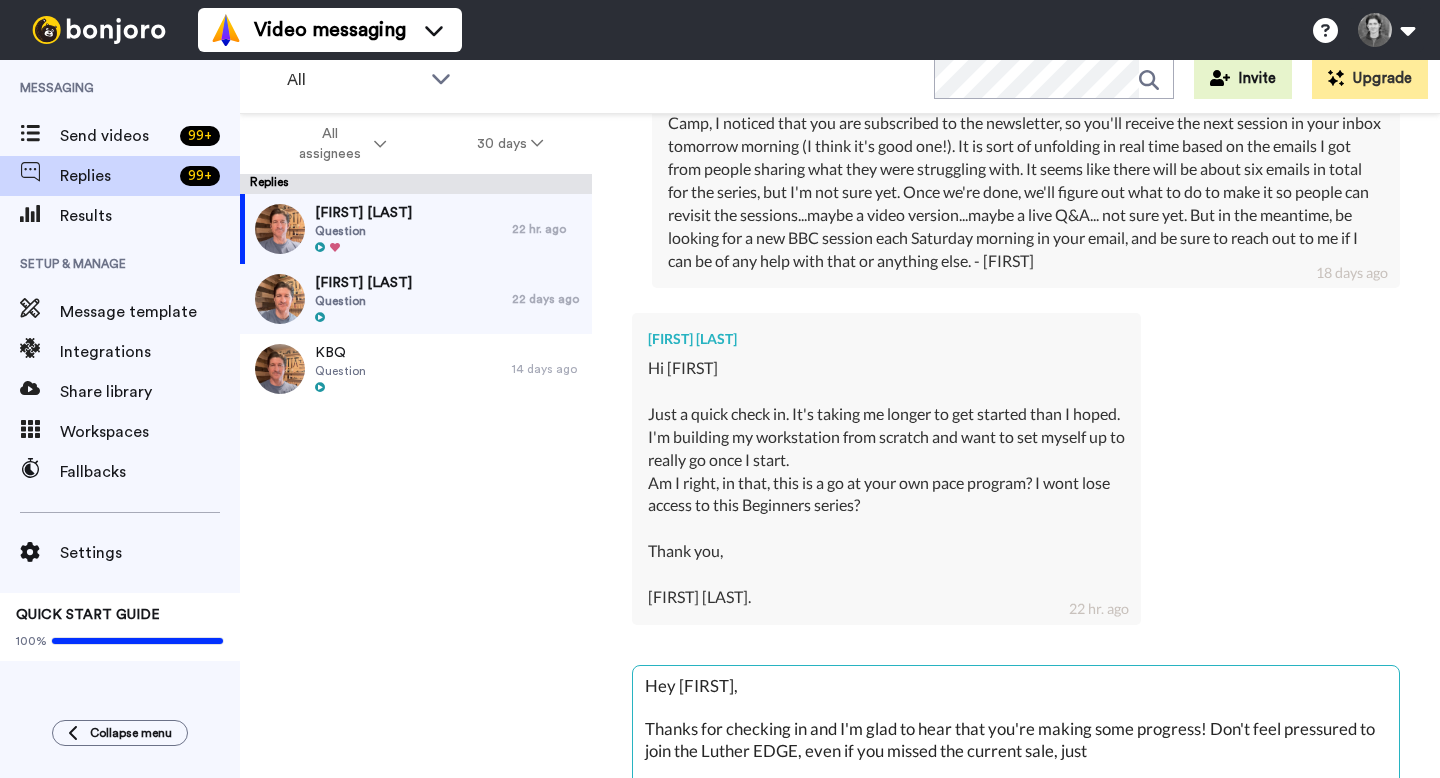 type 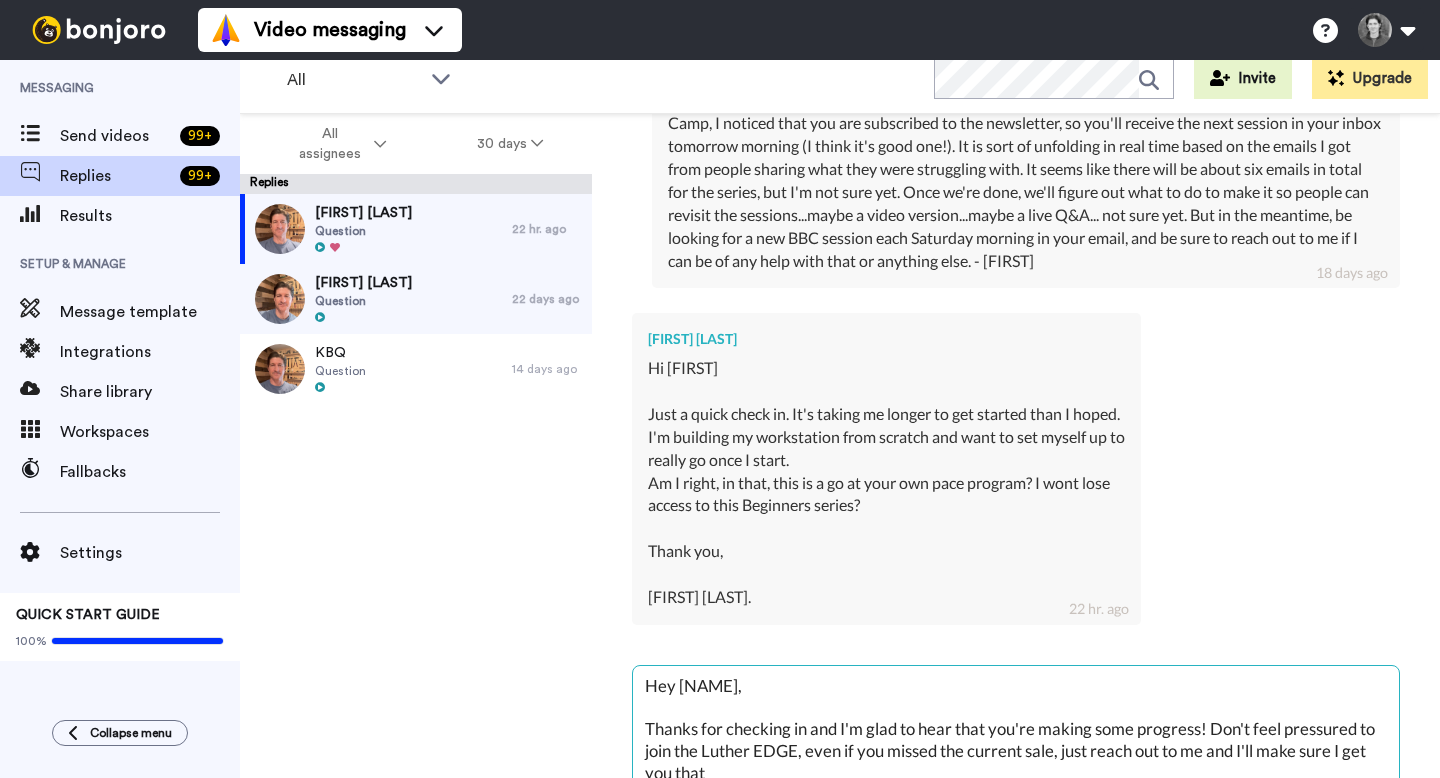 scroll, scrollTop: 20, scrollLeft: 0, axis: vertical 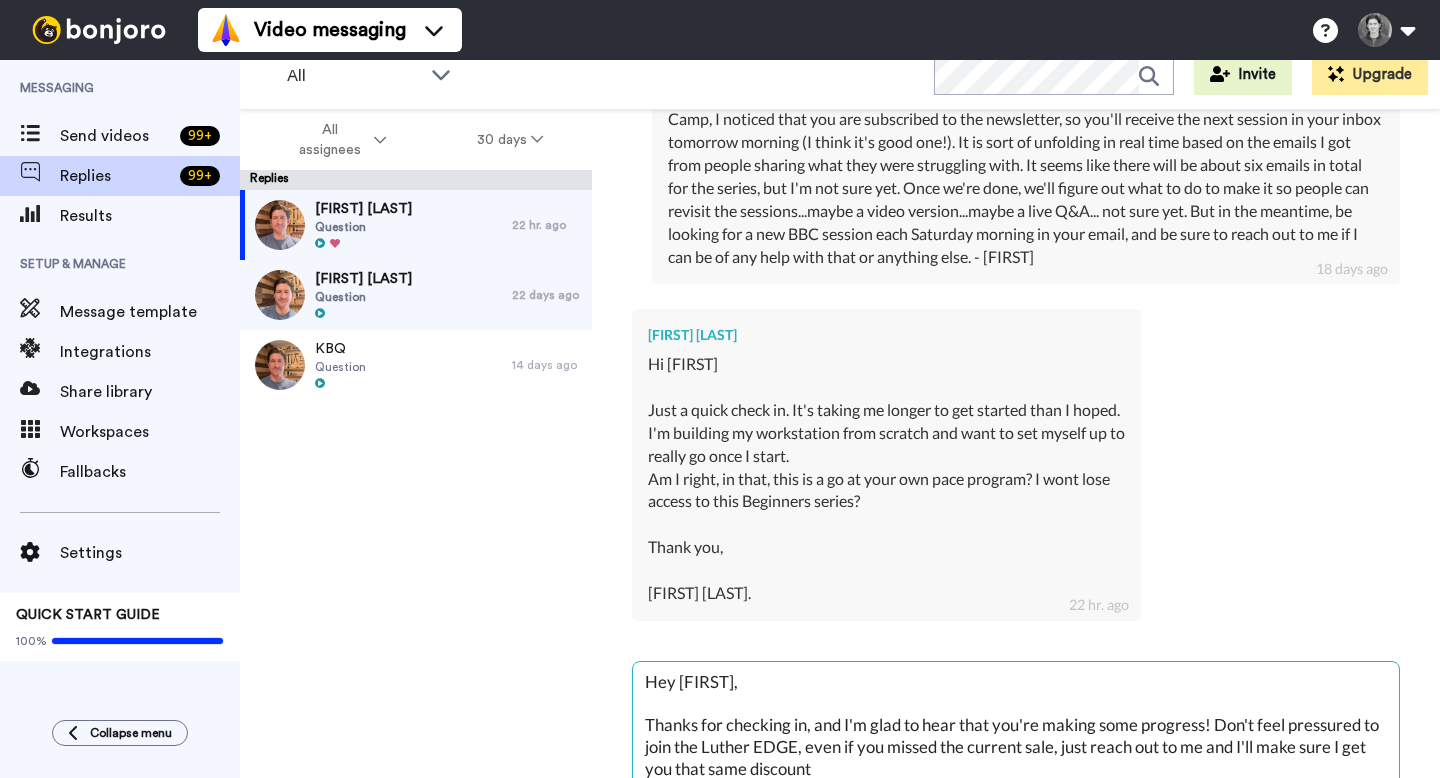 click on "Hey [FIRST],
Thanks for checking in, and I'm glad to hear that you're making some progress! Don't feel pressured to join the Luther EDGE, even if you missed the current sale, just reach out to me and I'll make sure I get you that same discount" at bounding box center (1016, 726) 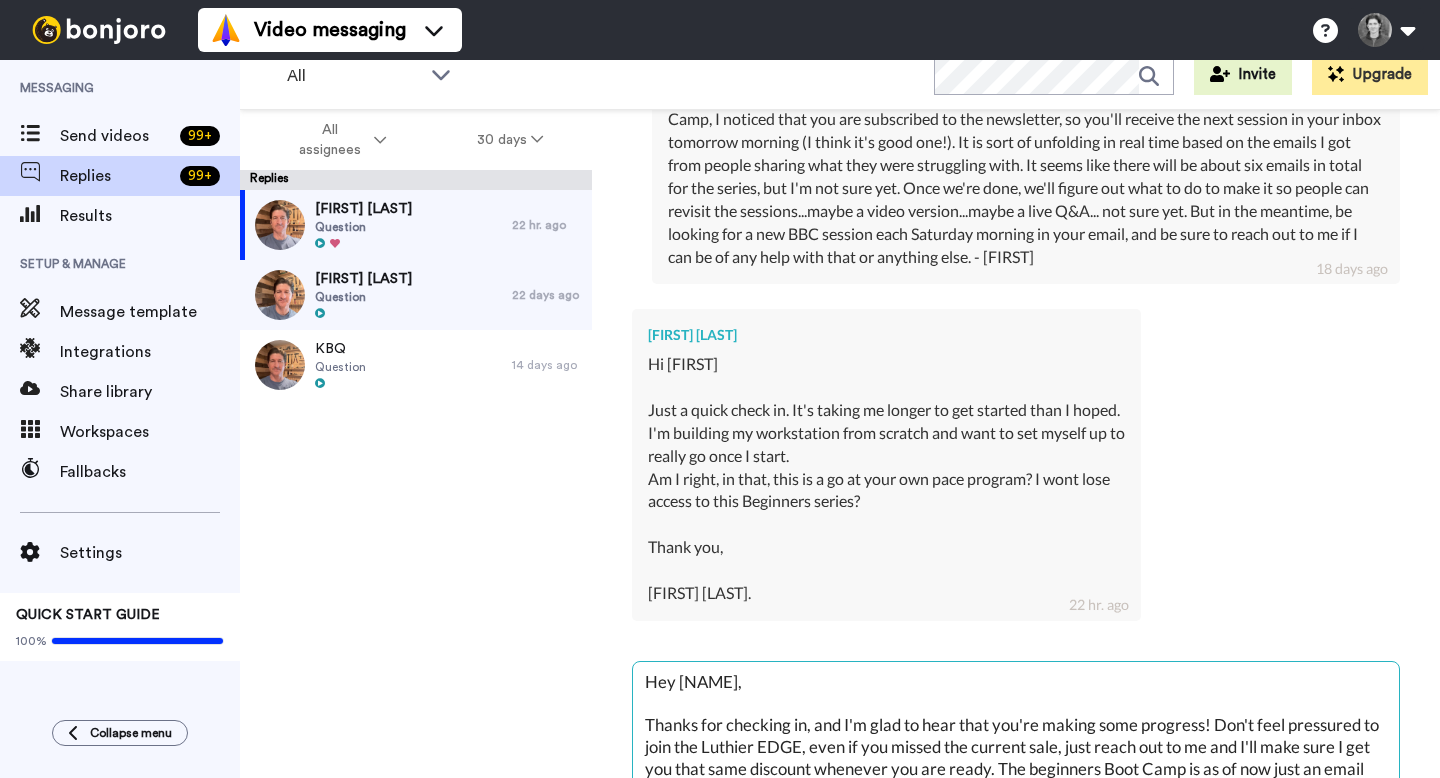 scroll, scrollTop: 11, scrollLeft: 0, axis: vertical 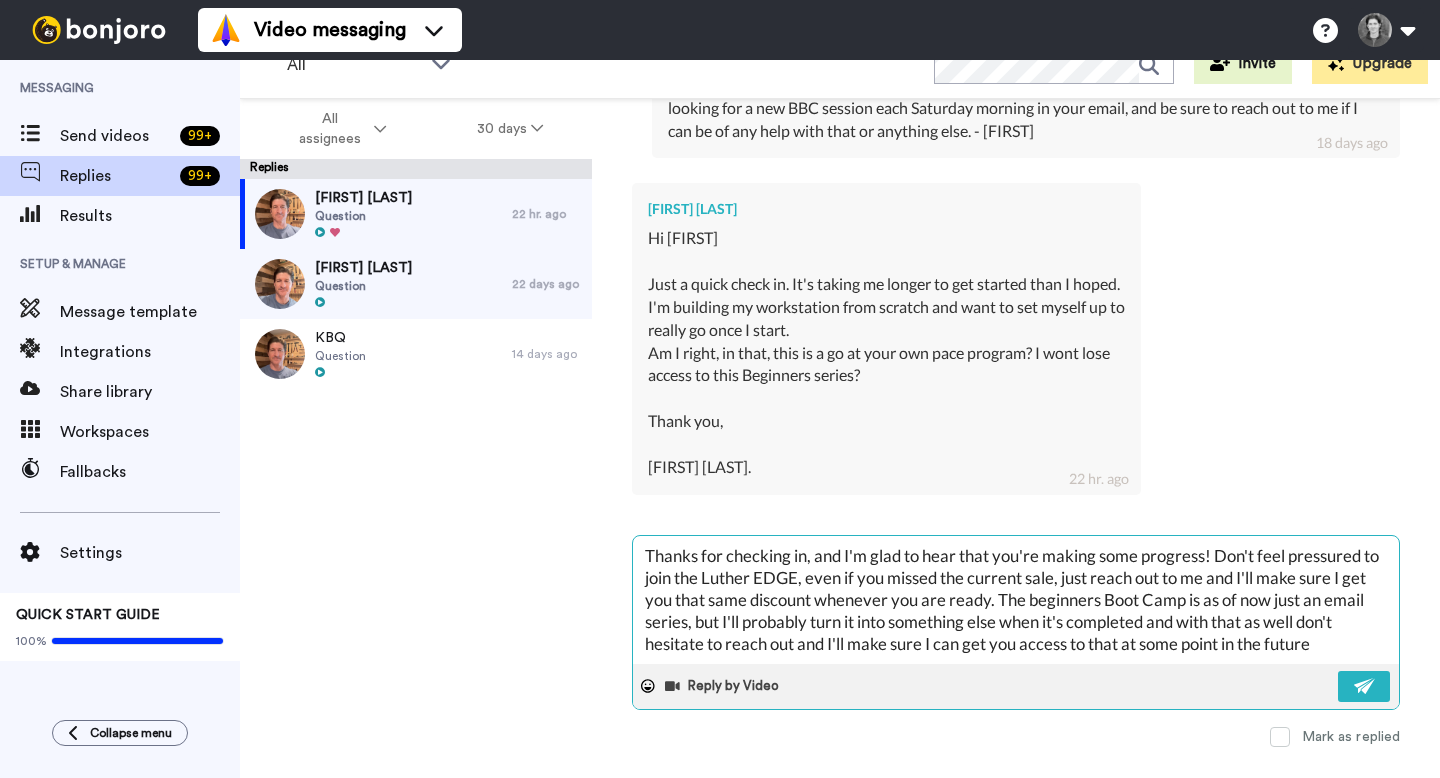 drag, startPoint x: 1334, startPoint y: 633, endPoint x: 1149, endPoint y: 589, distance: 190.16046 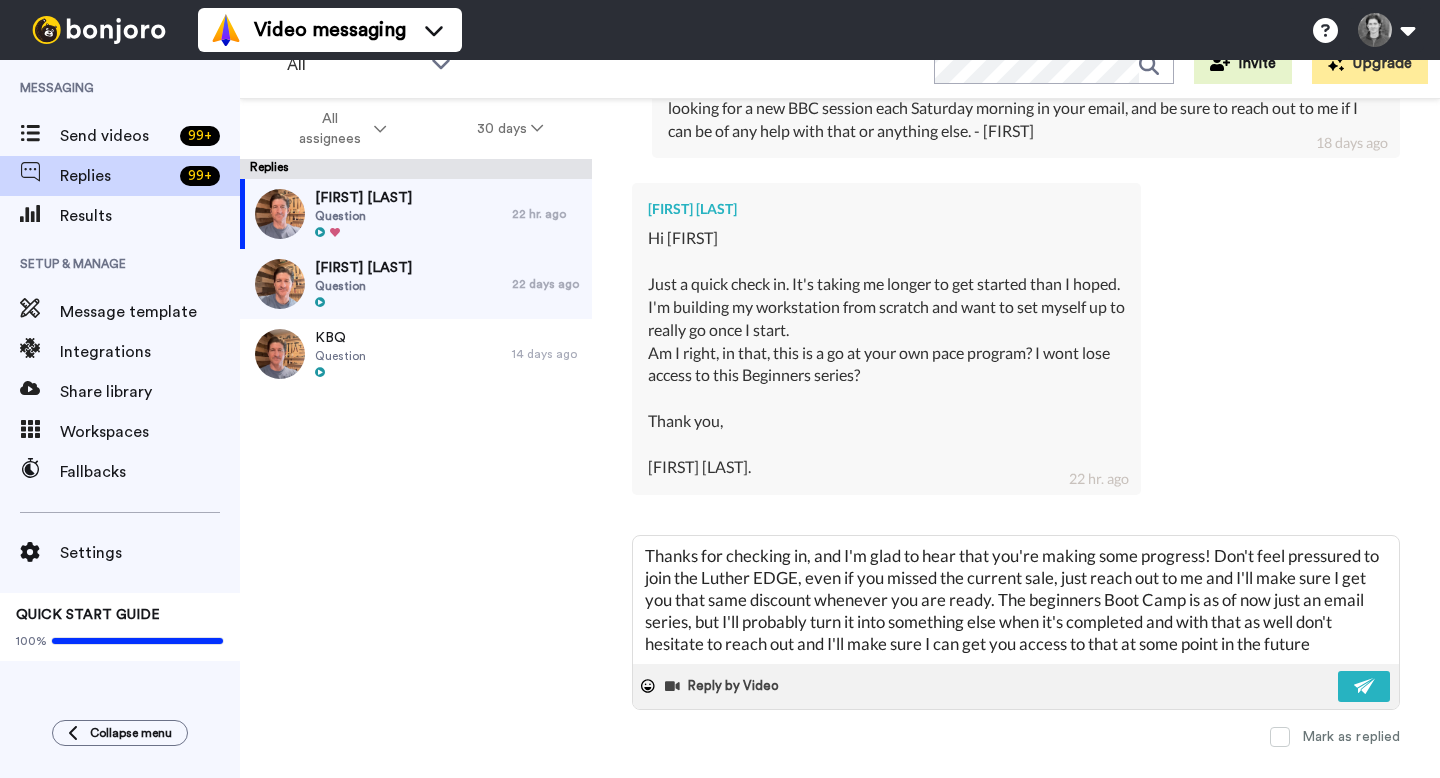 click on "[FIRST] [LAST] Hi Tom, Just a quick check in. It's taking me longer to get started than I hoped. I'm building my workstation from scratch and want to set myself up to really go once I start. Am I right, in that, this is a go at your own pace program? I wont lose access to this Beginners series? Thank you, [FIRST] H. 22 hr. ago" at bounding box center [1016, 336] 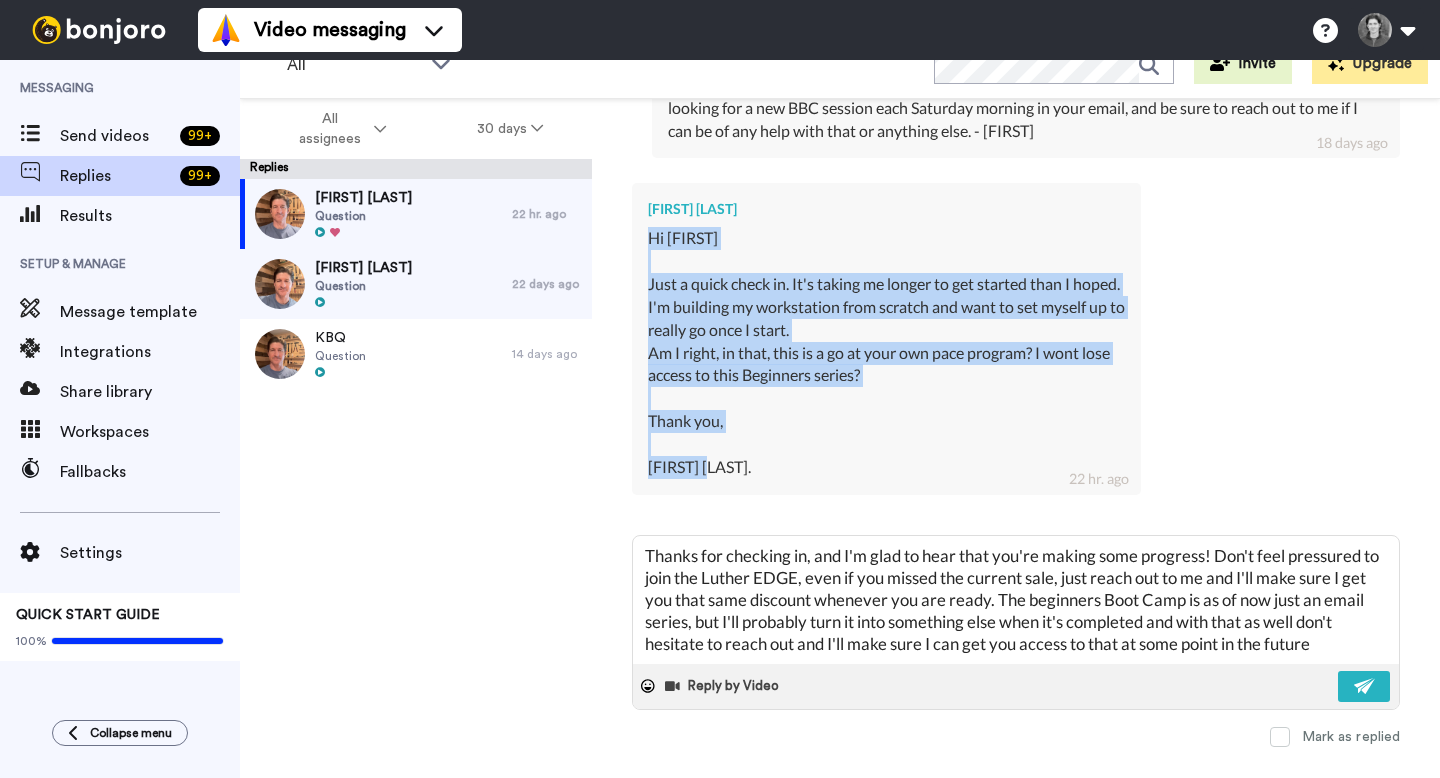 drag, startPoint x: 740, startPoint y: 464, endPoint x: 645, endPoint y: 243, distance: 240.55353 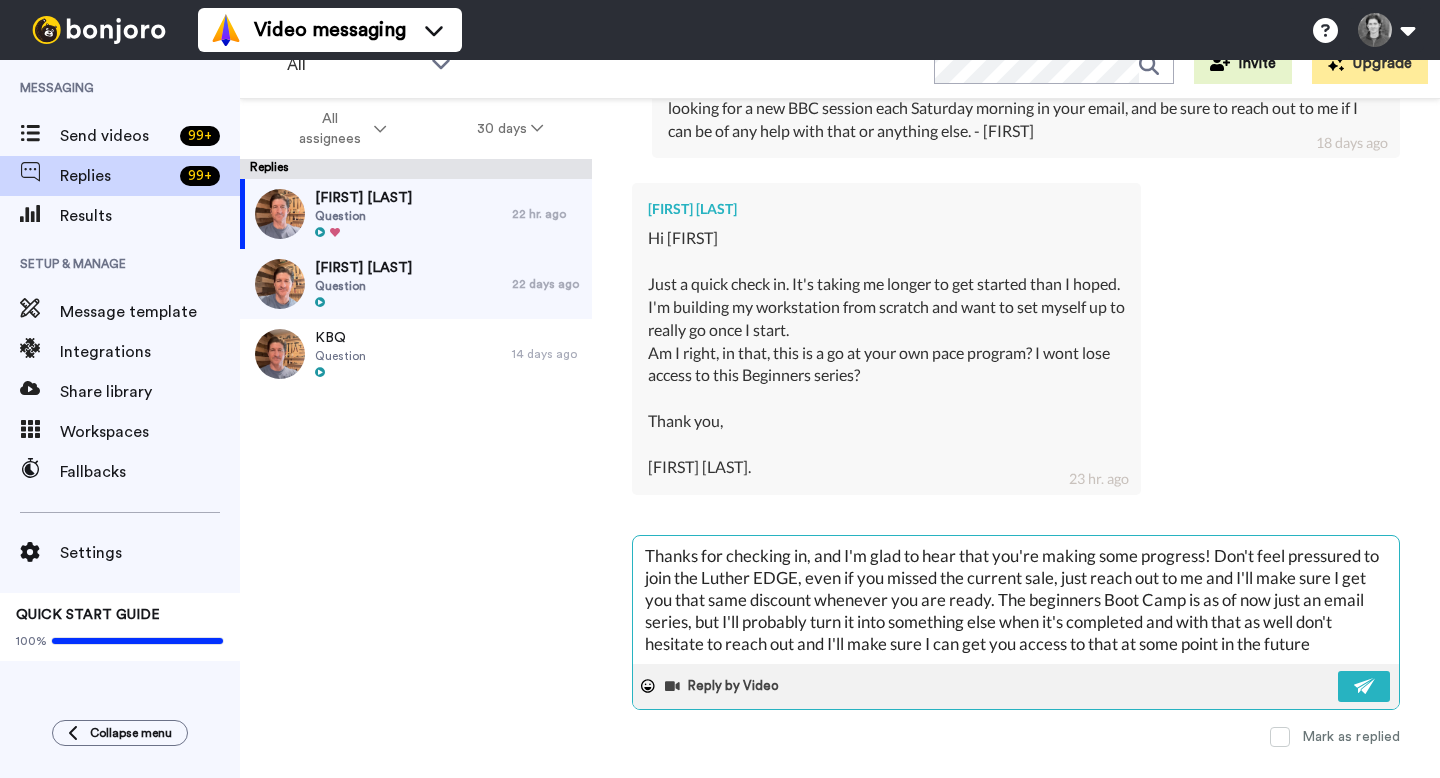 click on "Hey [NAME],
Thanks for checking in, and I'm glad to hear that you're making some progress! Don't feel pressured to join the Luther EDGE, even if you missed the current sale, just reach out to me and I'll make sure I get you that same discount whenever you are ready. The beginners Boot Camp is as of now just an email series, but I'll probably turn it into something else when it's completed and with that as well don't hesitate to reach out and I'll make sure I can get you access to that at some point in the future" at bounding box center [1016, 600] 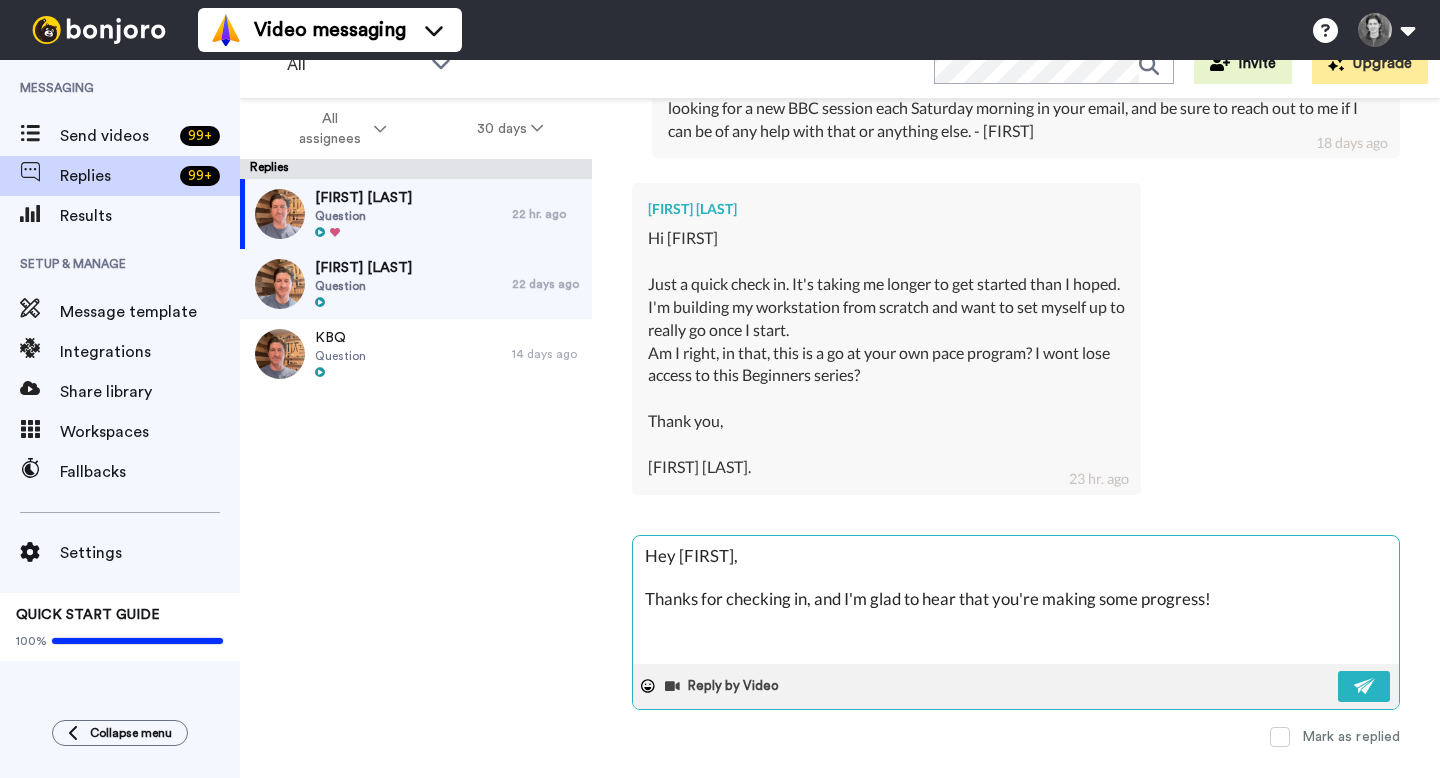 scroll, scrollTop: 0, scrollLeft: 0, axis: both 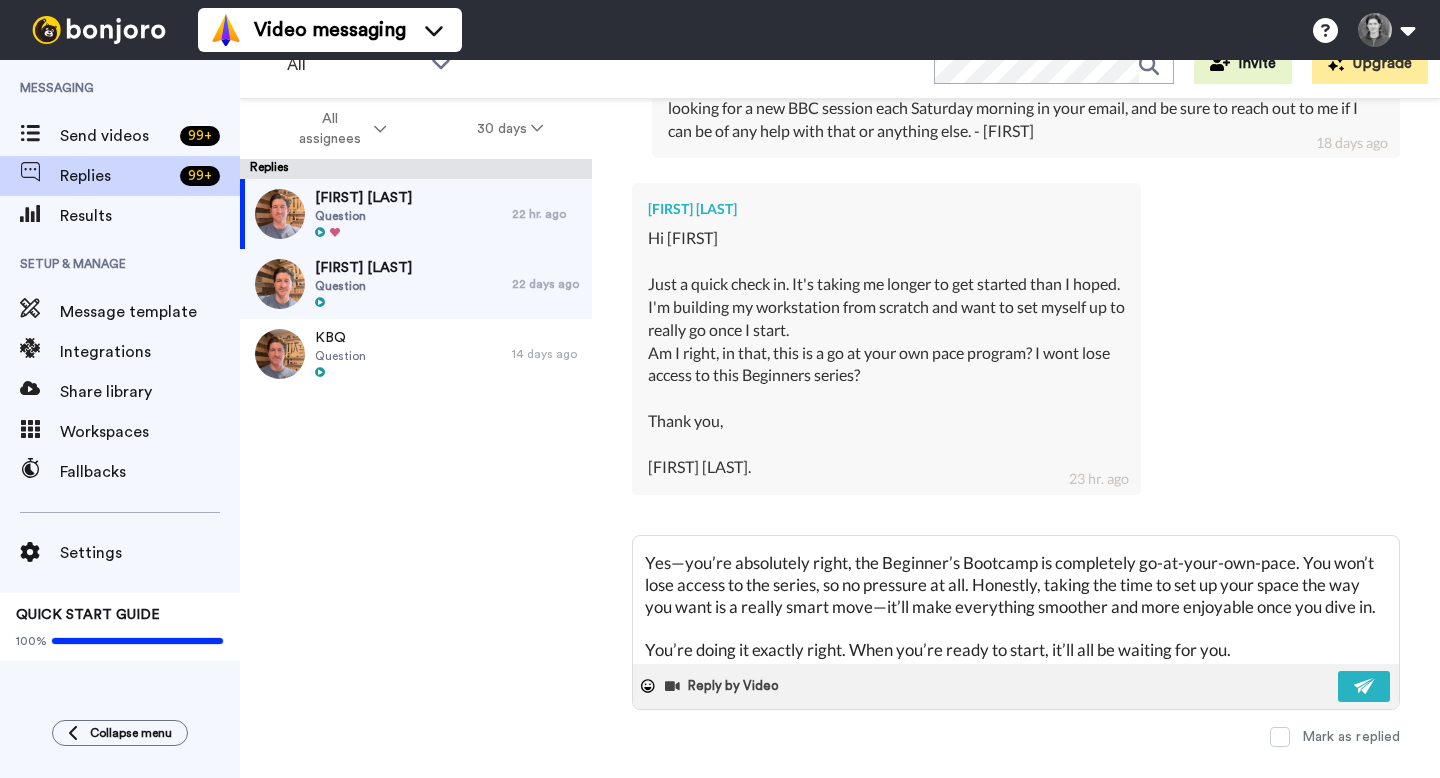 click on "[FIRST] [LAST] Hi Tom, Just a quick check in. It's taking me longer to get started than I hoped. I'm building my workstation from scratch and want to set myself up to really go once I start. Am I right, in that, this is a go at your own pace program? I wont lose access to this Beginners series? Thank you, [FIRST] H. [TIME] ago" at bounding box center (1016, 336) 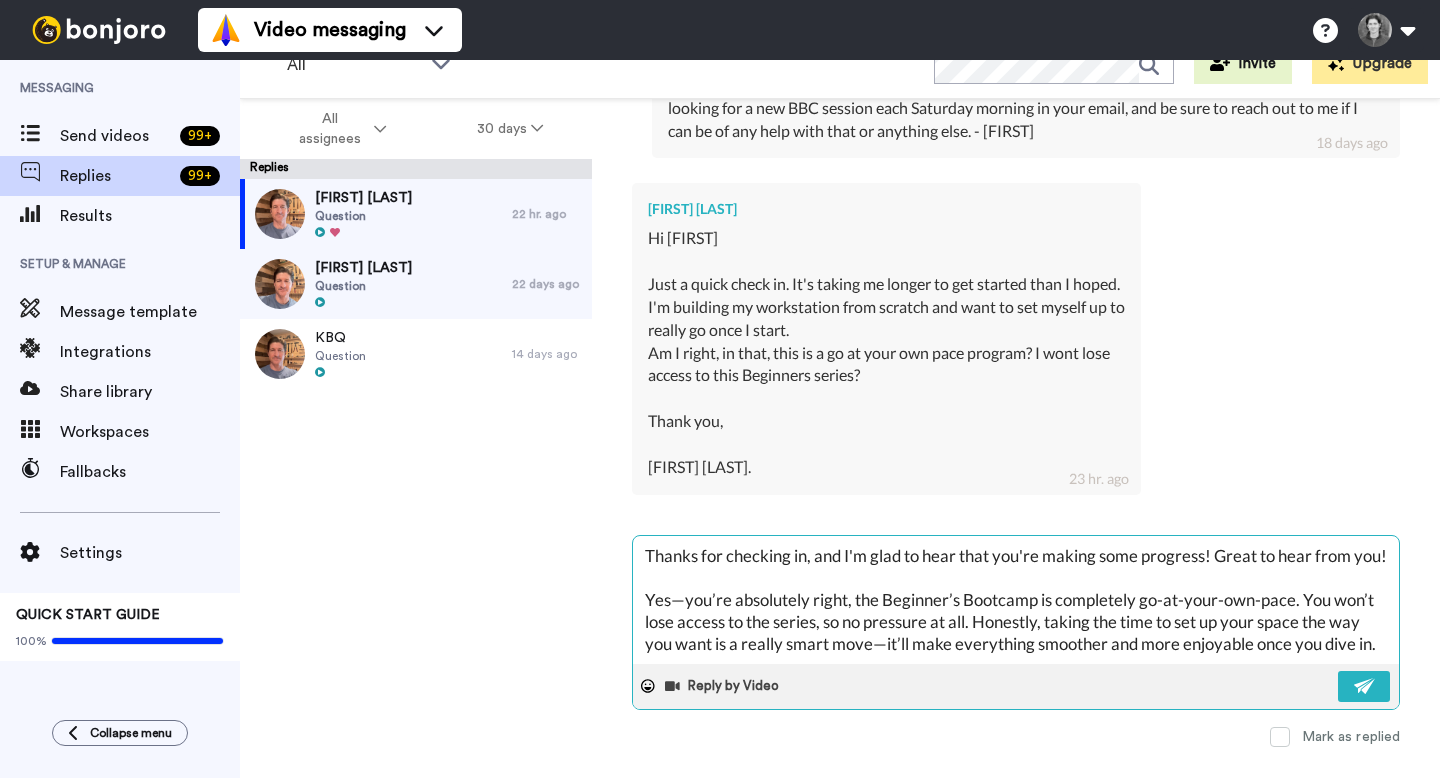 scroll, scrollTop: 44, scrollLeft: 0, axis: vertical 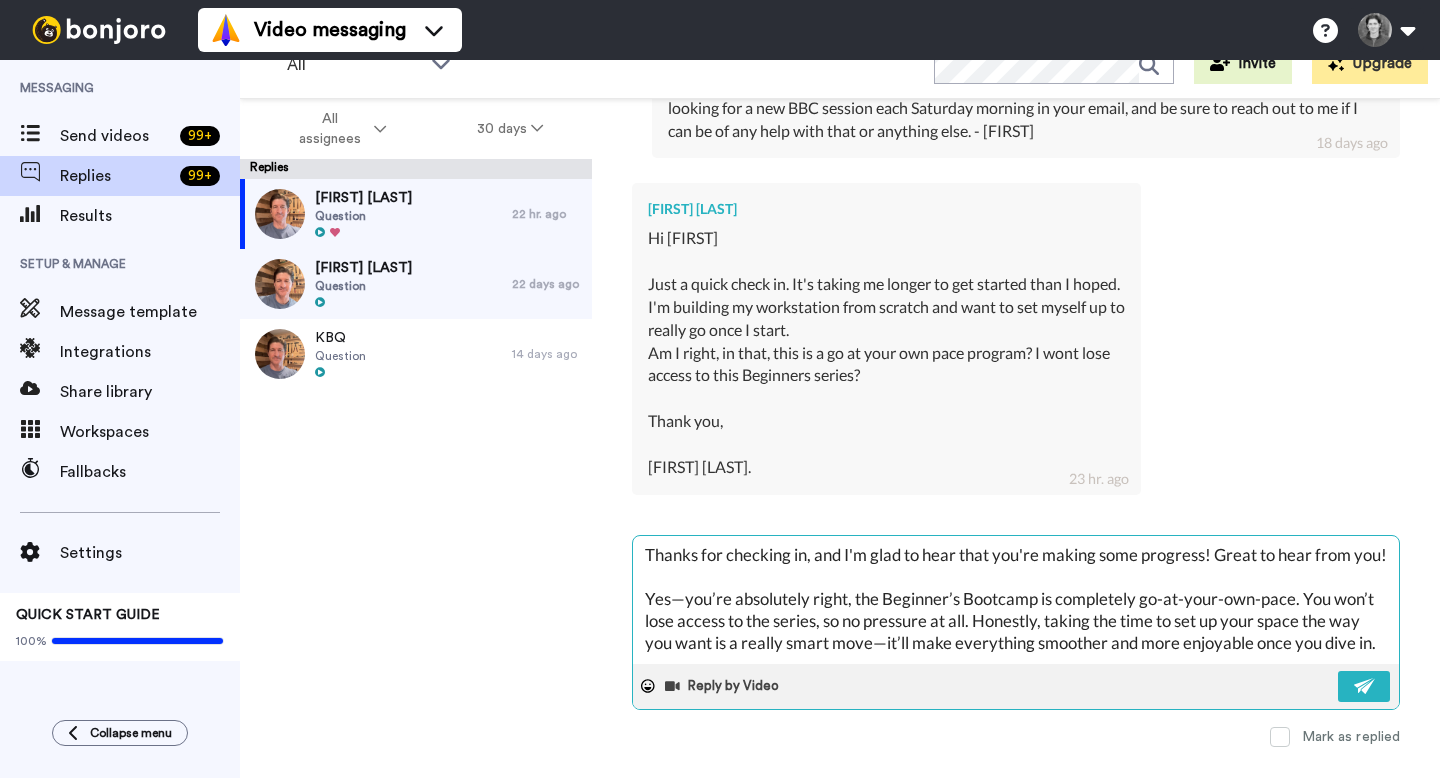 drag, startPoint x: 1214, startPoint y: 558, endPoint x: 827, endPoint y: 559, distance: 387.00128 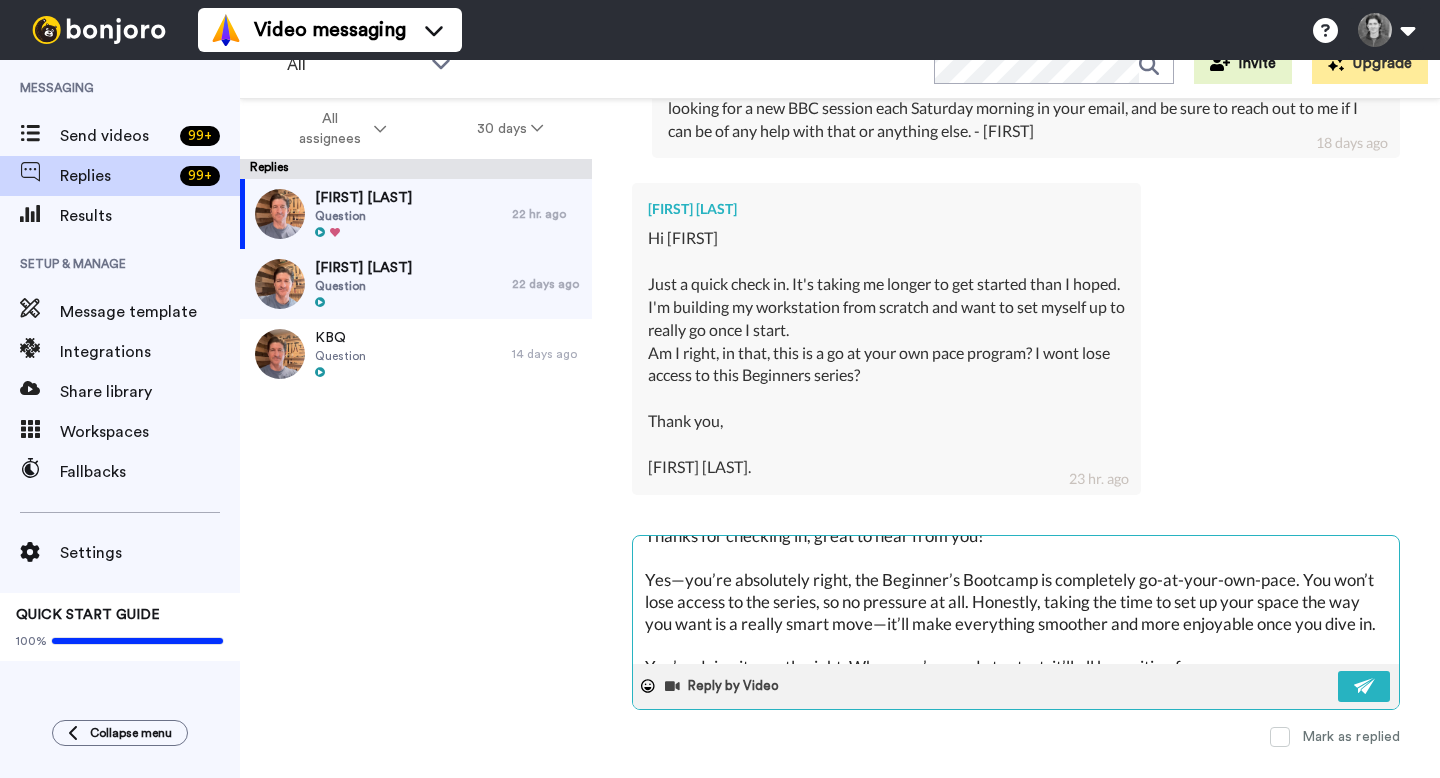 scroll, scrollTop: 65, scrollLeft: 0, axis: vertical 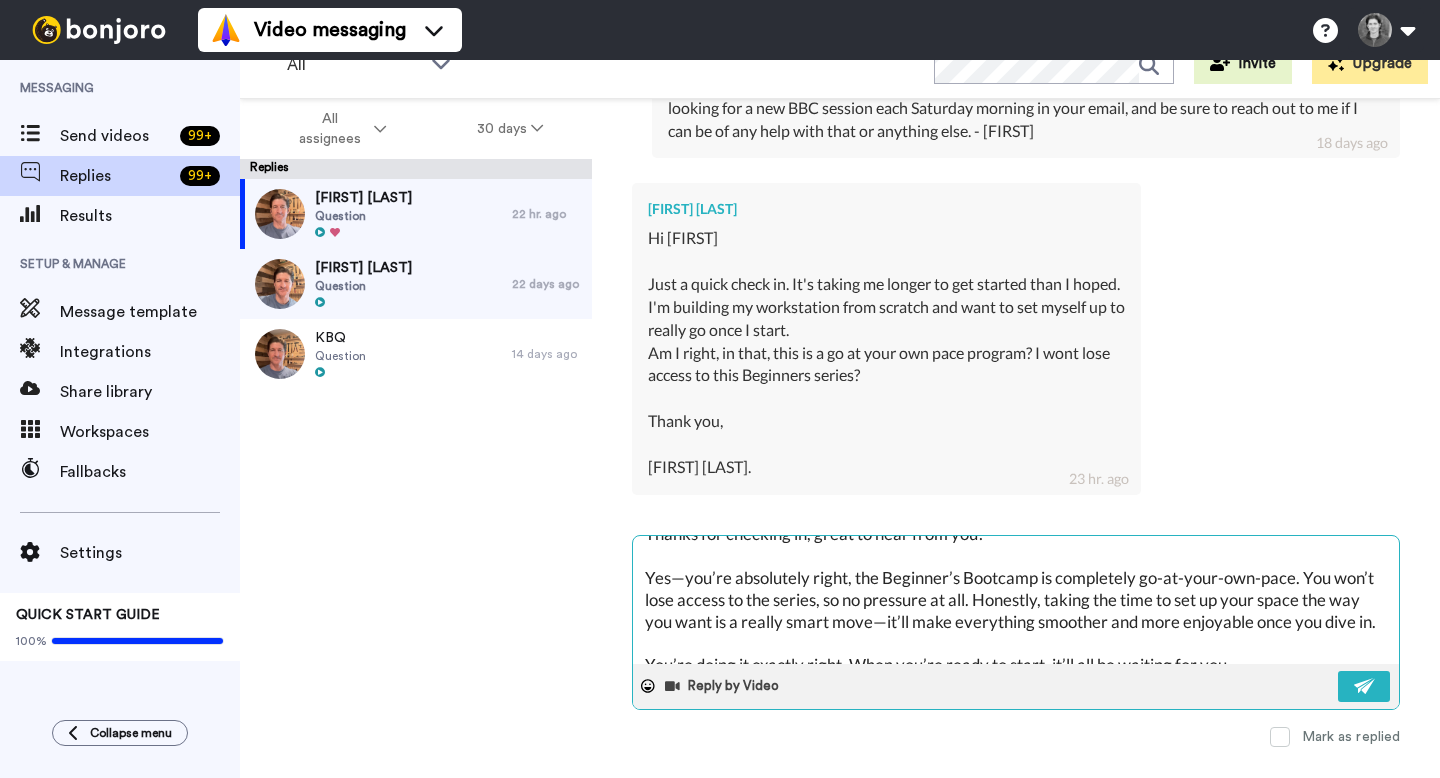 click on "Hey [FIRST] [LAST],
Thanks for checking in, great to hear from you!
Yes—you’re absolutely right, the Beginner’s Bootcamp is completely go-at-your-own-pace. You won’t lose access to the series, so no pressure at all. Honestly, taking the time to set up your space the way you want is a really smart move—it’ll make everything smoother and more enjoyable once you dive in.
You’re doing it exactly right. When you’re ready to start, it’ll all be waiting for you." at bounding box center [1016, 600] 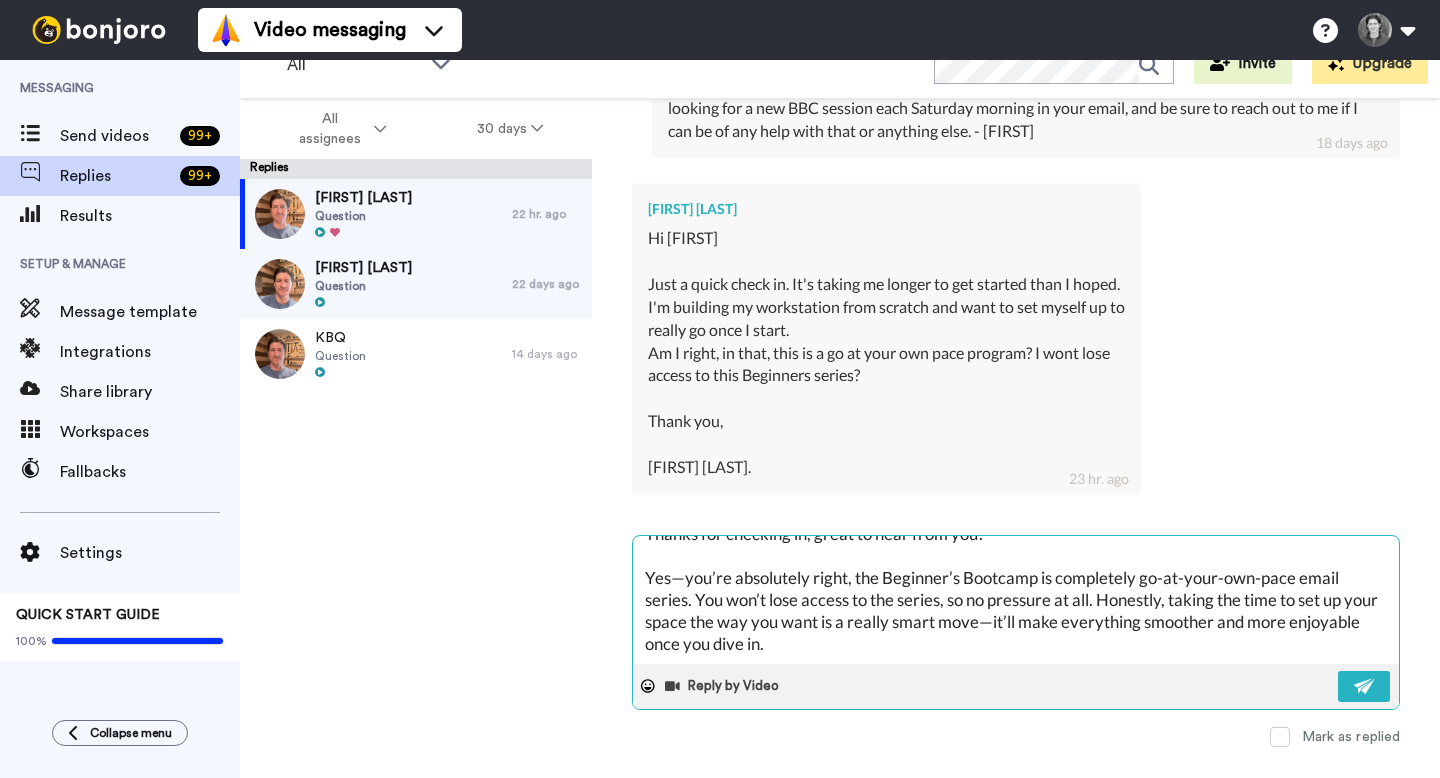 click on "Hey [FIRST],
Thanks for checking in, great to hear from you!
Yes—you’re absolutely right, the Beginner’s Bootcamp is completely go-at-your-own-pace email series. You won’t lose access to the series, so no pressure at all. Honestly, taking the time to set up your space the way you want is a really smart move—it’ll make everything smoother and more enjoyable once you dive in.
You’re doing it exactly right. When you’re ready to start, it’ll all be waiting for you." at bounding box center [1016, 600] 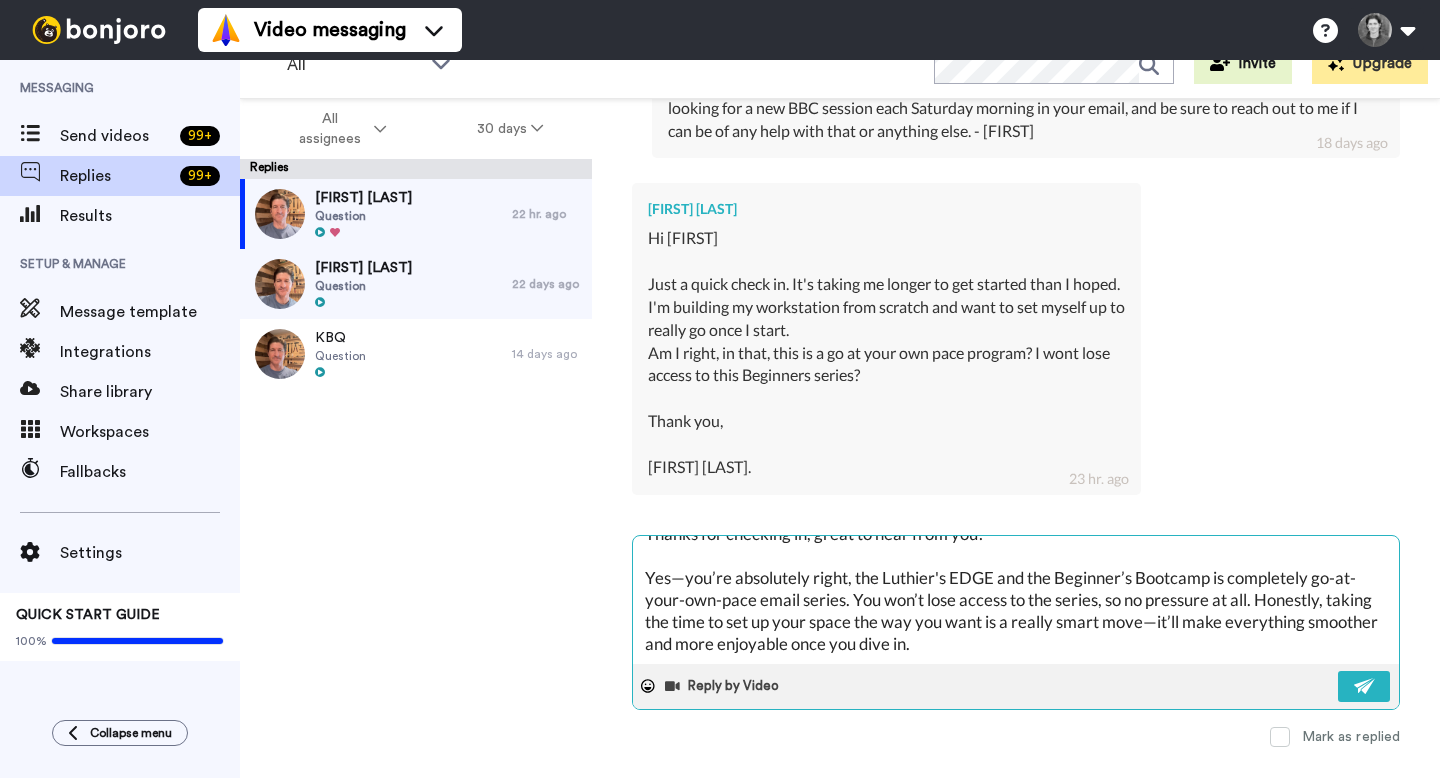 drag, startPoint x: 1214, startPoint y: 581, endPoint x: 1048, endPoint y: 566, distance: 166.67633 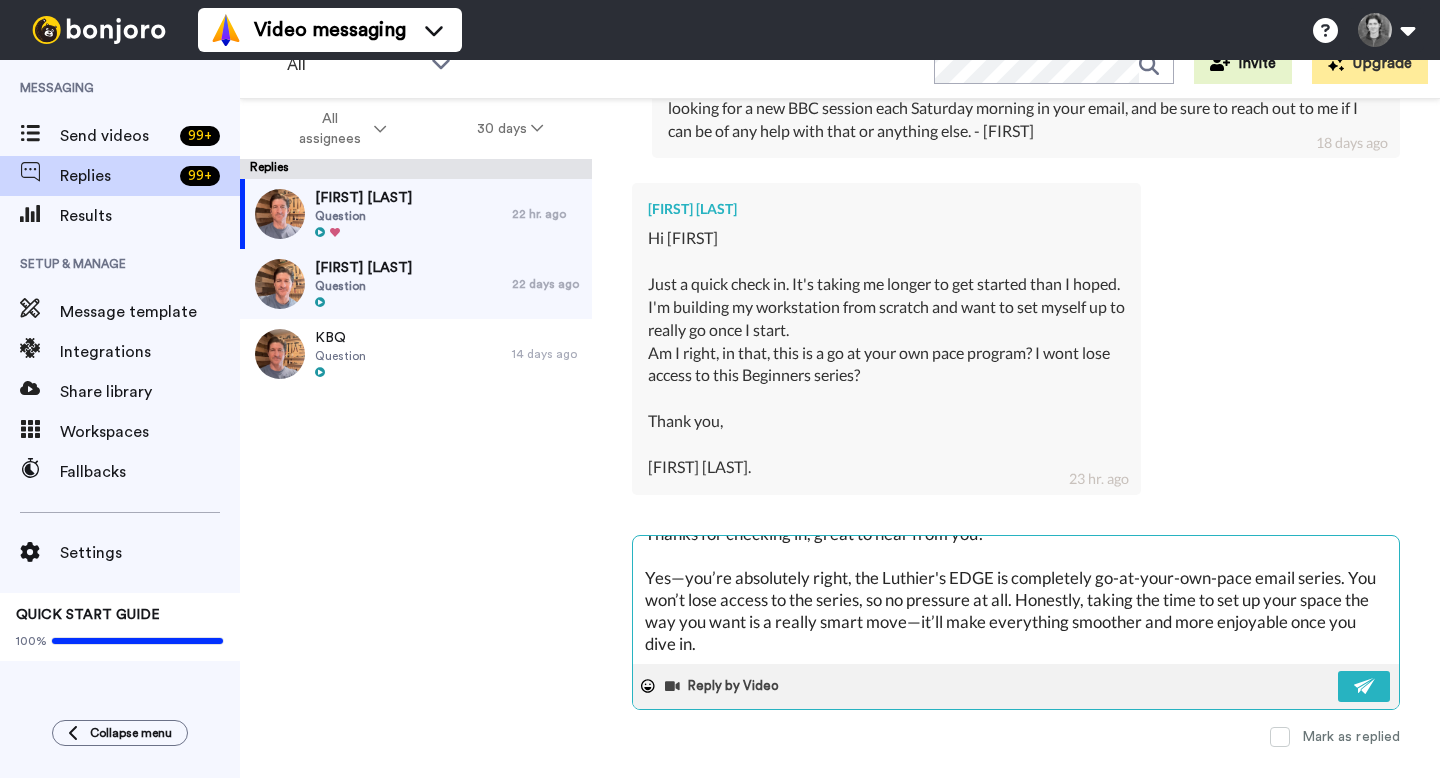 click on "Hey [NAME],
Thanks for checking in, great to hear from you!
Yes—you’re absolutely right, the Luthier's EDGE is completely go-at-your-own-pace email series. You won’t lose access to the series, so no pressure at all. Honestly, taking the time to set up your space the way you want is a really smart move—it’ll make everything smoother and more enjoyable once you dive in.
You’re doing it exactly right. When you’re ready to start, it’ll all be waiting for you." at bounding box center (1016, 600) 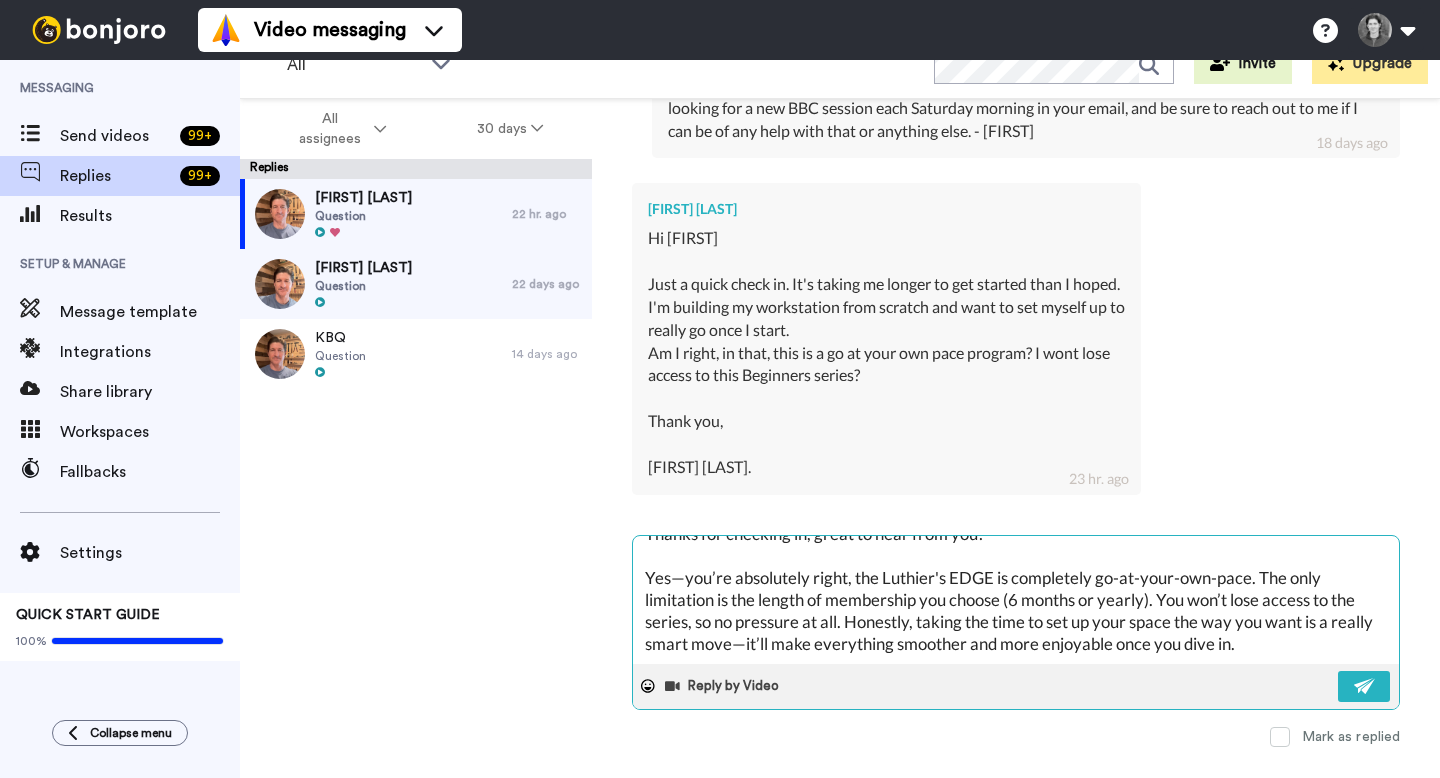 click on "Hey [FIRST],
Thanks for checking in, great to hear from you!
Yes—you’re absolutely right, the Luthier's EDGE is completely go-at-your-own-pace. The only limitation is the length of membership you choose (6 months or yearly). You won’t lose access to the series, so no pressure at all. Honestly, taking the time to set up your space the way you want is a really smart move—it’ll make everything smoother and more enjoyable once you dive in.
You’re doing it exactly right. When you’re ready to start, it’ll all be waiting for you." at bounding box center [1016, 600] 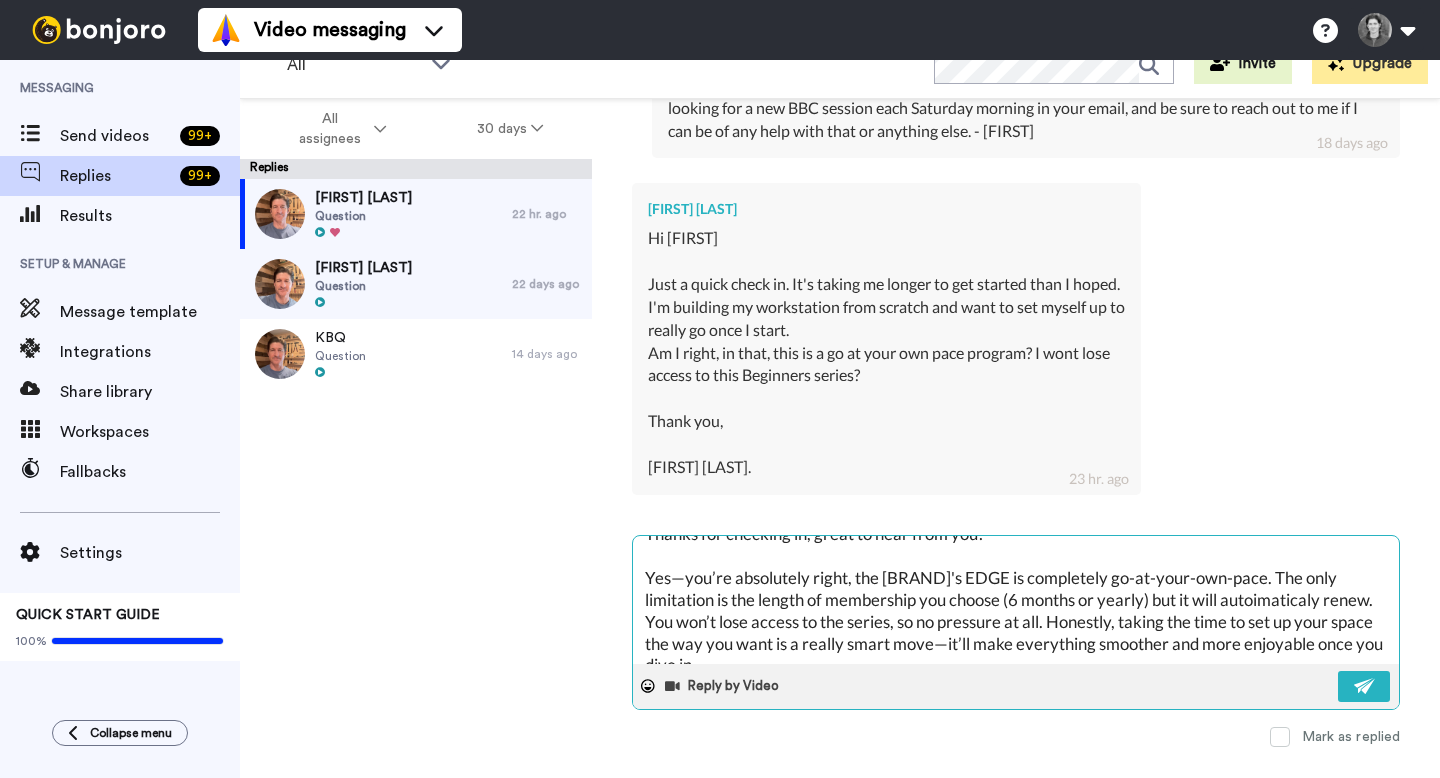 click on "Hey [FIRST],
Thanks for checking in, great to hear from you!
Yes—you’re absolutely right, the [BRAND]'s EDGE is completely go-at-your-own-pace. The only limitation is the length of membership you choose (6 months or yearly) but it will autoimaticaly renew. You won’t lose access to the series, so no pressure at all. Honestly, taking the time to set up your space the way you want is a really smart move—it’ll make everything smoother and more enjoyable once you dive in.
You’re doing it exactly right. When you’re ready to start, it’ll all be waiting for you." at bounding box center [1016, 600] 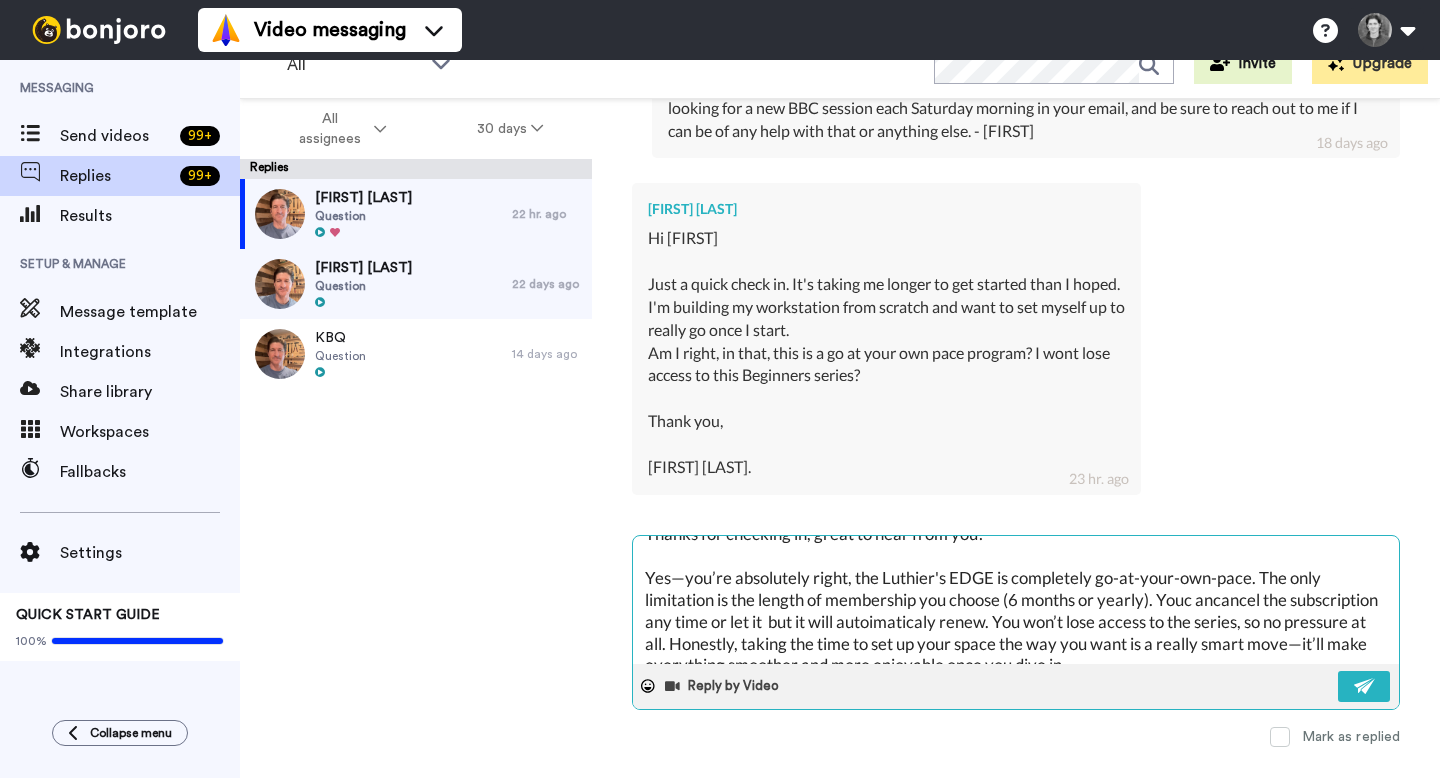 click on "Hey [NAME],
Thanks for checking in, great to hear from you!
Yes—you’re absolutely right, the Luthier's EDGE is completely go-at-your-own-pace. The only limitation is the length of membership you choose (6 months or yearly). Youc ancancel the subscription any time or let it  but it will autoimaticaly renew. You won’t lose access to the series, so no pressure at all. Honestly, taking the time to set up your space the way you want is a really smart move—it’ll make everything smoother and more enjoyable once you dive in.
You’re doing it exactly right. When you’re ready to start, it’ll all be waiting for you." at bounding box center [1016, 600] 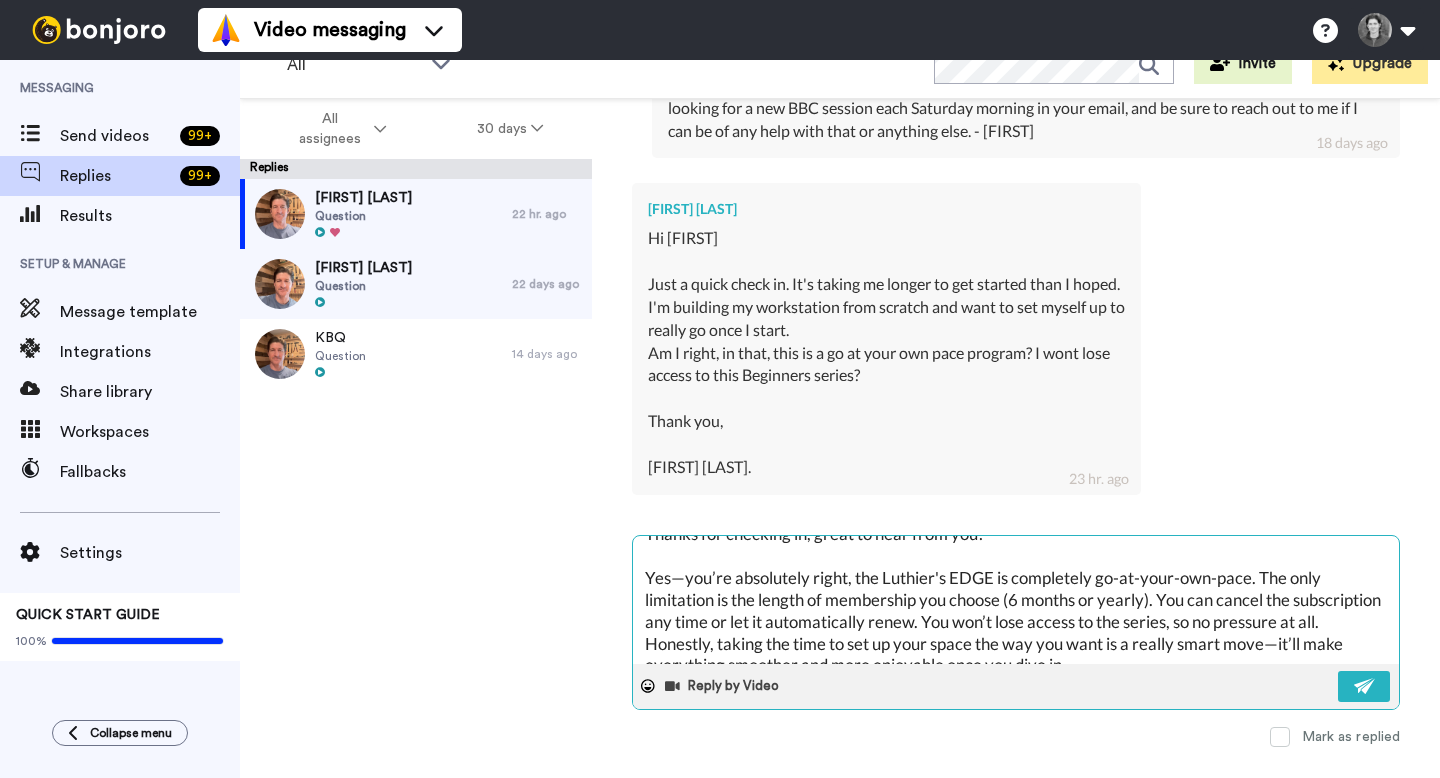 click on "Hey [NAME],
Thanks for checking in, great to hear from you!
Yes—you’re absolutely right, the Luthier's EDGE is completely go-at-your-own-pace. The only limitation is the length of membership you choose (6 months or yearly). You can cancel the subscription any time or let it automatically renew. You won’t lose access to the series, so no pressure at all. Honestly, taking the time to set up your space the way you want is a really smart move—it’ll make everything smoother and more enjoyable once you dive in.
You’re doing it exactly right. When you’re ready to start, it’ll all be waiting for you." at bounding box center (1016, 600) 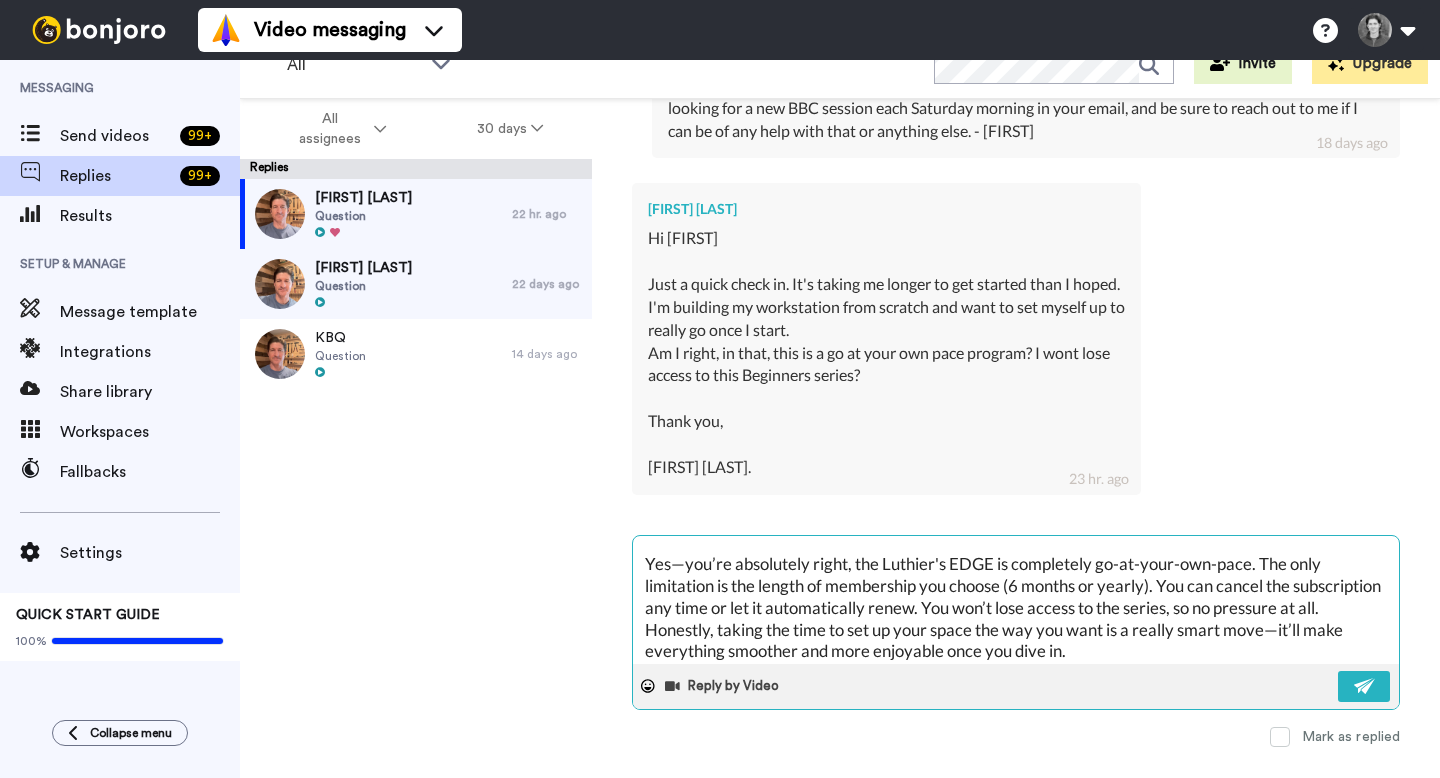 click on "Hey [NAME],
Thanks for checking in, great to hear from you!
Yes—you’re absolutely right, the Luthier's EDGE is completely go-at-your-own-pace. The only limitation is the length of membership you choose (6 months or yearly). You can cancel the subscription any time or let it automatically renew. You won’t lose access to the series, so no pressure at all. Honestly, taking the time to set up your space the way you want is a really smart move—it’ll make everything smoother and more enjoyable once you dive in.
You’re doing it exactly right. When you’re ready to start, it’ll all be waiting for you." at bounding box center [1016, 600] 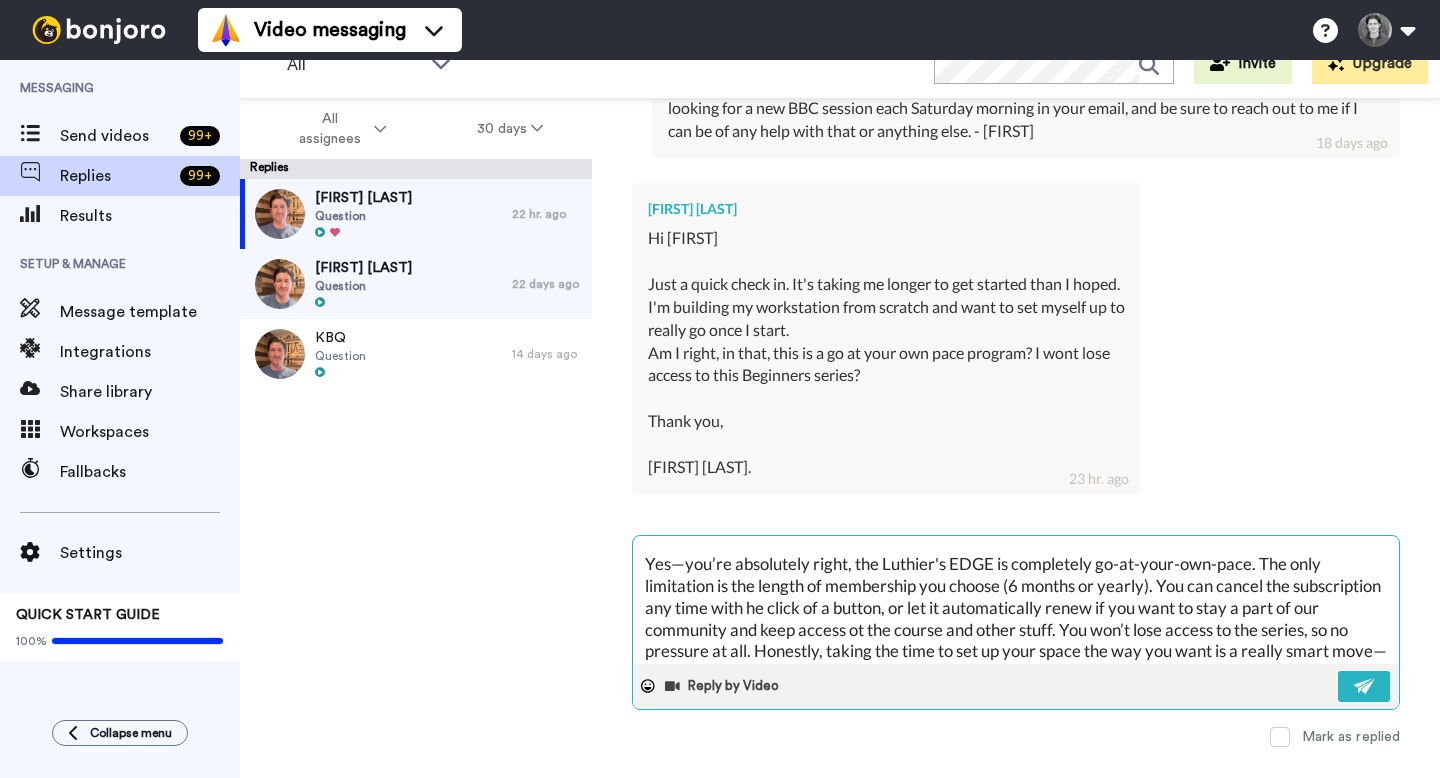 scroll, scrollTop: 110, scrollLeft: 0, axis: vertical 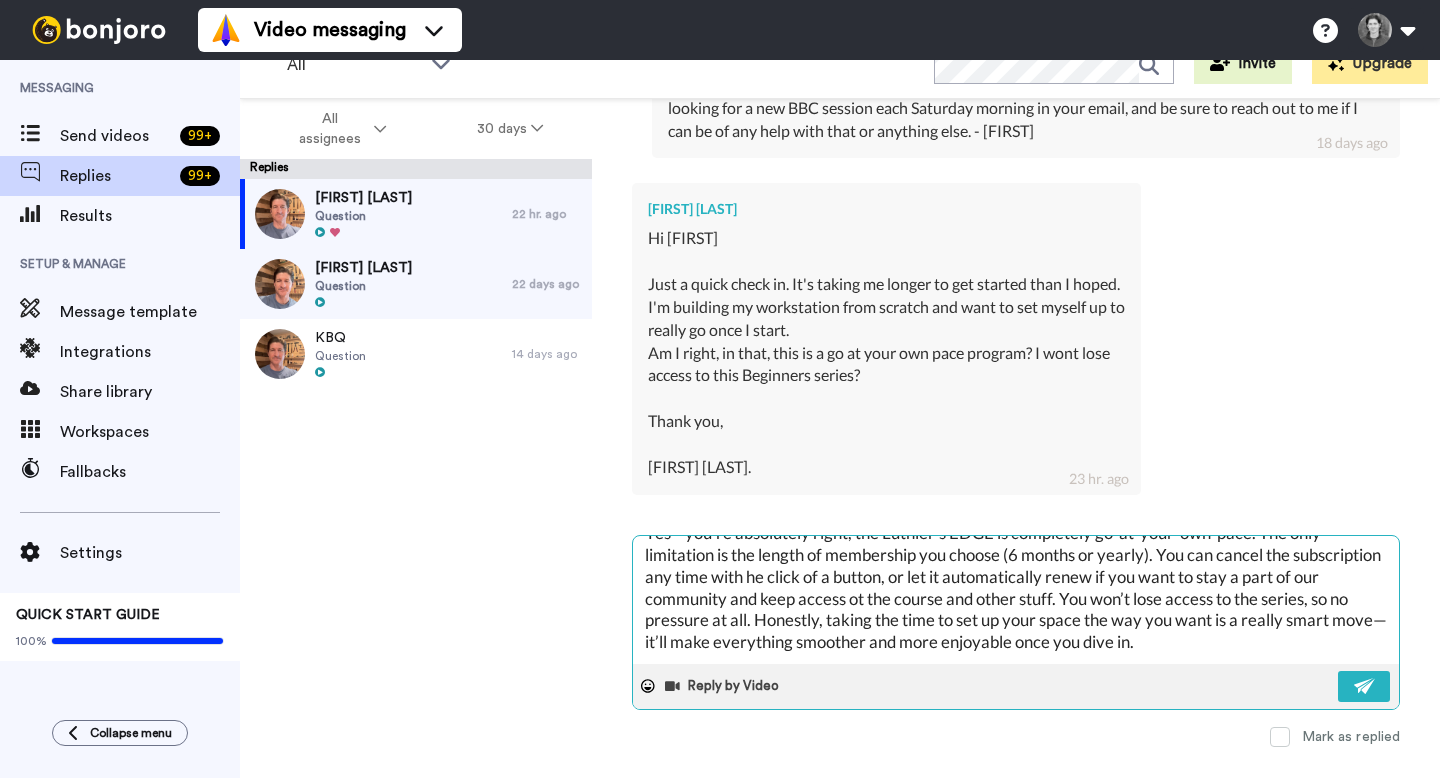 click on "Hey [FIRST],
Thanks for checking in, great to hear from you!
Yes—you’re absolutely right, the Luthier's EDGE is completely go-at-your-own-pace. The only limitation is the length of membership you choose (6 months or yearly). You can cancel the subscription any time with he click of a button, or let it automatically renew if you want to stay a part of our community and keep access ot the course and other stuff. You won’t lose access to the series, so no pressure at all. Honestly, taking the time to set up your space the way you want is a really smart move—it’ll make everything smoother and more enjoyable once you dive in.
You’re doing it exactly right. When you’re ready to start, it’ll all be waiting for you." at bounding box center (1016, 600) 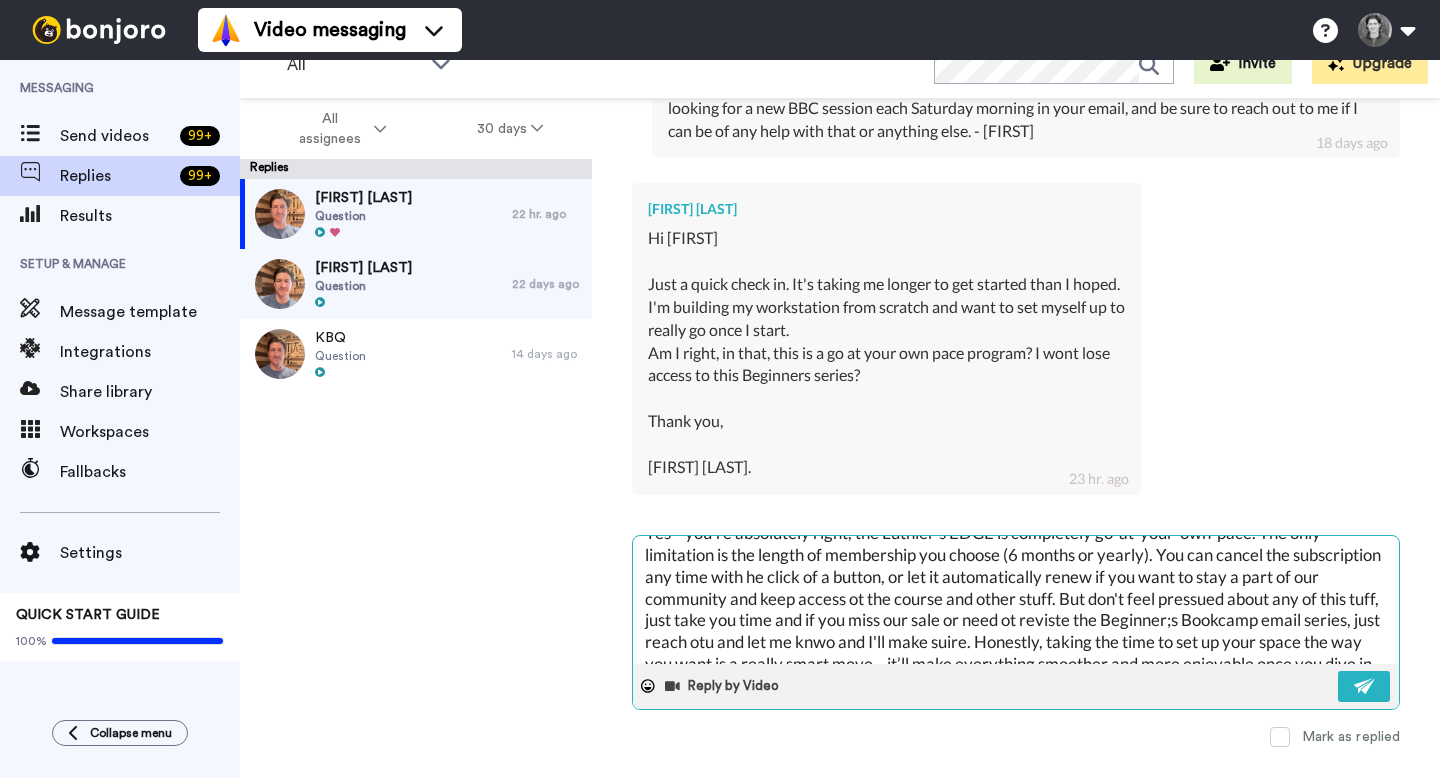 click on "Hey [FIRST],
Thanks for checking in, great to hear from you!
Yes—you’re absolutely right, the Luthier's EDGE is completely go-at-your-own-pace. The only limitation is the length of membership you choose (6 months or yearly). You can cancel the subscription any time with he click of a button, or let it automatically renew if you want to stay a part of our community and keep access ot the course and other stuff. But don't feel pressued about any of this tuff, just take you time and if you miss our sale or need ot reviste the Beginner;s Bookcamp email series, just reach otu and let me knwo and I'll make suire. Honestly, taking the time to set up your space the way you want is a really smart move—it’ll make everything smoother and more enjoyable once you dive in.
You’re doing it exactly right. When you’re ready to start, it’ll all be waiting for you." at bounding box center [1016, 600] 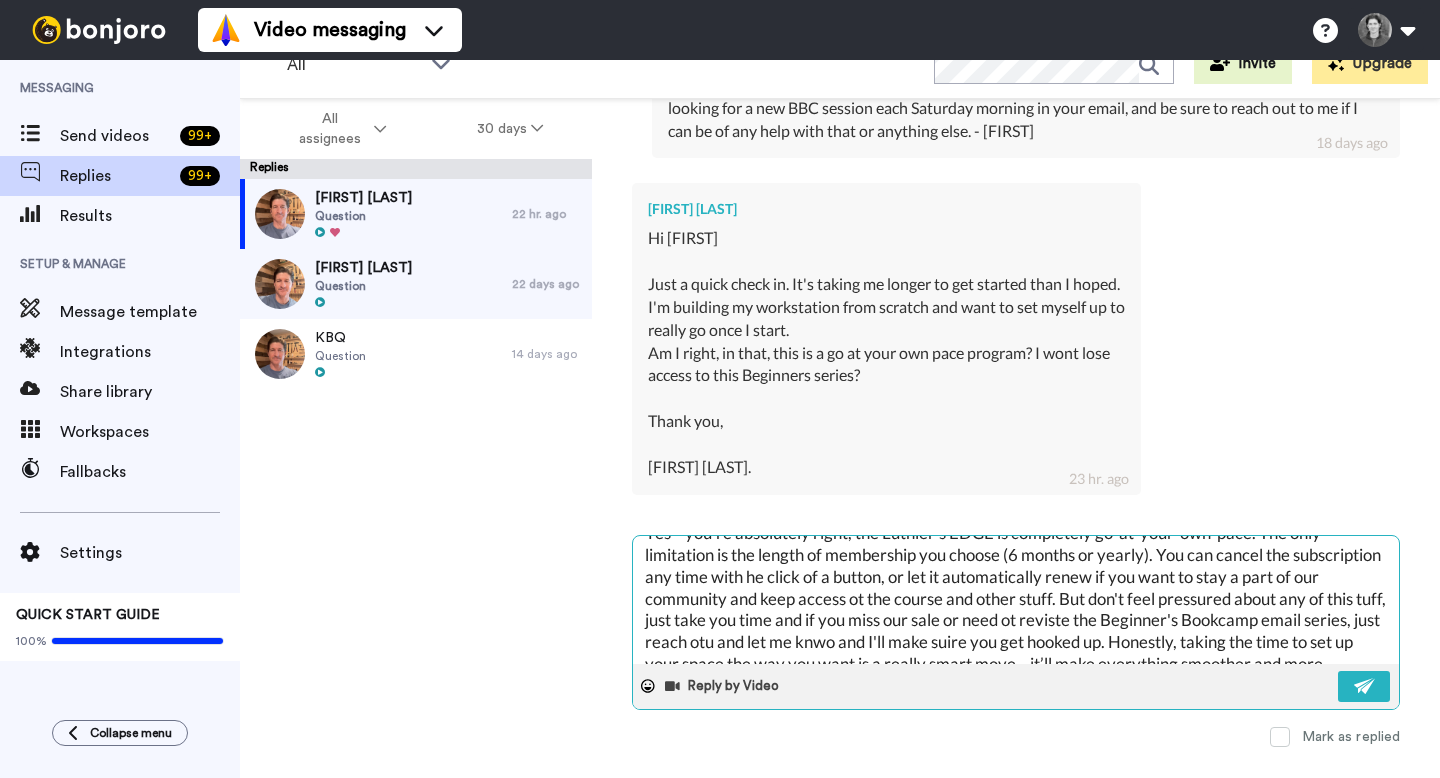 click on "Hey [NAME],
Thanks for checking in, great to hear from you!
Yes—you’re absolutely right, the Luthier's EDGE is completely go-at-your-own-pace. The only limitation is the length of membership you choose (6 months or yearly). You can cancel the subscription any time with he click of a button, or let it automatically renew if you want to stay a part of our community and keep access ot the course and other stuff. But don't feel pressured about any of this tuff, just take you time and if you miss our sale or need ot reviste the Beginner's Bookcamp email series, just reach otu and let me knwo and I'll make suire you get hooked up. Honestly, taking the time to set up your space the way you want is a really smart move—it’ll make everything smoother and more enjoyable once you dive in.
You’re doing it exactly right. When you’re ready to start, it’ll all be waiting for you." at bounding box center (1016, 600) 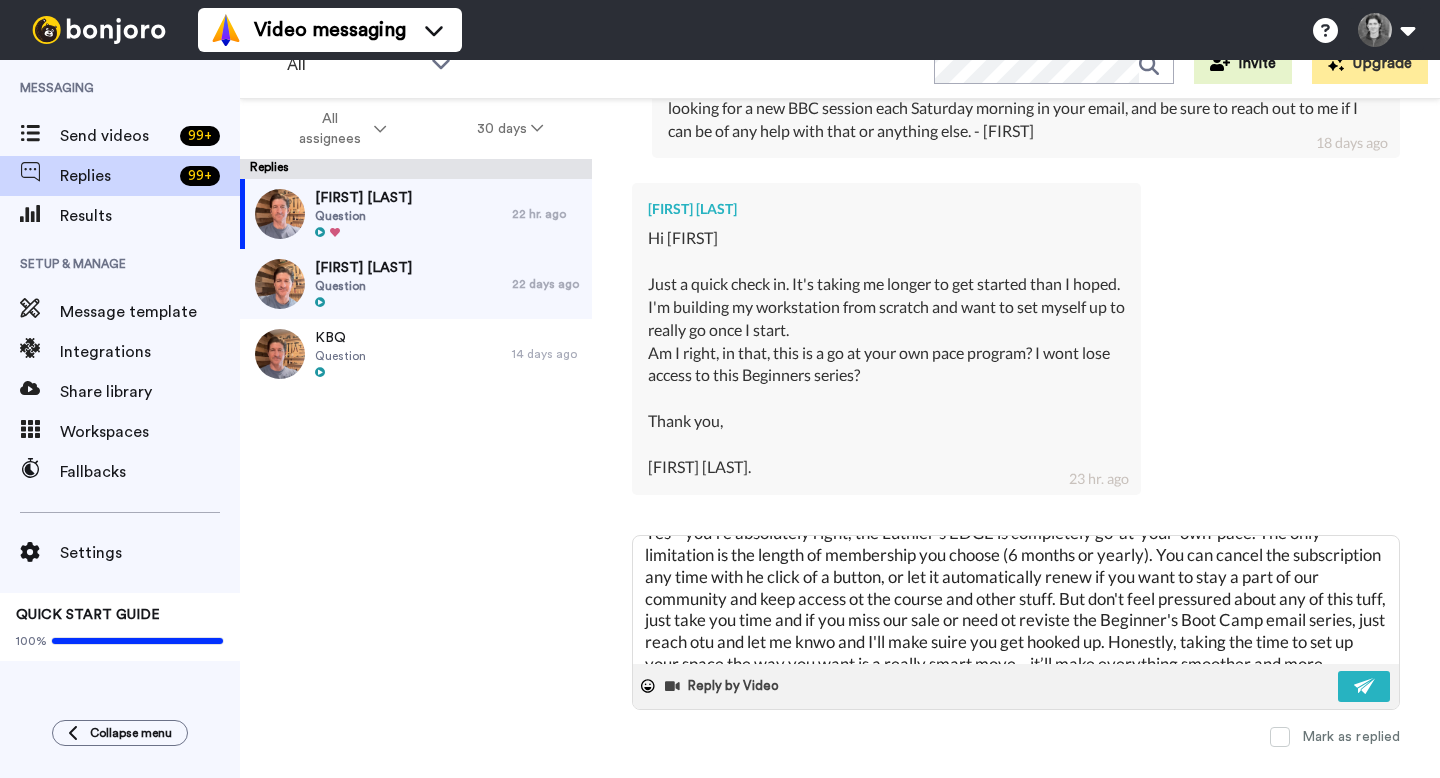 click on "[FIRST] [LAST] Hi Tom, Just a quick check in. It's taking me longer to get started than I hoped. I'm building my workstation from scratch and want to set myself up to really go once I start. Am I right, in that, this is a go at your own pace program? I wont lose access to this Beginners series? Thank you, [FIRST] H. [TIME] ago" at bounding box center [886, 338] 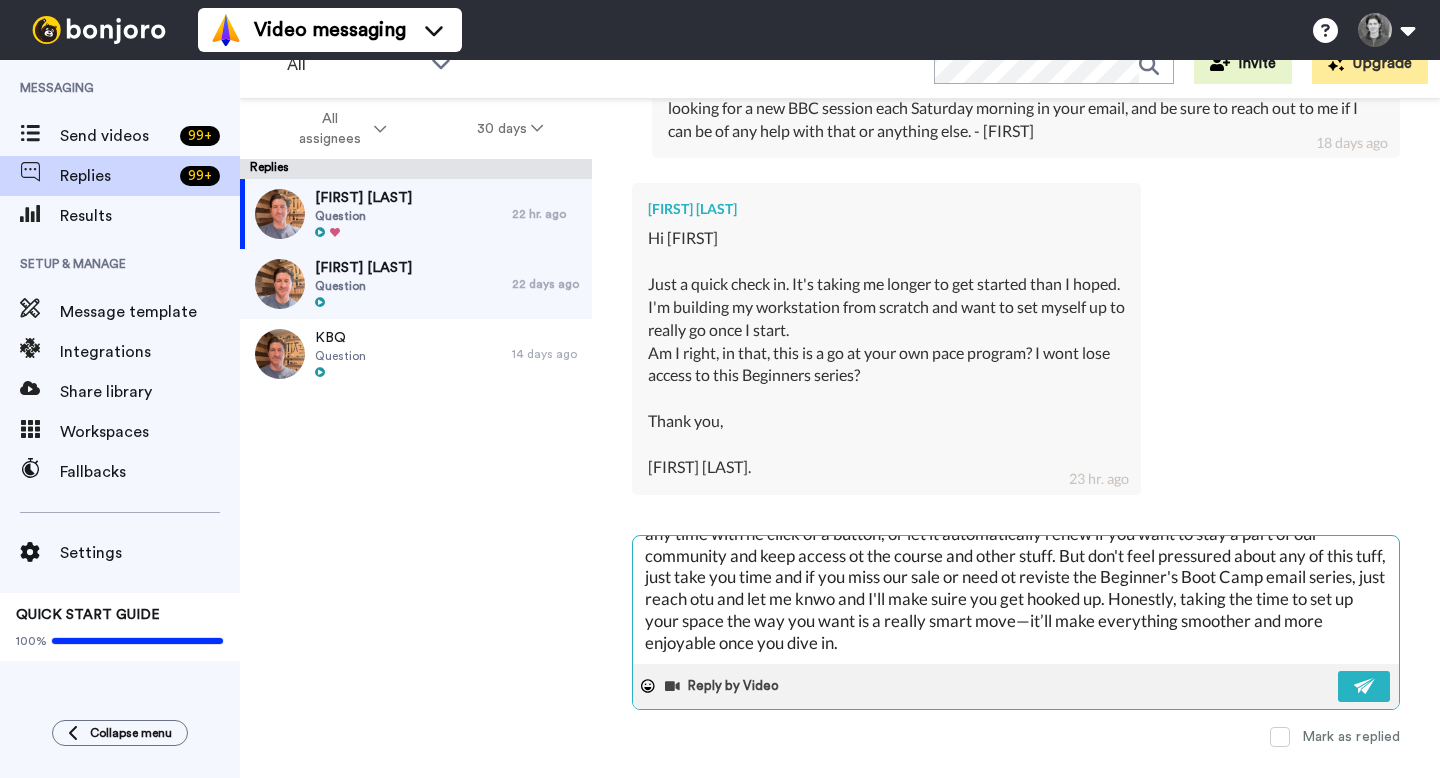 scroll, scrollTop: 96, scrollLeft: 0, axis: vertical 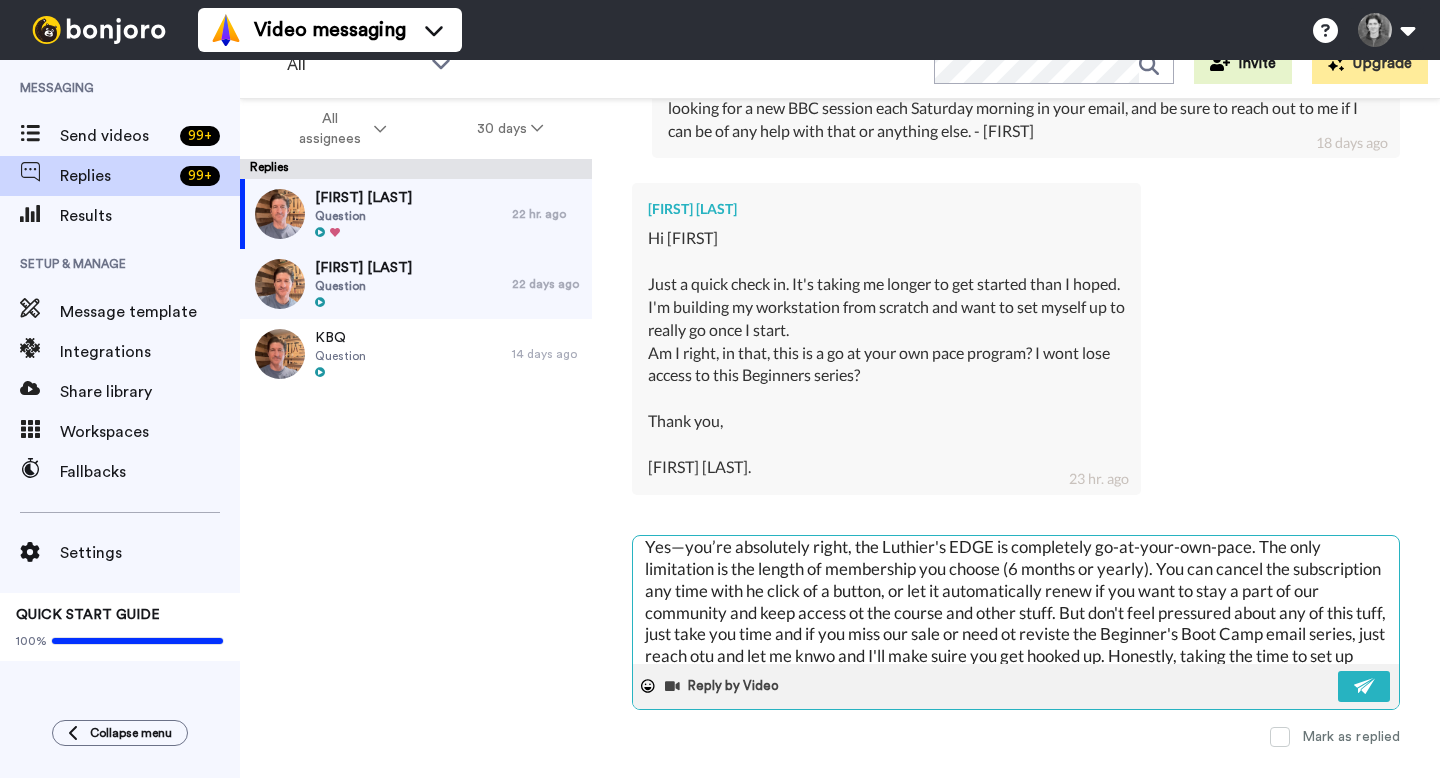 click on "Hey [FIRST],
Thanks for checking in, great to hear from you!
Yes—you’re absolutely right, the Luthier's EDGE is completely go-at-your-own-pace. The only limitation is the length of membership you choose (6 months or yearly). You can cancel the subscription any time with he click of a button, or let it automatically renew if you want to stay a part of our community and keep access ot the course and other stuff. But don't feel pressured about any of this tuff, just take you time and if you miss our sale or need ot reviste the Beginner's Boot Camp email series, just reach otu and let me knwo and I'll make suire you get hooked up. Honestly, taking the time to set up your space the way you want is a really smart move—it’ll make everything smoother and more enjoyable once you dive in.
You’re doing it exactly right. When you’re ready to start, it’ll all be waiting for you." at bounding box center [1016, 600] 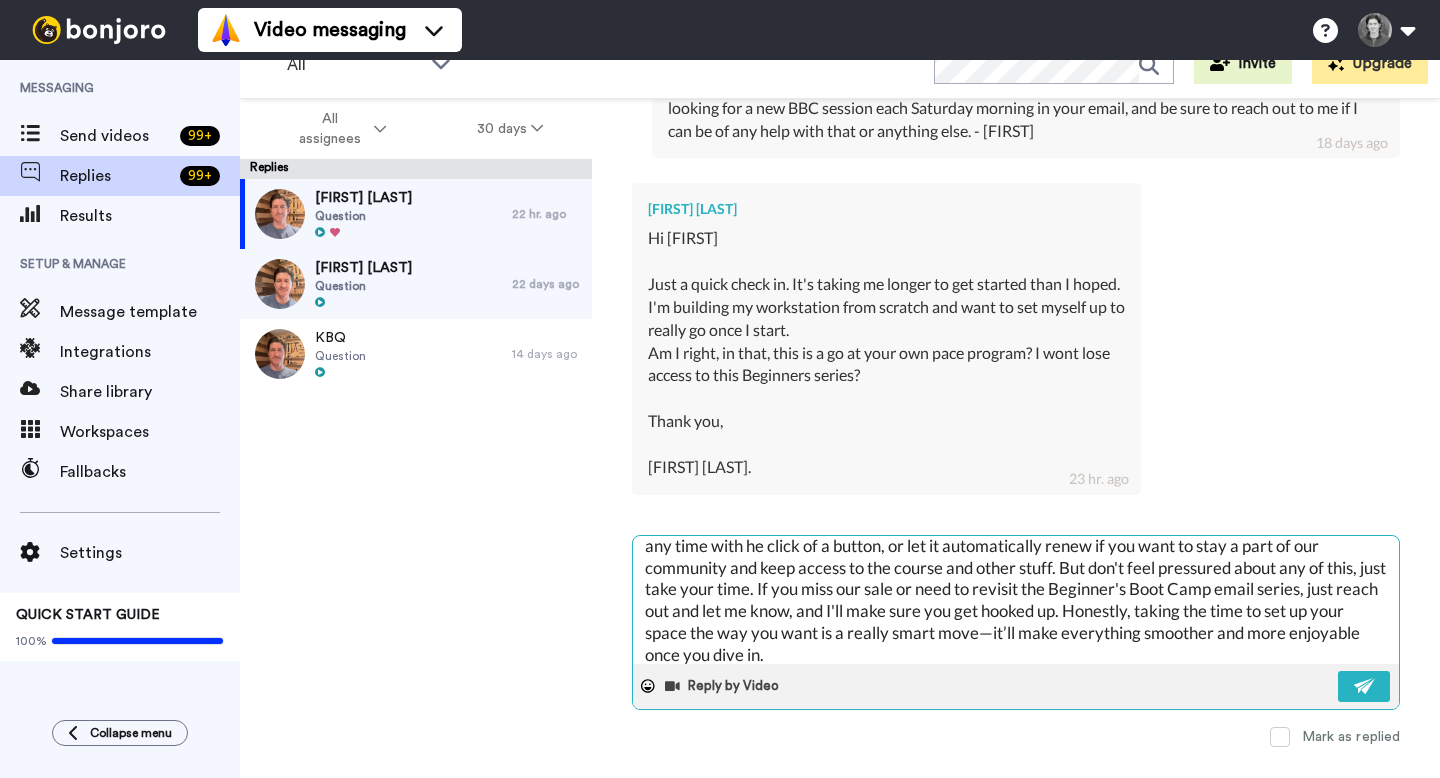scroll, scrollTop: 165, scrollLeft: 0, axis: vertical 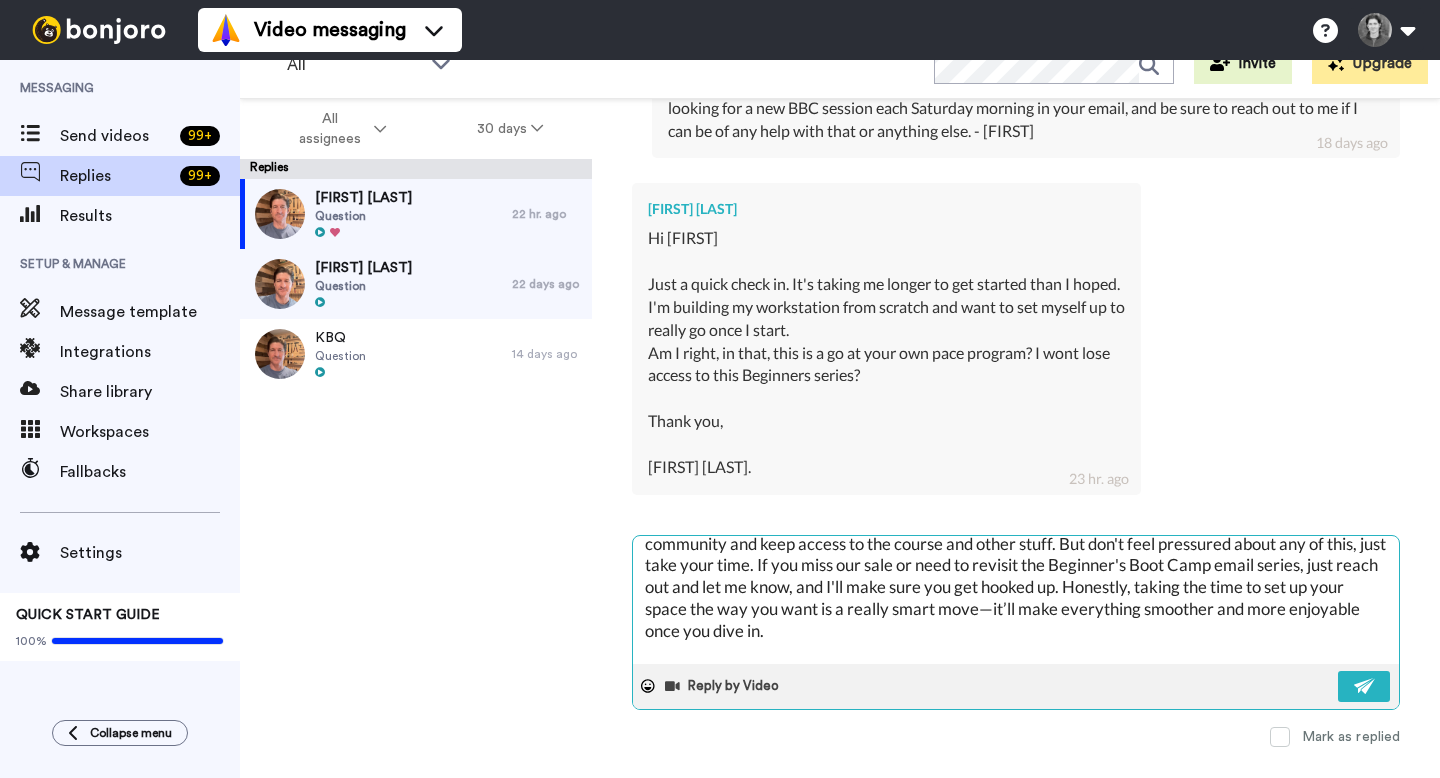 click on "Hey [FIRST],
Thanks for checking in, great to hear from you!
Yes—you’re absolutely right, the Luthier's EDGE is completely go-at-your-own-pace. The only limitation is the length of membership you choose (6 months or yearly). You can cancel the subscription any time with he click of a button, or let it automatically renew if you want to stay a part of our community and keep access to the course and other stuff. But don't feel pressured about any of this, just take your time. If you miss our sale or need to revisit the Beginner's Boot Camp email series, just reach out and let me know, and I'll make sure you get hooked up. Honestly, taking the time to set up your space the way you want is a really smart move—it’ll make everything smoother and more enjoyable once you dive in.
You’re doing it exactly right. When you’re ready to start, it’ll all be waiting for you." at bounding box center (1016, 600) 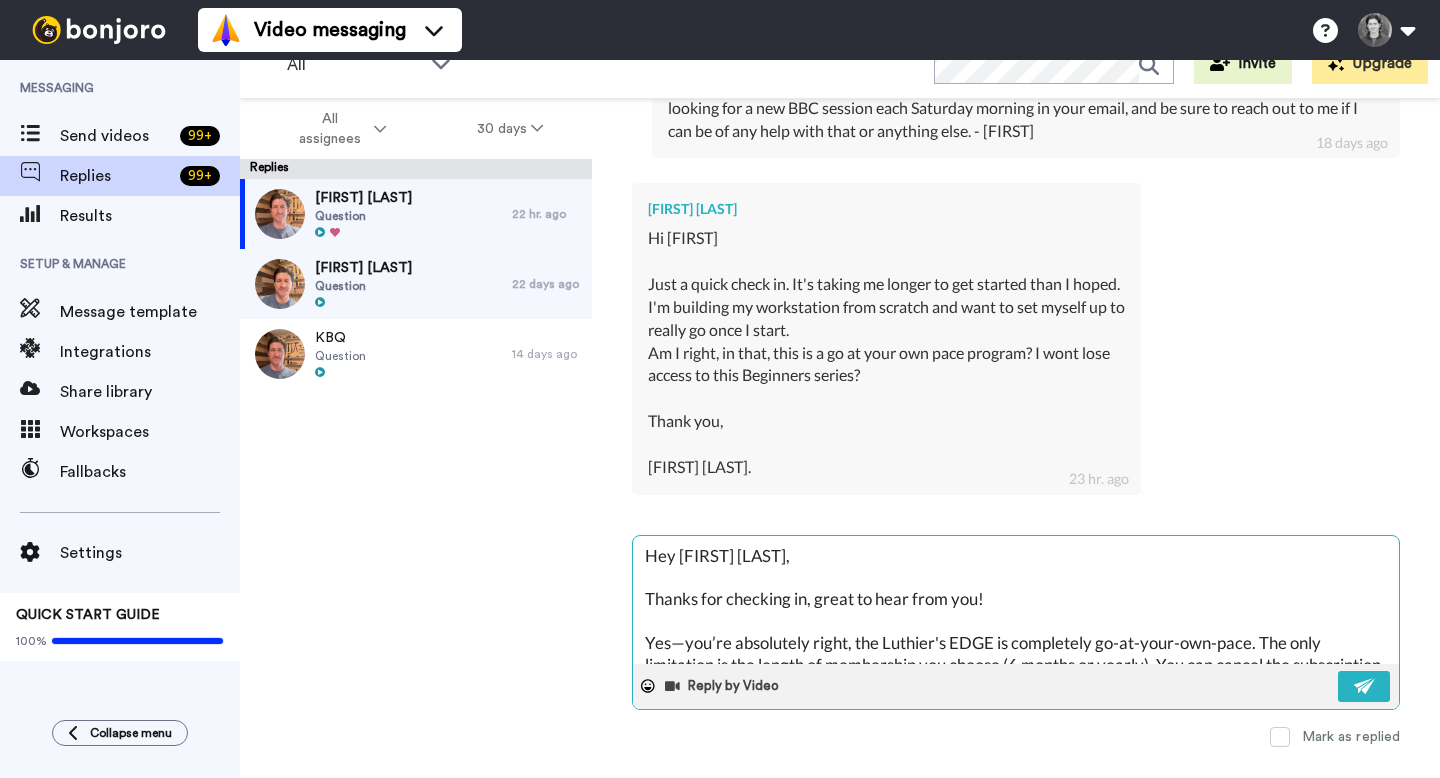 scroll, scrollTop: 22, scrollLeft: 0, axis: vertical 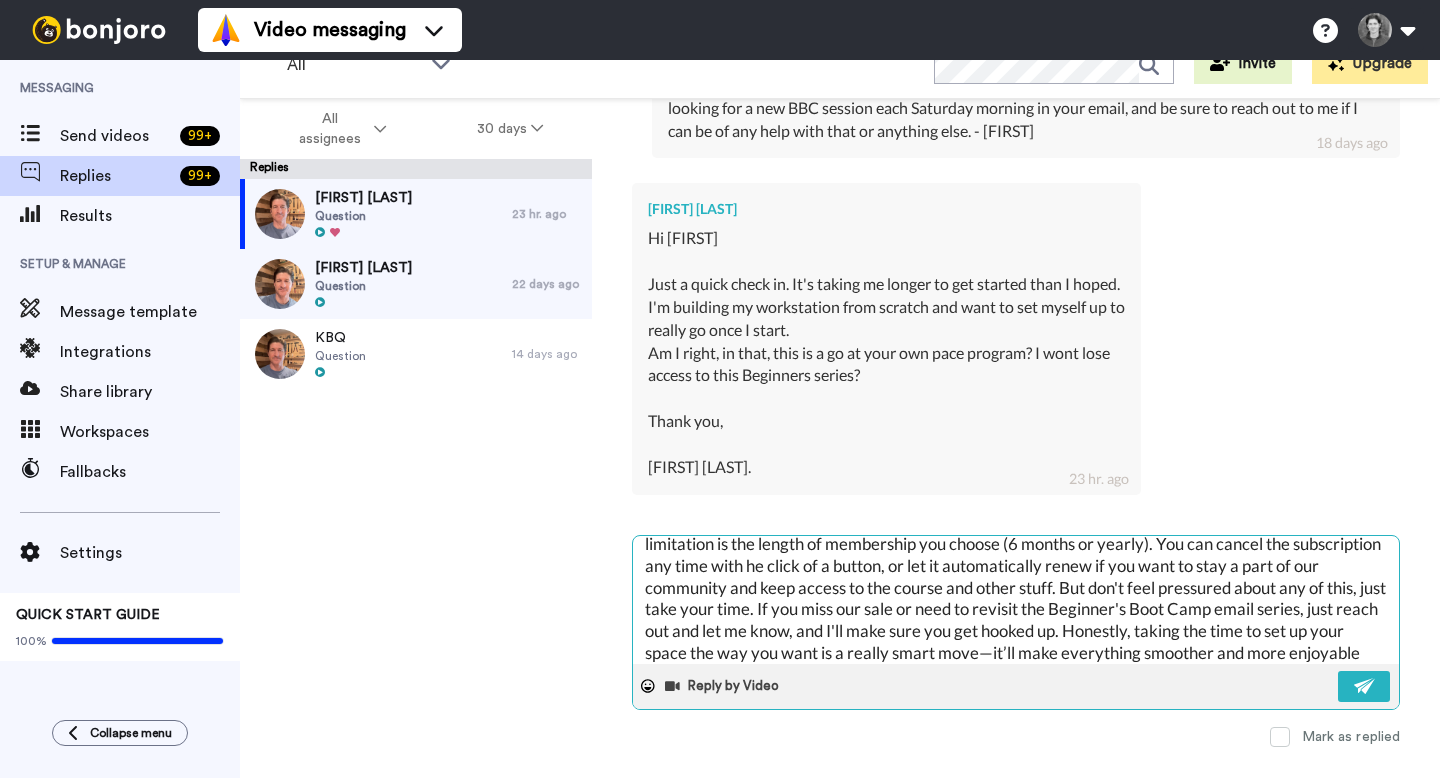 click on "Hey [FIRST] [LAST],
Thanks for checking in, great to hear from you!
Yes—you’re absolutely right, the Luthier's EDGE is completely go-at-your-own-pace. The only limitation is the length of membership you choose (6 months or yearly). You can cancel the subscription any time with he click of a button, or let it automatically renew if you want to stay a part of our community and keep access to the course and other stuff. But don't feel pressured about any of this, just take your time. If you miss our sale or need to revisit the Beginner's Boot Camp email series, just reach out and let me know, and I'll make sure you get hooked up. Honestly, taking the time to set up your space the way you want is a really smart move—it’ll make everything smoother and more enjoyable once you dive in.
You’re doing it exactly right. When you’re ready to start, it’ll all be waiting for you." at bounding box center [1016, 600] 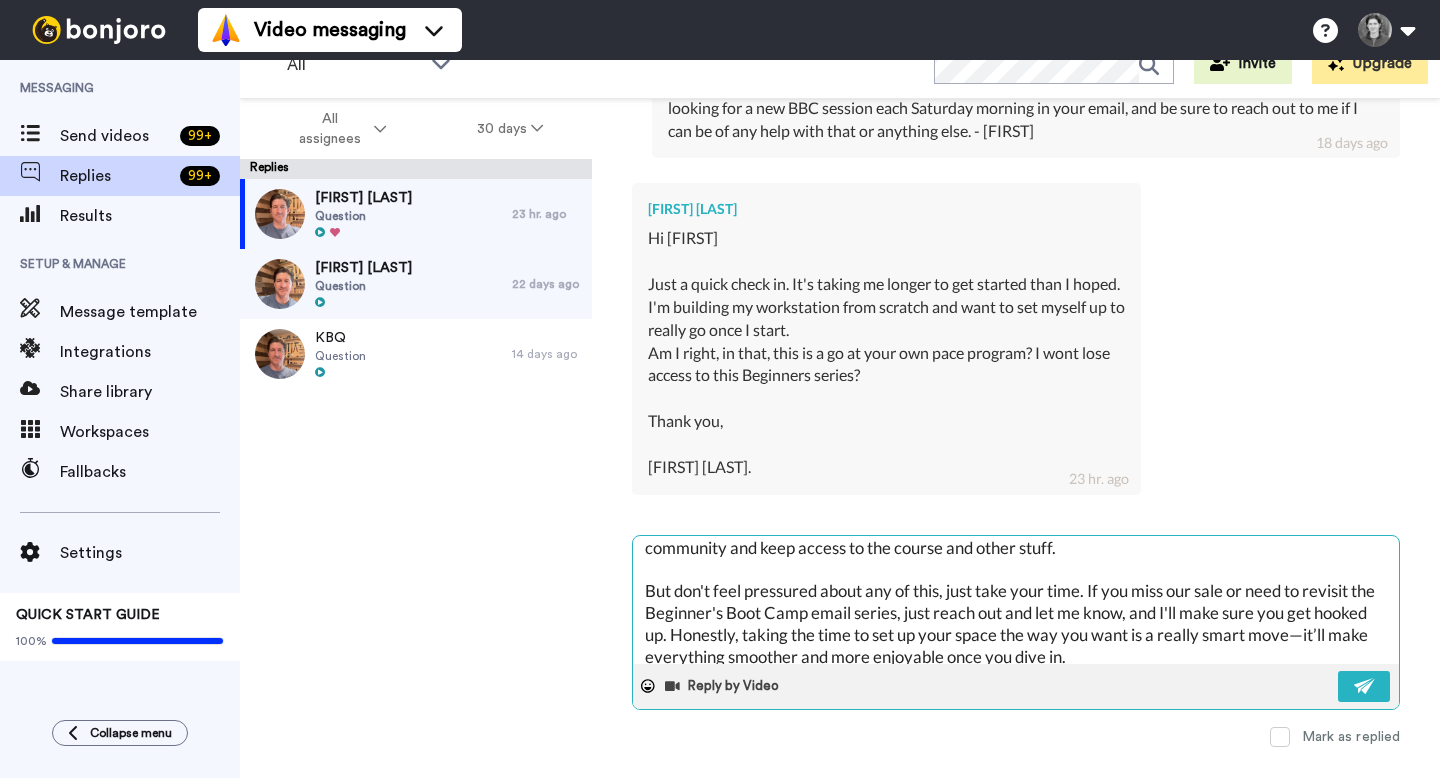scroll, scrollTop: 165, scrollLeft: 0, axis: vertical 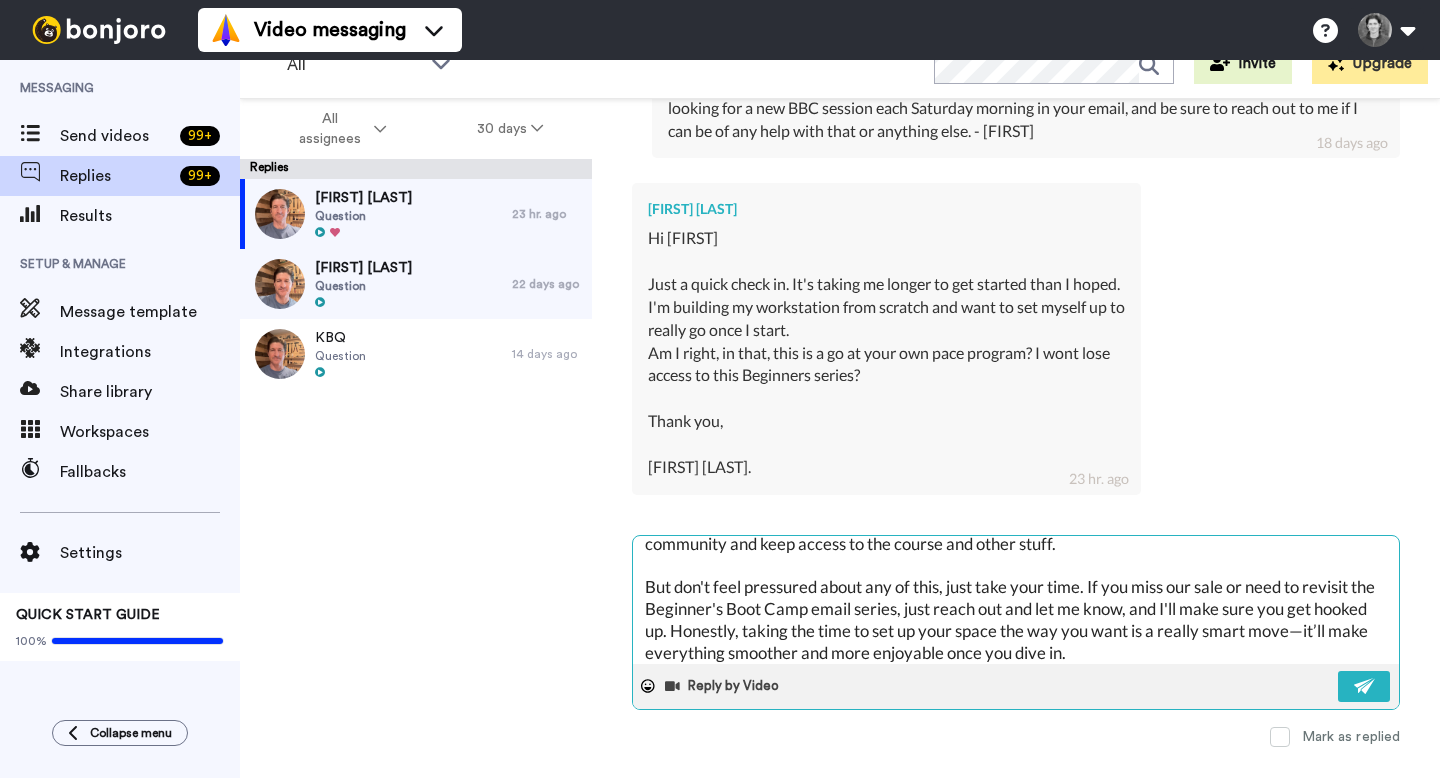 click on "Hey [NAME],
Thanks for checking in, great to hear from you!
Yes—you’re absolutely right, the Luthier's EDGE is completely go-at-your-own-pace. The only limitation is the length of membership you choose (6 months or yearly). You can cancel the subscription any time with he click of a button, or let it automatically renew if you want to stay a part of our community and keep access to the course and other stuff.
But don't feel pressured about any of this, just take your time. If you miss our sale or need to revisit the Beginner's Boot Camp email series, just reach out and let me know, and I'll make sure you get hooked up. Honestly, taking the time to set up your space the way you want is a really smart move—it’ll make everything smoother and more enjoyable once you dive in.
You’re doing it exactly right. When you’re ready to start, it’ll all be waiting for you." at bounding box center [1016, 600] 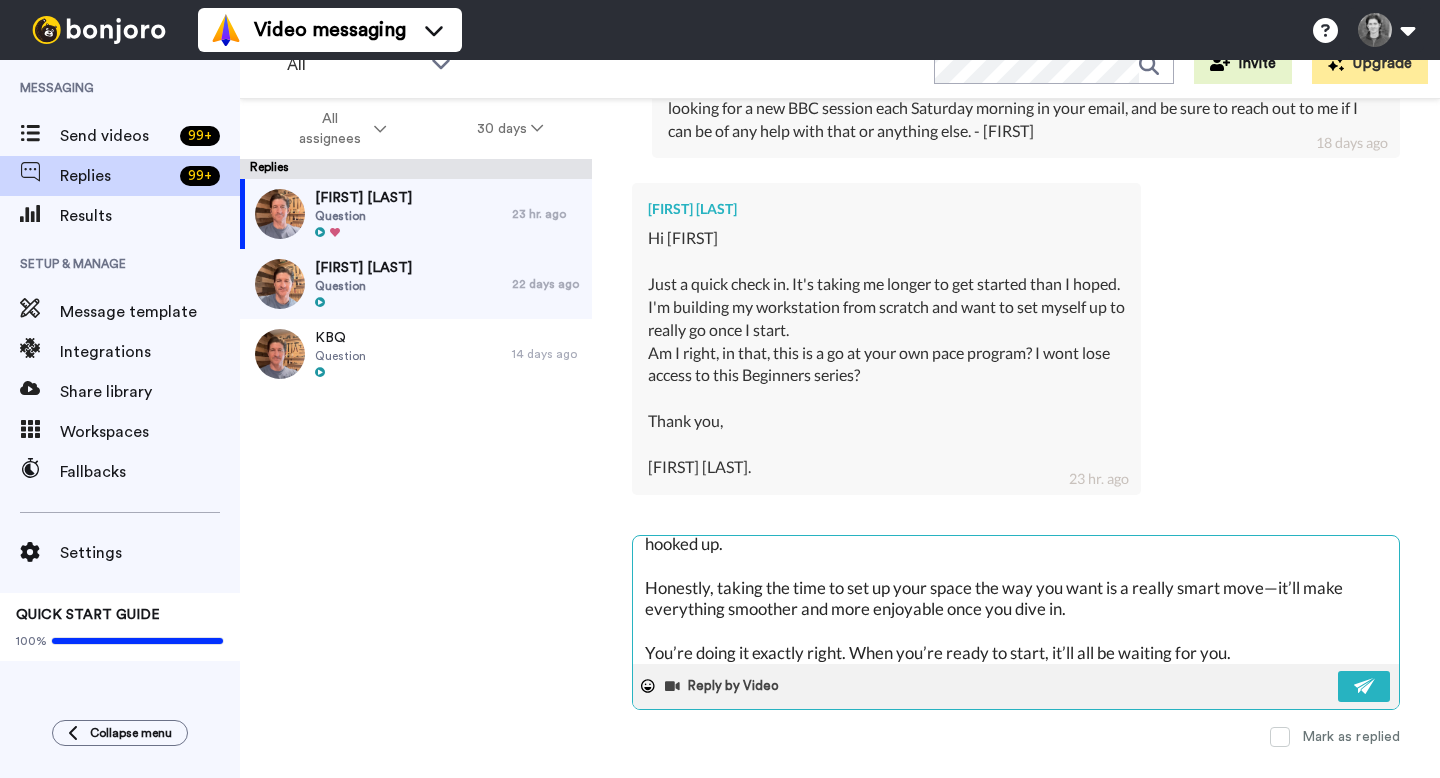 scroll, scrollTop: 261, scrollLeft: 0, axis: vertical 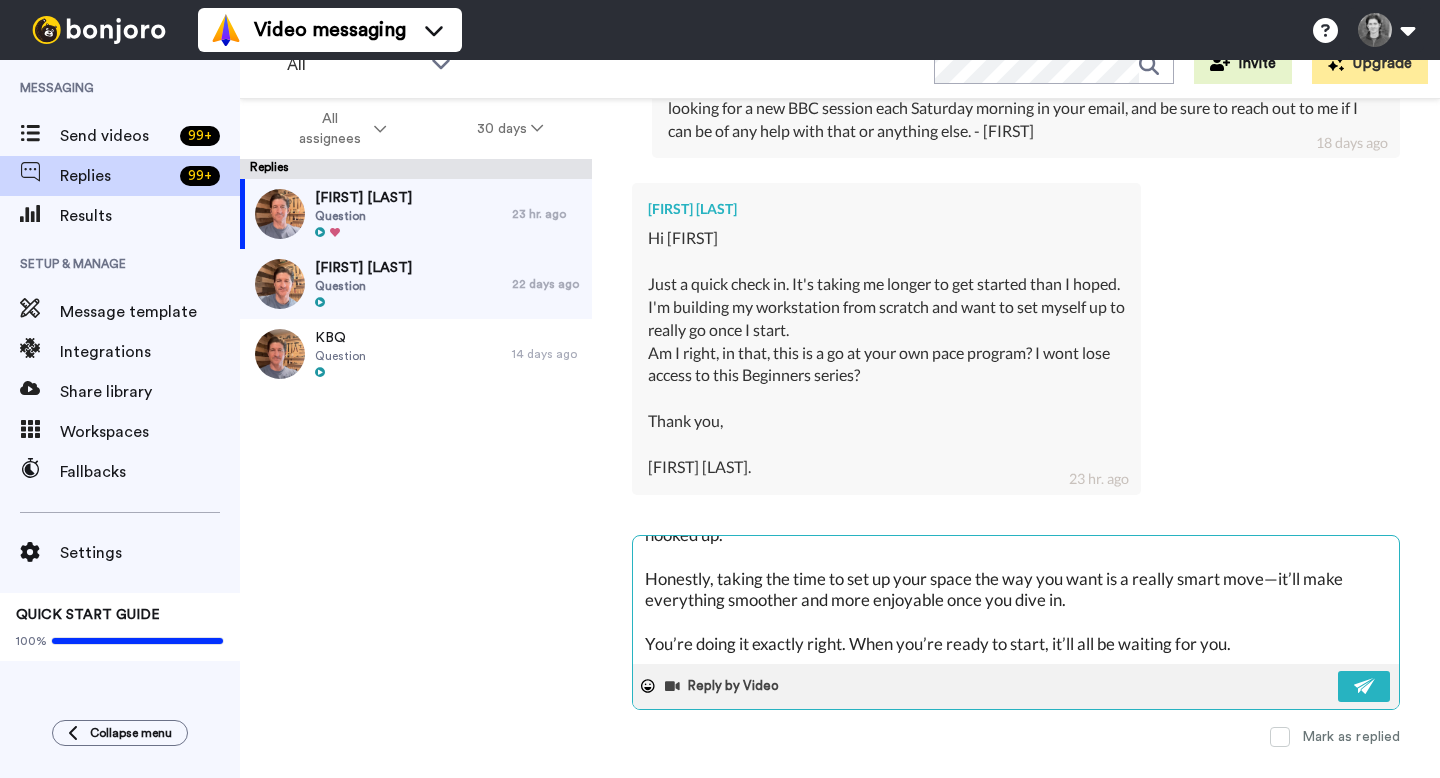 click on "Hey [NAME],
Thanks for checking in, great to hear from you!
Yes—you’re absolutely right, the Luthier's EDGE is completely go-at-your-own-pace. The only limitation is the length of membership you choose (6 months or yearly). You can cancel the subscription any time with he click of a button, or let it automatically renew if you want to stay a part of our community and keep access to the course and other stuff.
But don't feel pressured about any of this, just take your time. If you miss our current sale or need to revisit the Beginner's Boot Camp email series, just reach out and let me know, and I'll make sure you get hooked up.
Honestly, taking the time to set up your space the way you want is a really smart move—it’ll make everything smoother and more enjoyable once you dive in.
You’re doing it exactly right. When you’re ready to start, it’ll all be waiting for you." at bounding box center [1016, 600] 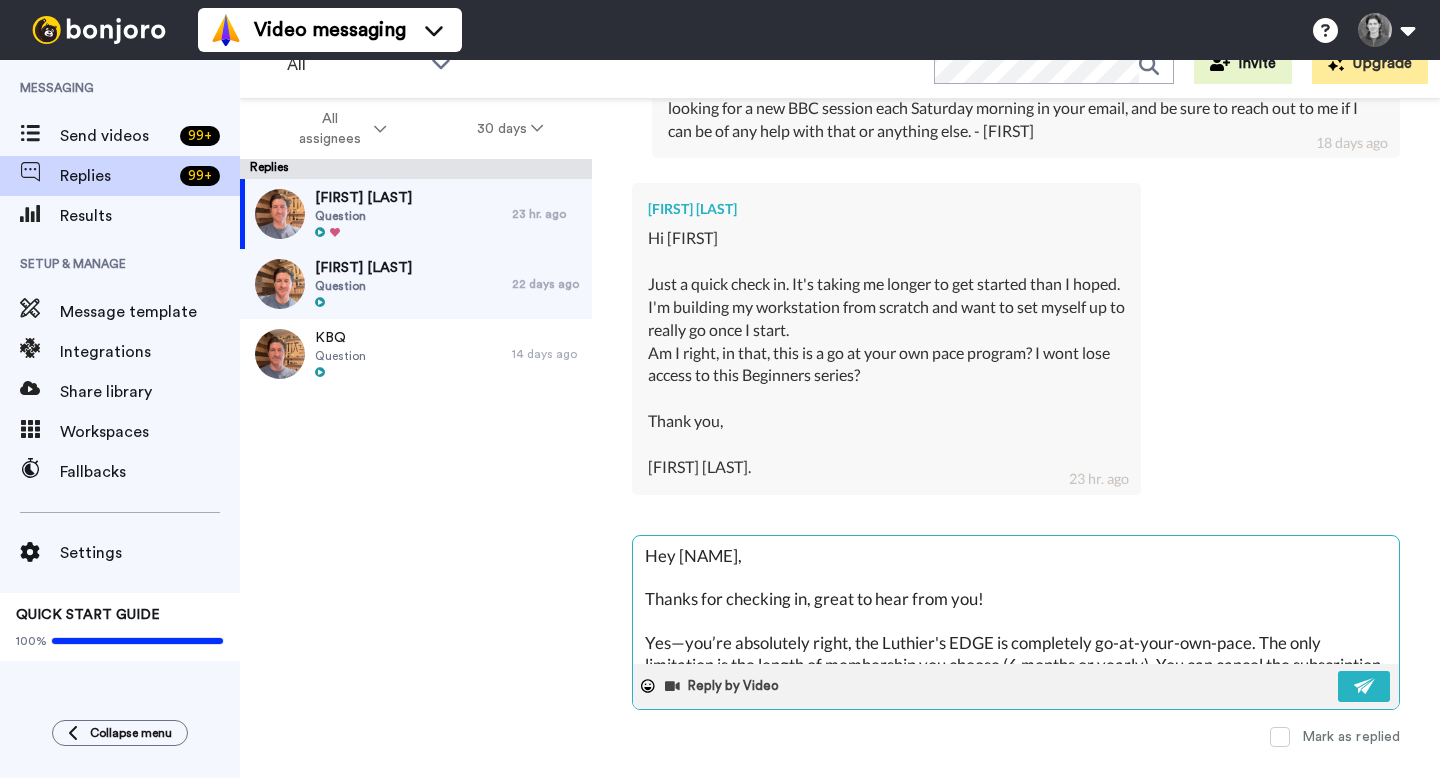 scroll, scrollTop: 261, scrollLeft: 0, axis: vertical 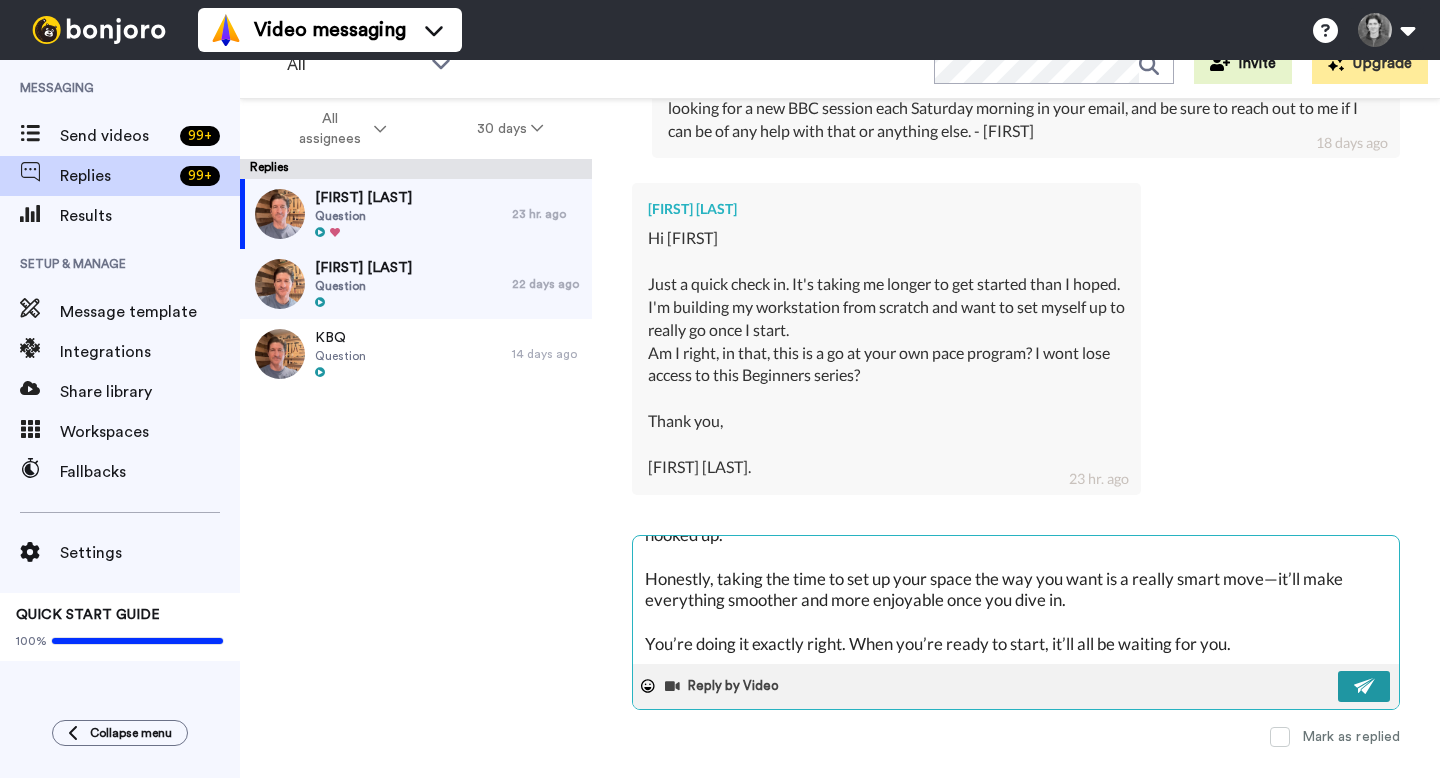 click at bounding box center [1365, 686] 